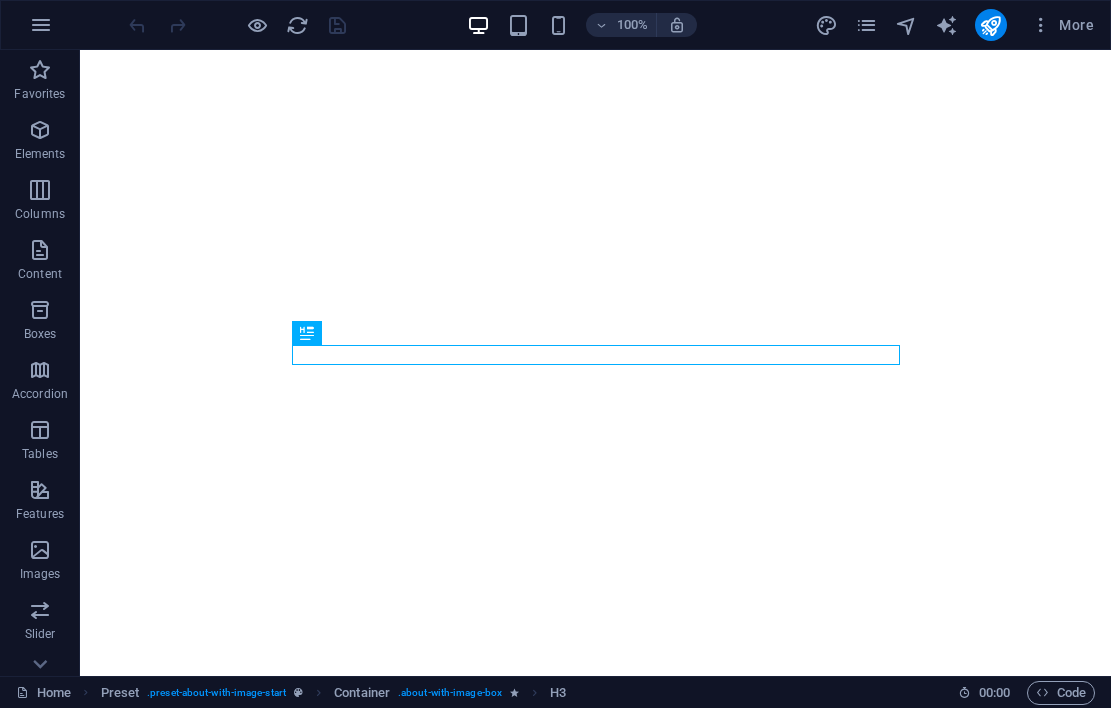 scroll, scrollTop: 0, scrollLeft: 0, axis: both 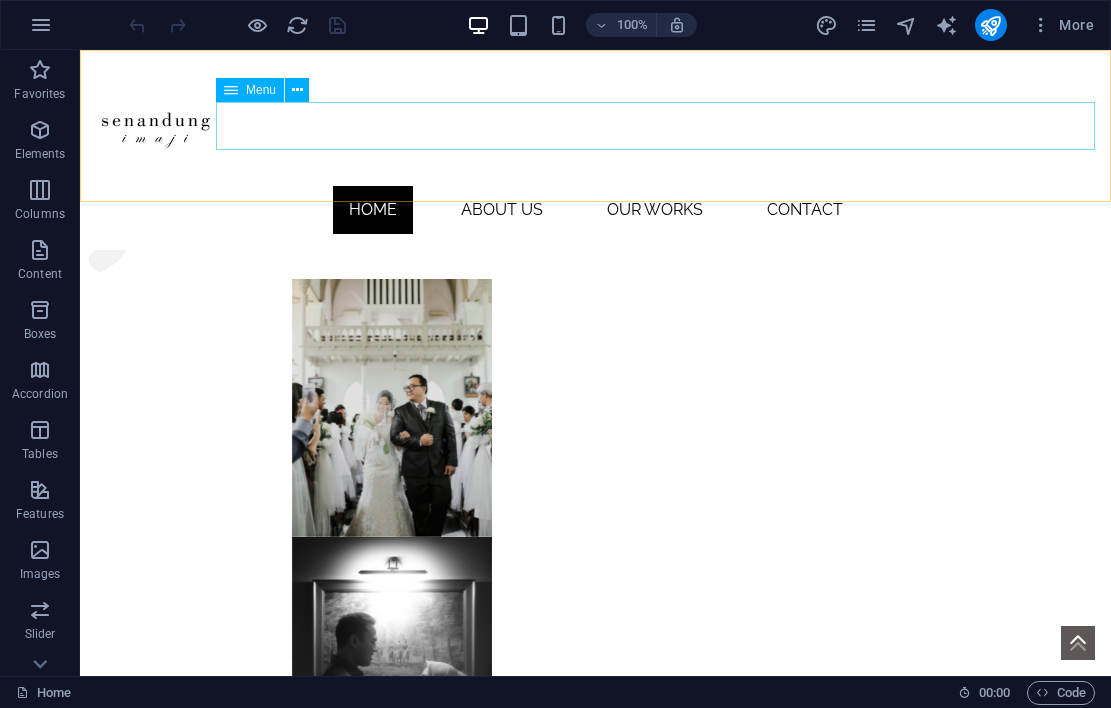 click on "Home About Us Our Works Wedding Couple Session Engagement Contact" at bounding box center [595, 210] 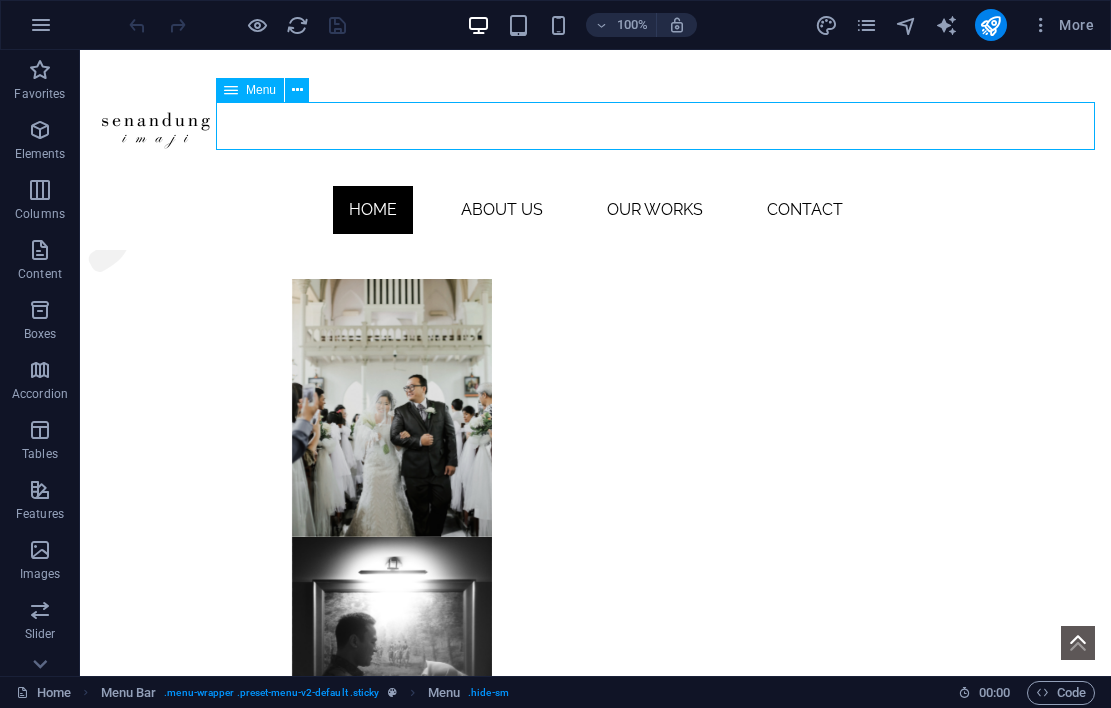 click on "Home About Us Our Works Wedding Couple Session Engagement Contact" at bounding box center (595, 210) 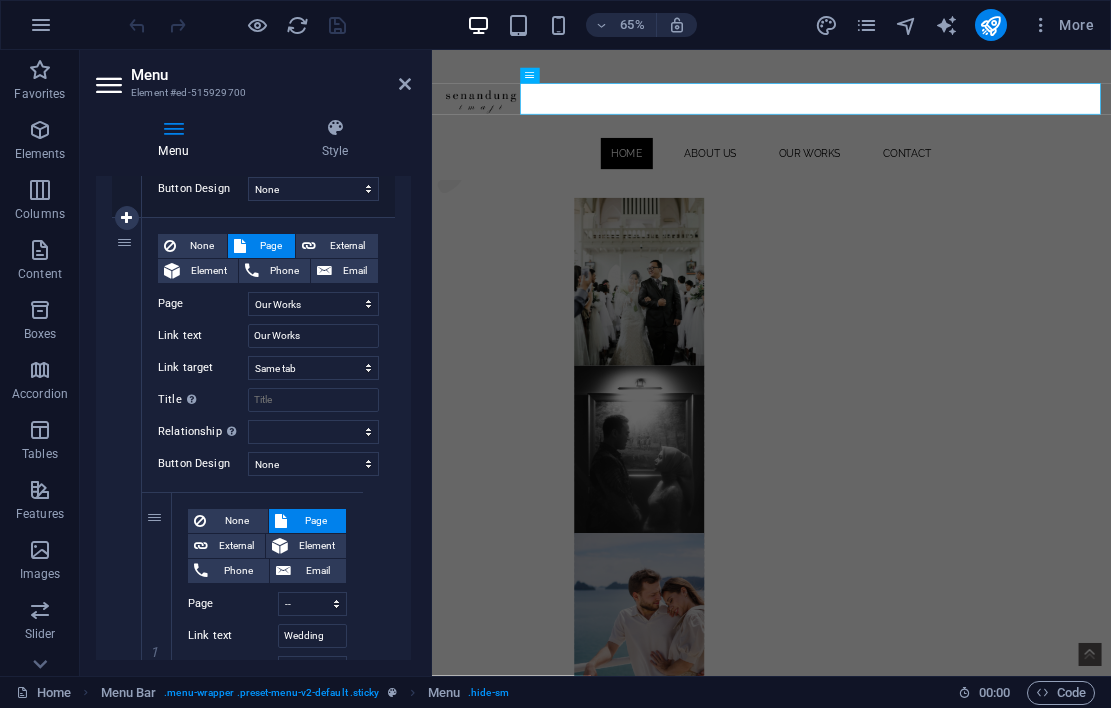 scroll, scrollTop: 922, scrollLeft: 0, axis: vertical 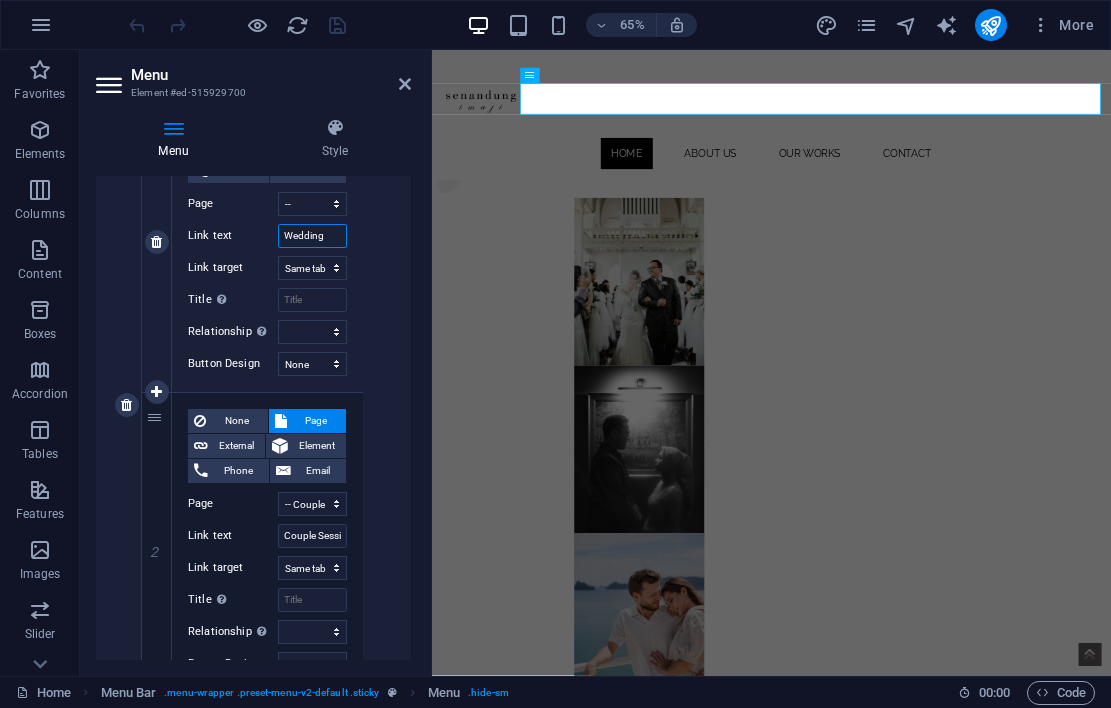 click on "Wedding" at bounding box center [312, 236] 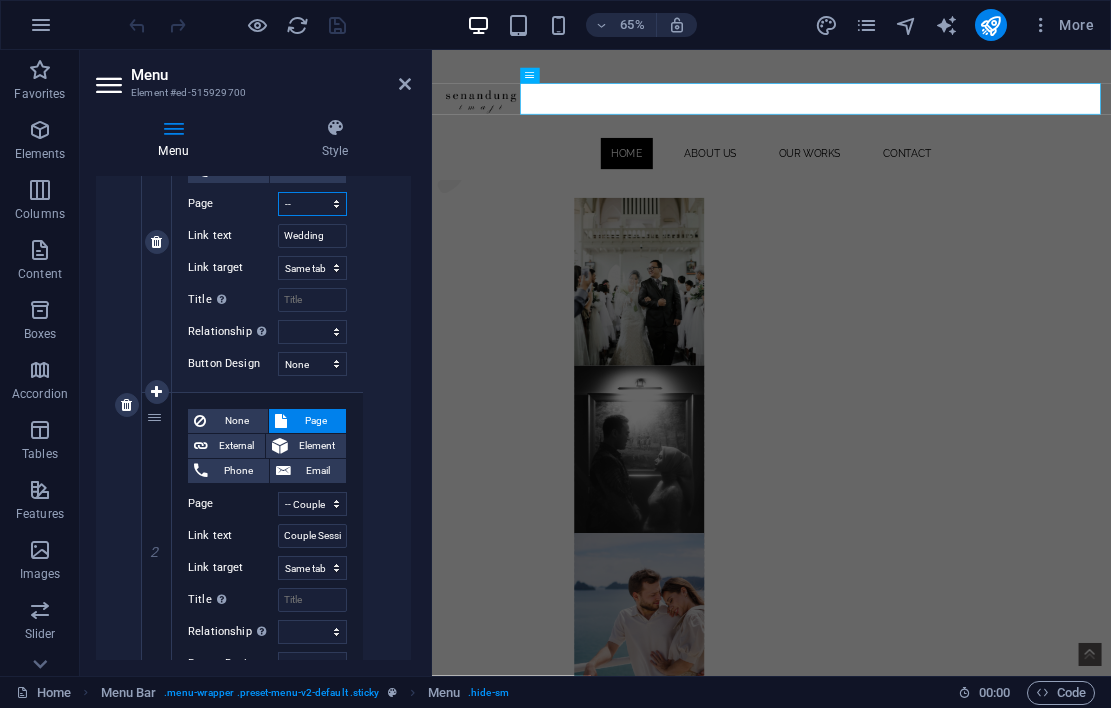 select on "4" 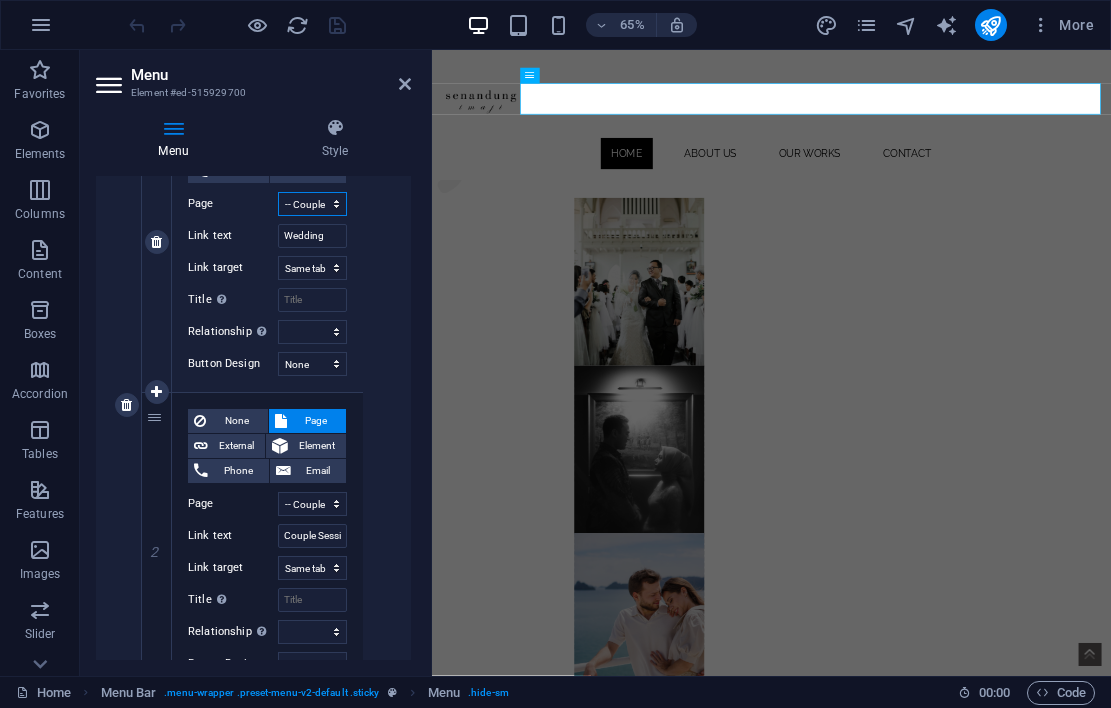 select 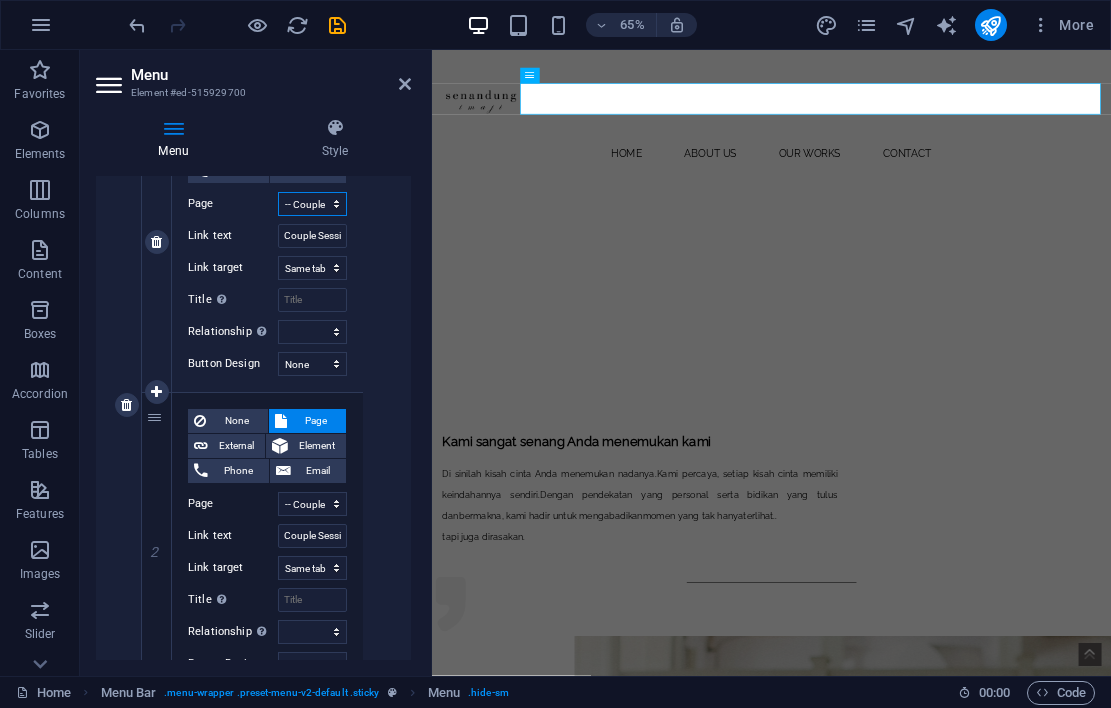 select on "3" 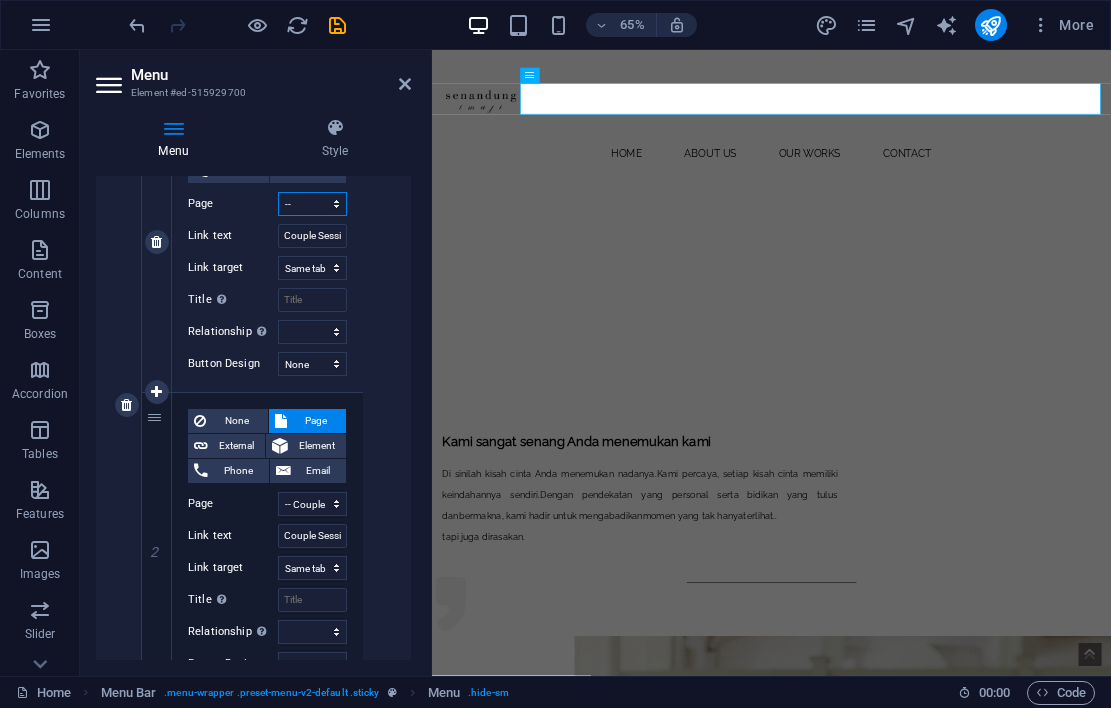 select 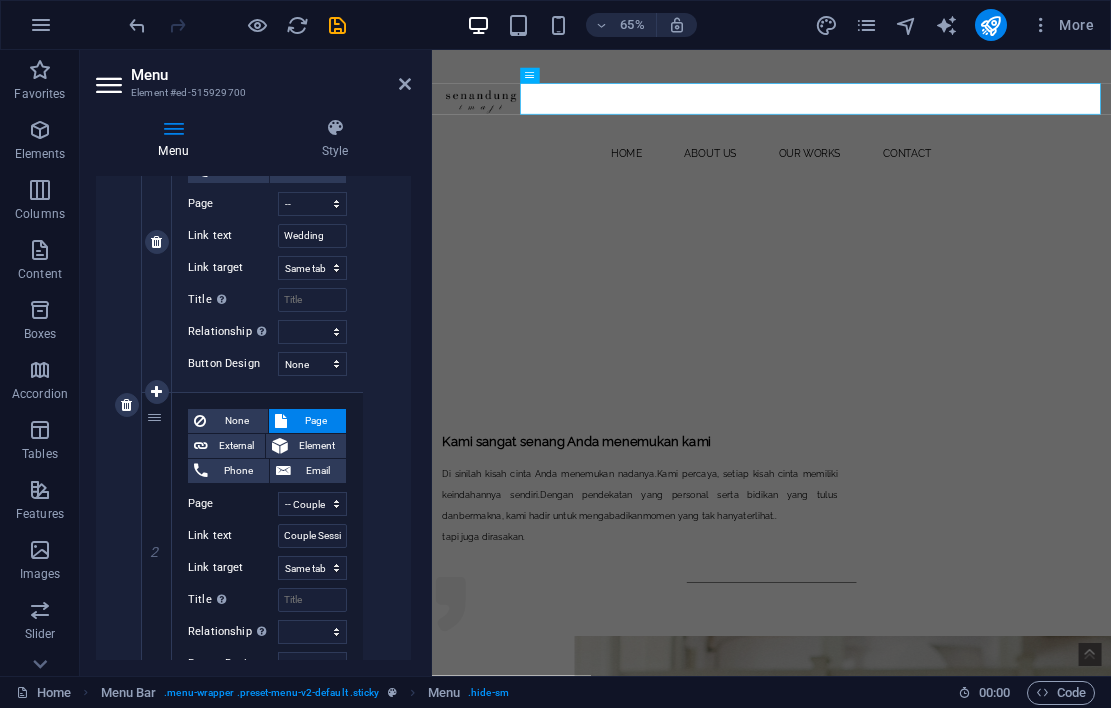 click on "None Page External Element Phone Email Page Home About Us Our Works -- Wedding -- Couple Session -- Engagement Contact Element
URL /id/15228882 Phone Email Link text Wedding Link target New tab Same tab Overlay Title Additional link description, should not be the same as the link text. The title is most often shown as a tooltip text when the mouse moves over the element. Leave empty if uncertain. Relationship Sets the  relationship of this link to the link target . For example, the value "nofollow" instructs search engines not to follow the link. Can be left empty. alternate author bookmark external help license next nofollow noreferrer noopener prev search tag" at bounding box center (267, 226) 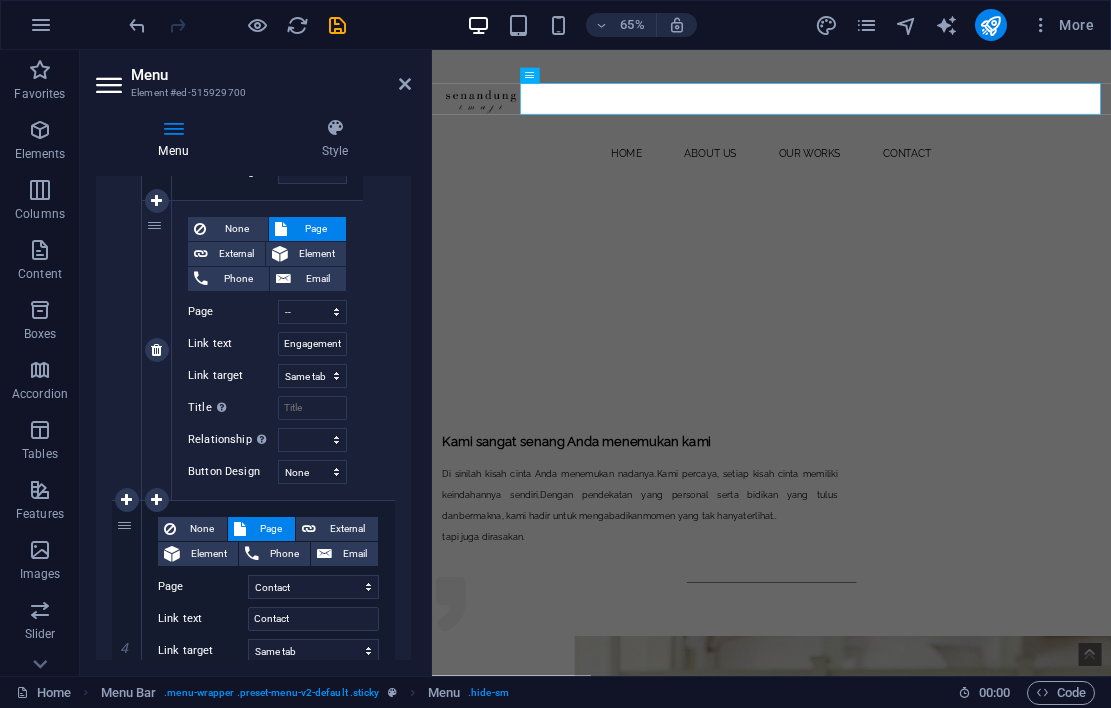 scroll, scrollTop: 1586, scrollLeft: 0, axis: vertical 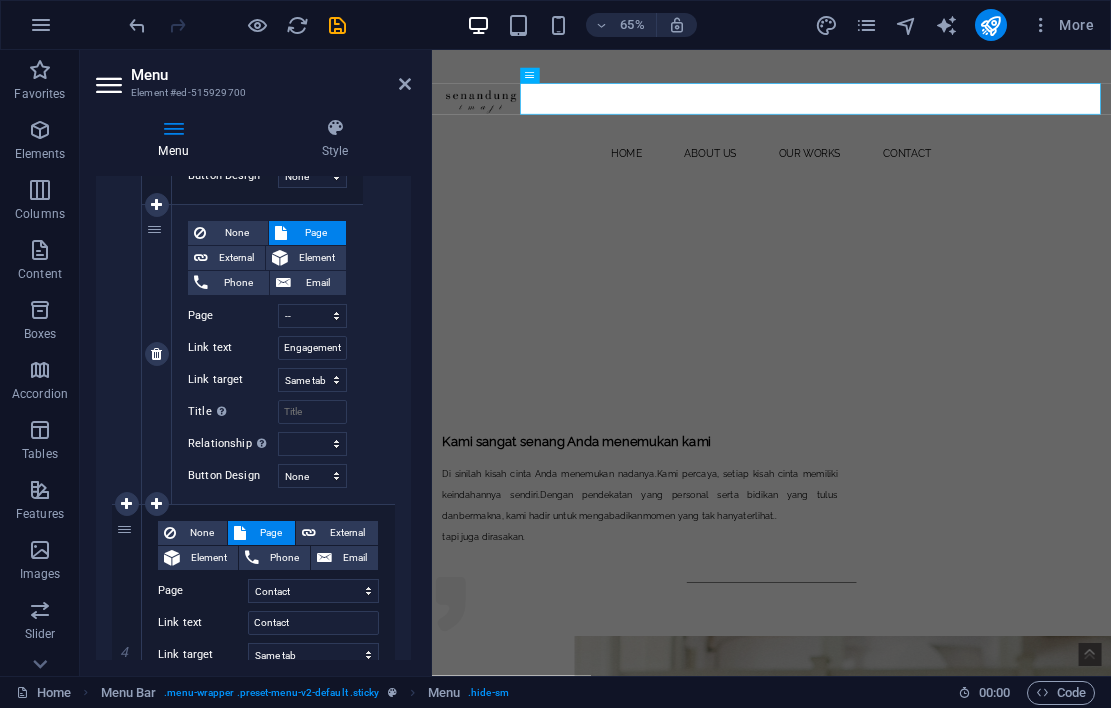 click on "None Page External Element Phone Email Page Home About Us Our Works -- Wedding -- Couple Session -- Engagement Contact Element
URL /id/15228888 Phone Email Link text Engagement Link target New tab Same tab Overlay Title Additional link description, should not be the same as the link text. The title is most often shown as a tooltip text when the mouse moves over the element. Leave empty if uncertain. Relationship Sets the  relationship of this link to the link target . For example, the value "nofollow" instructs search engines not to follow the link. Can be left empty. alternate author bookmark external help license next nofollow noreferrer noopener prev search tag" at bounding box center (267, 338) 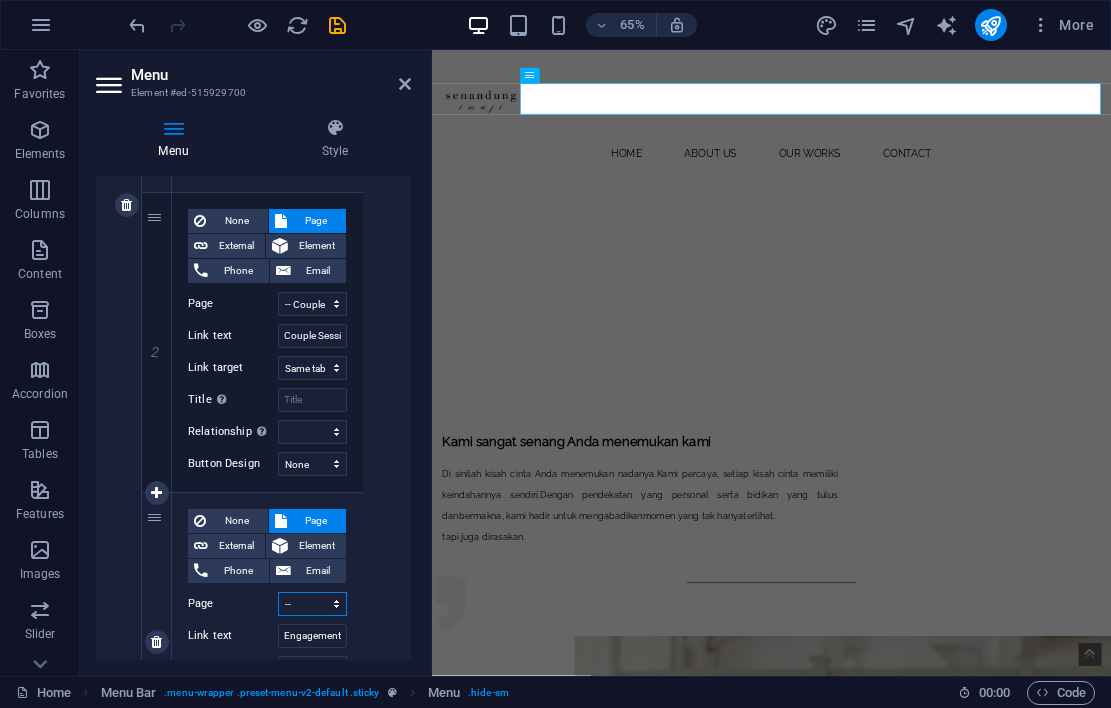 scroll, scrollTop: 1286, scrollLeft: 0, axis: vertical 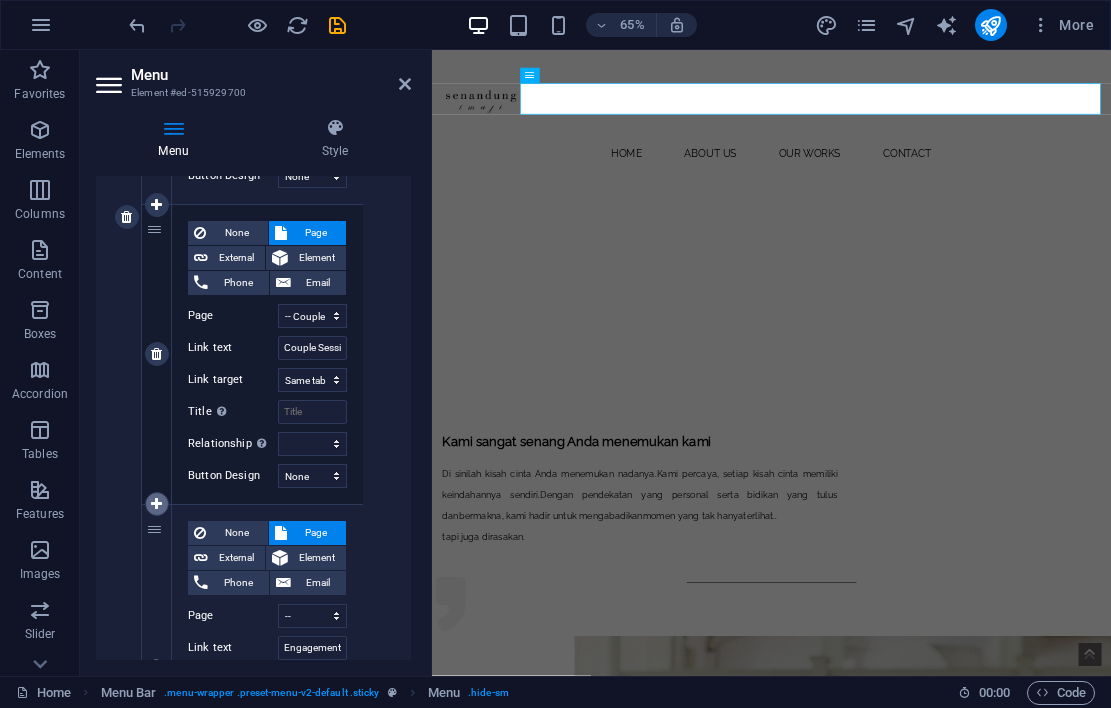 click at bounding box center (156, 504) 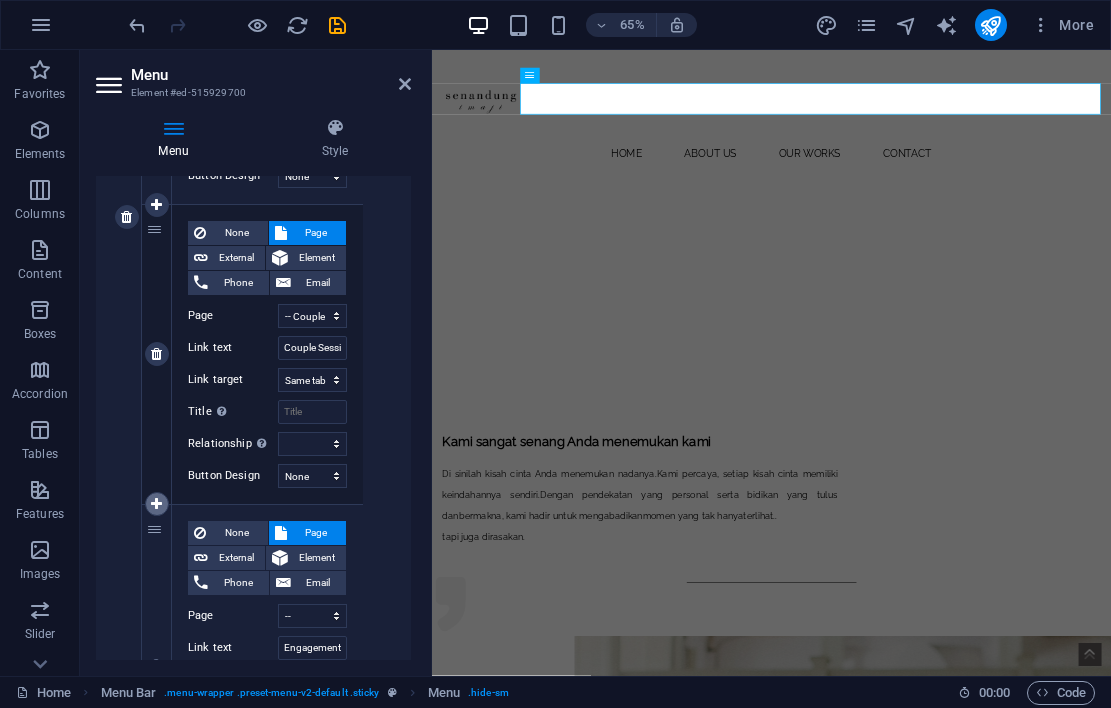 select 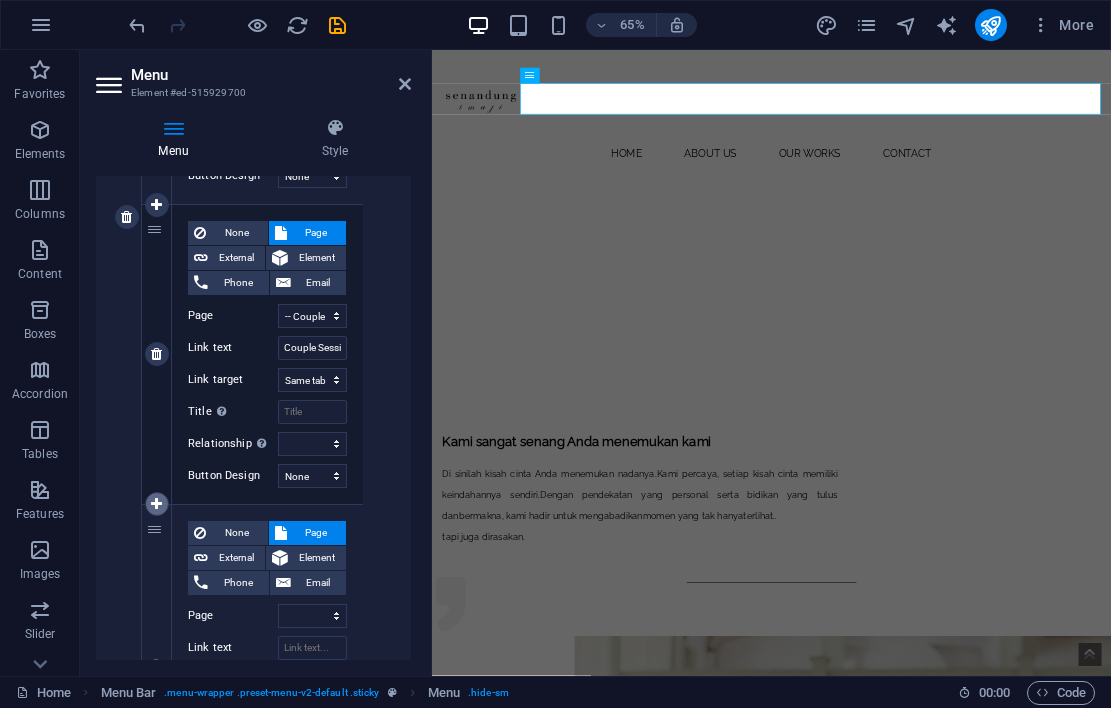 select on "5" 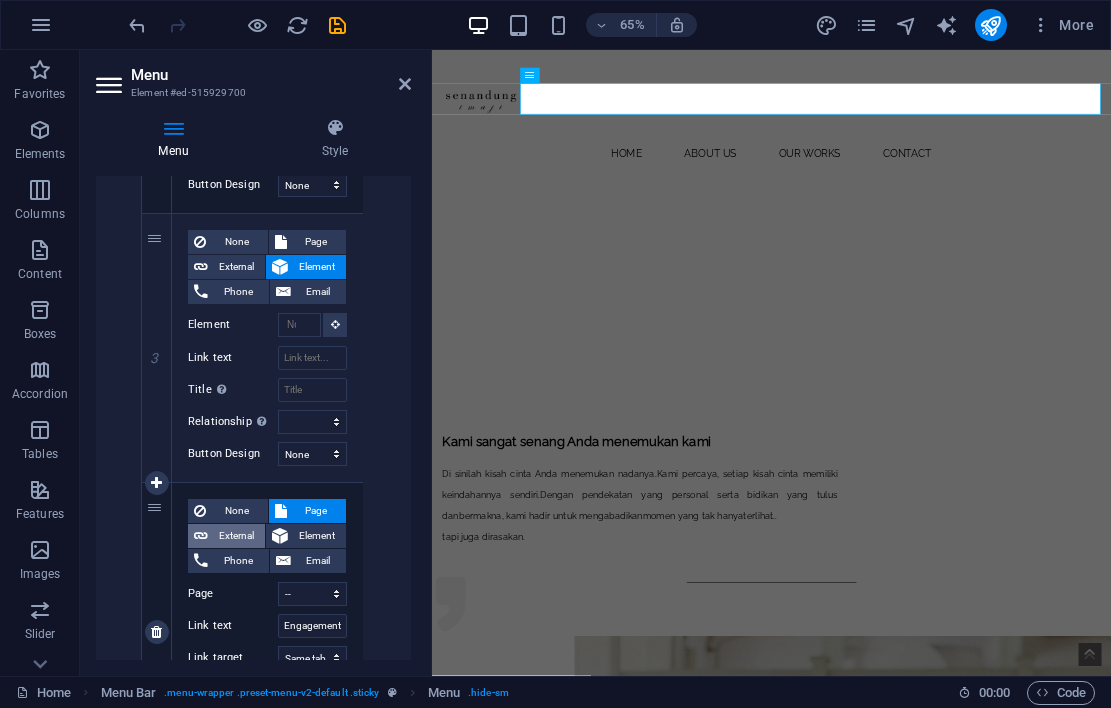 scroll, scrollTop: 1564, scrollLeft: 0, axis: vertical 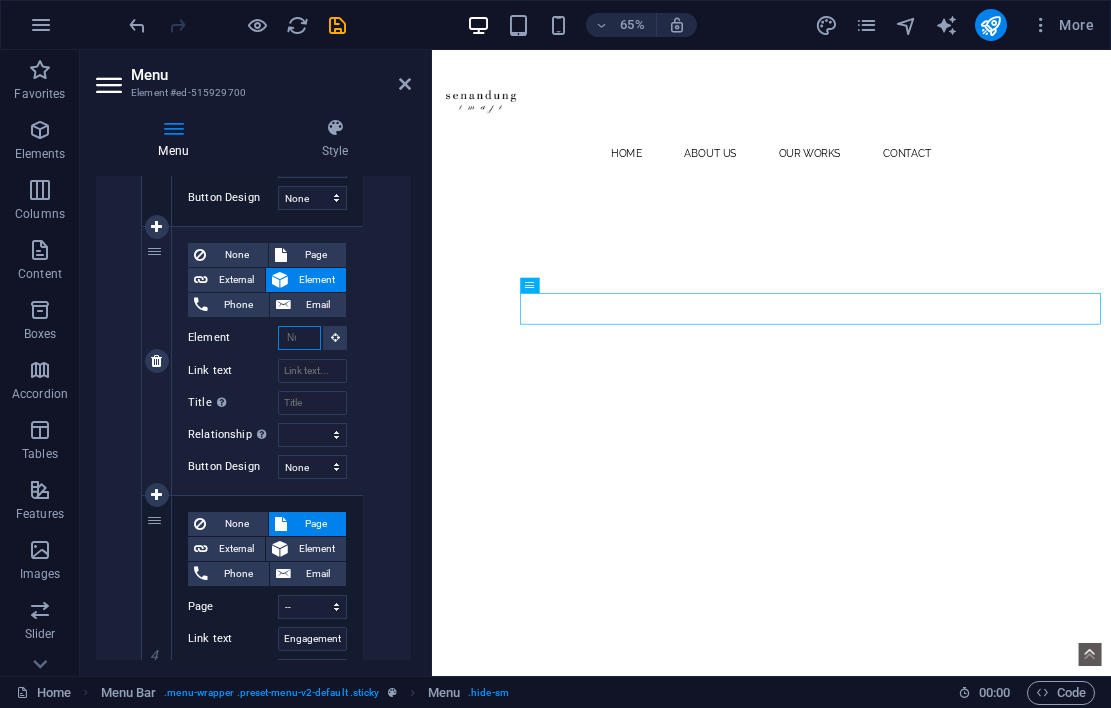 click on "Element" at bounding box center (299, 338) 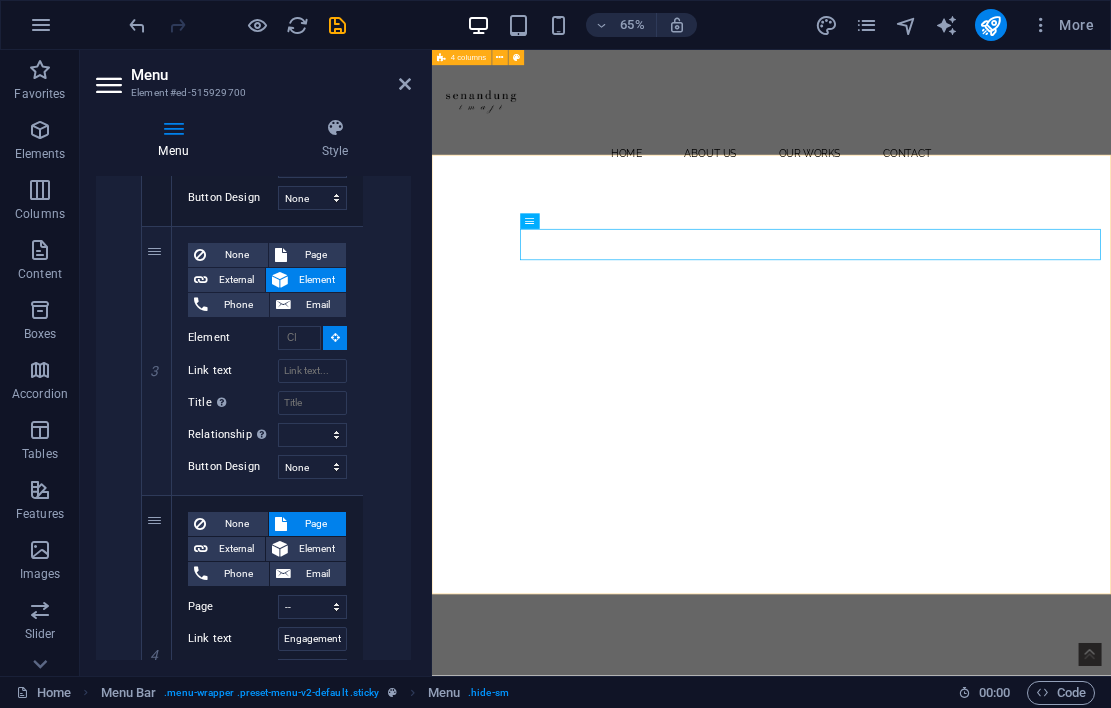 scroll, scrollTop: 1031, scrollLeft: 0, axis: vertical 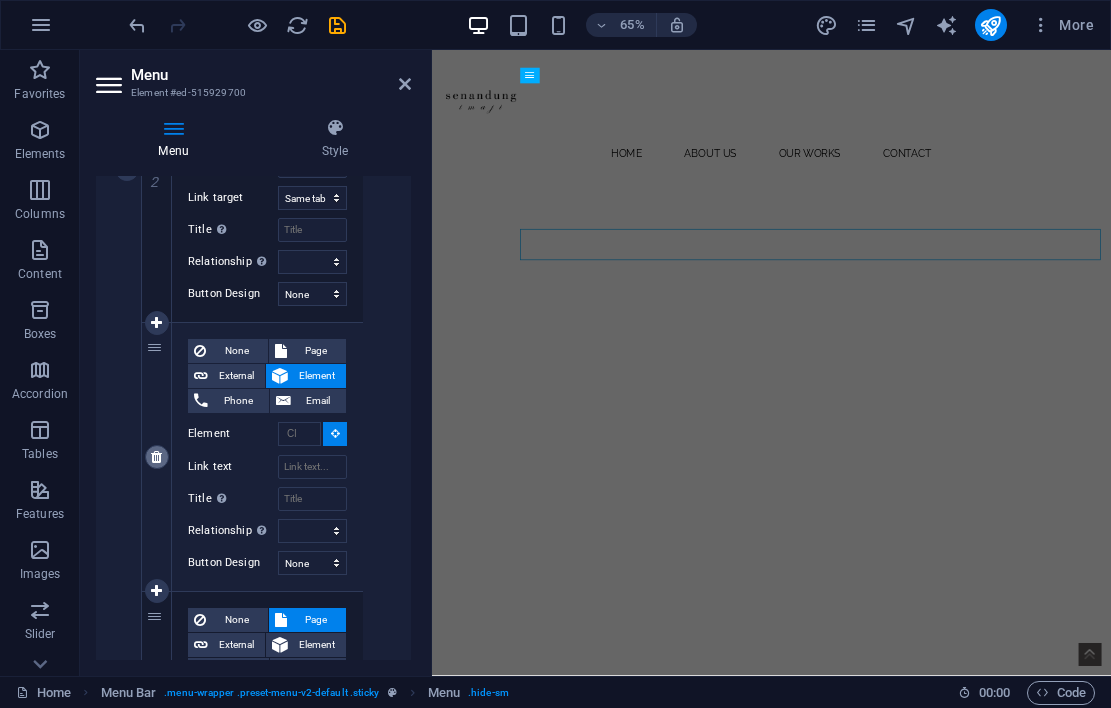 click at bounding box center (156, 457) 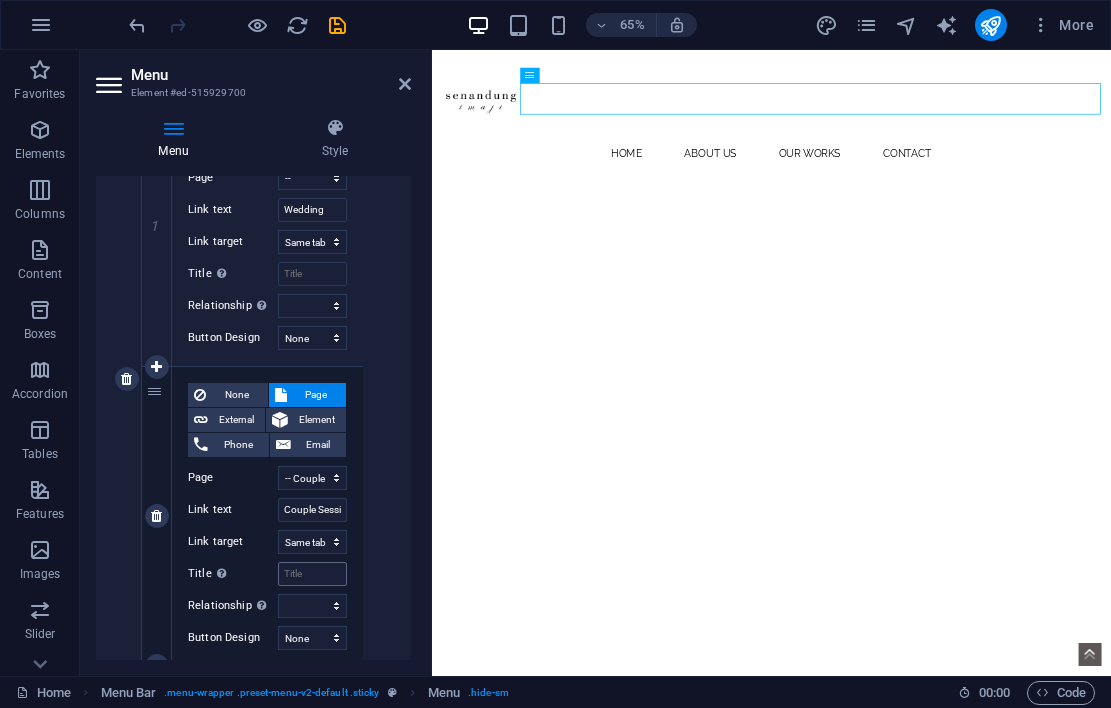 scroll, scrollTop: 1121, scrollLeft: 0, axis: vertical 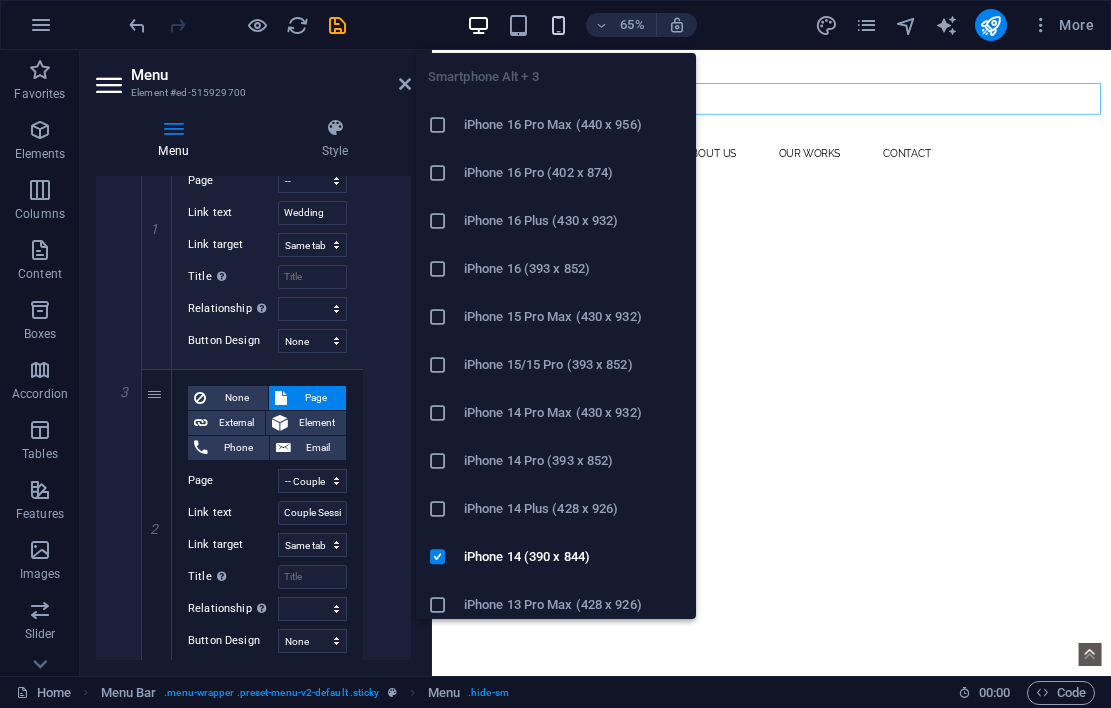 click at bounding box center (558, 25) 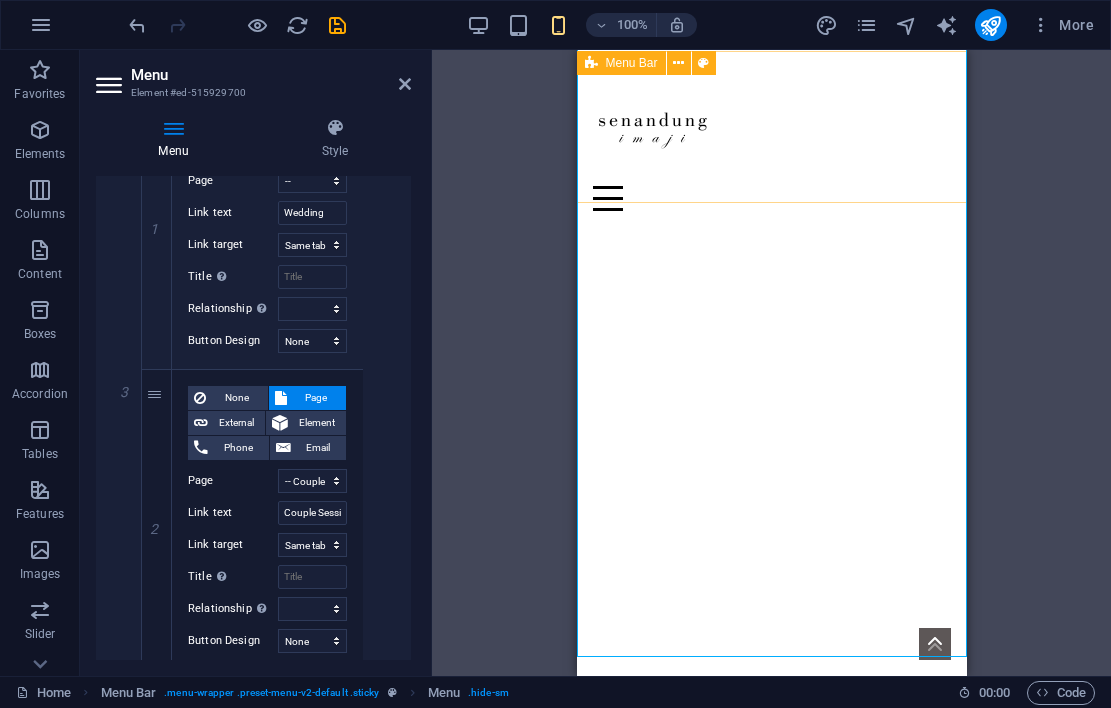 scroll, scrollTop: 0, scrollLeft: 0, axis: both 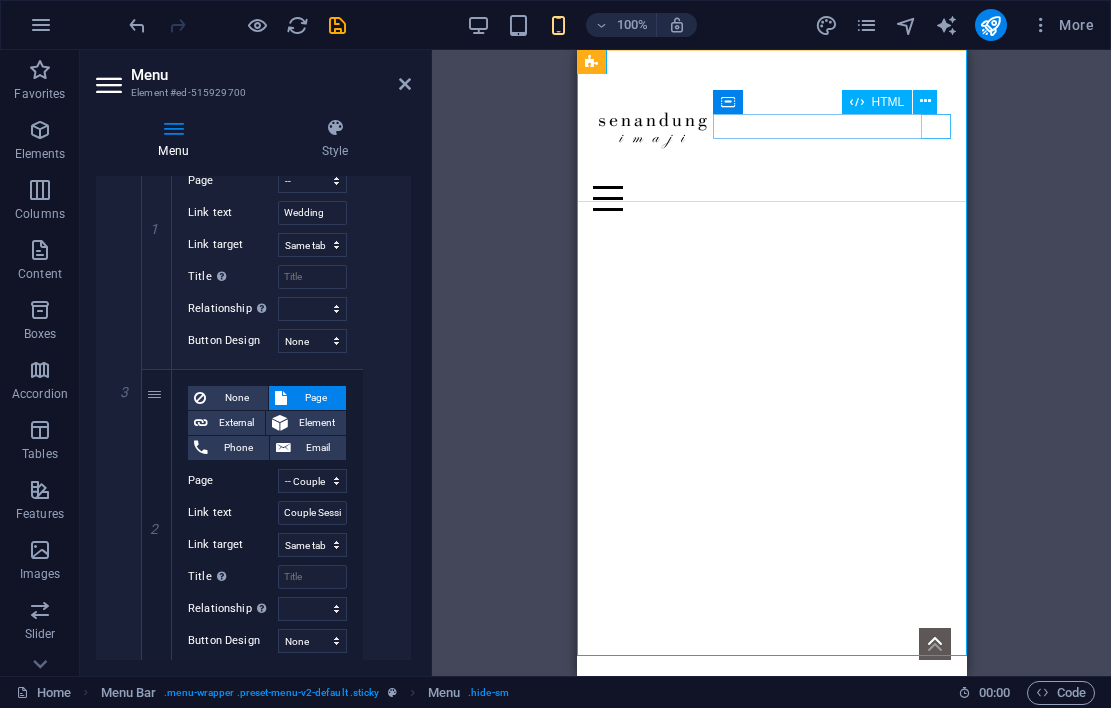 click at bounding box center [771, 198] 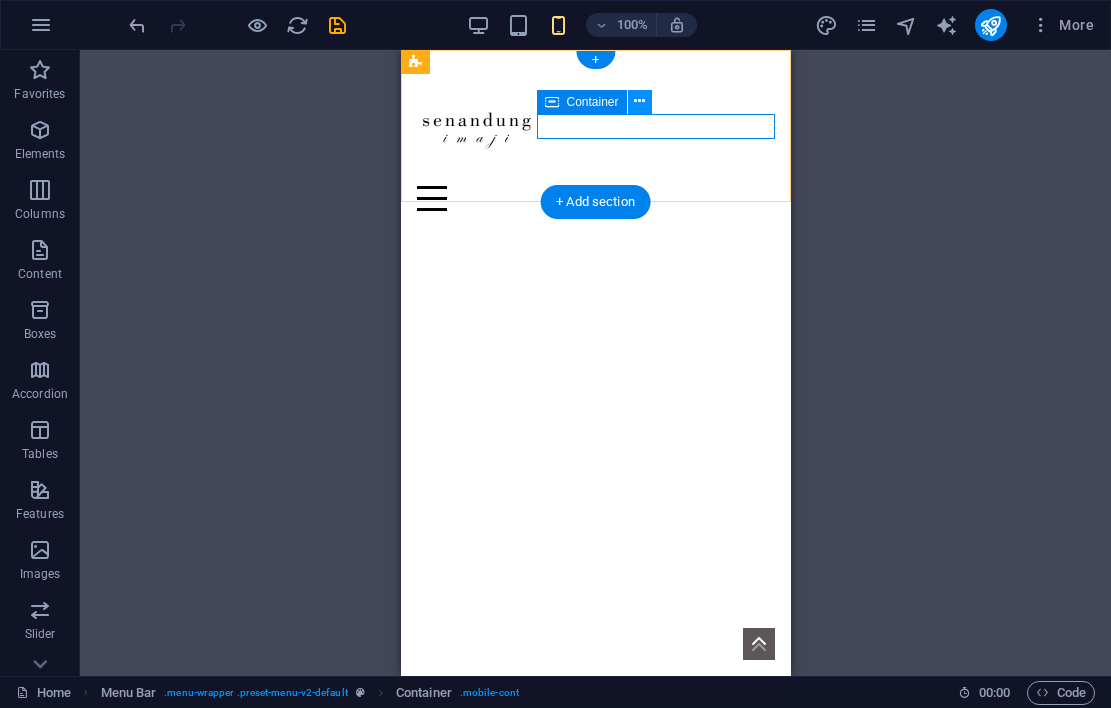 click at bounding box center [639, 101] 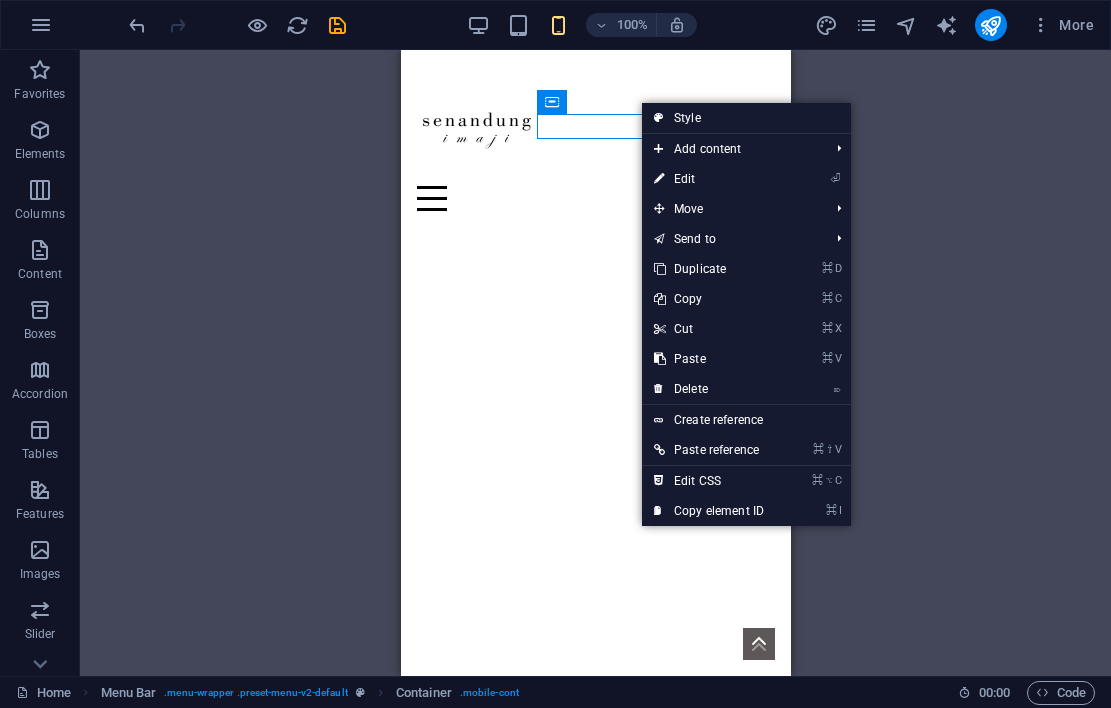 click on "Drag here to replace the existing content. Press “Ctrl” if you want to create a new element.
Container   H3   Preset   Container   4 columns   Menu Bar   Menu   Placeholder   Container   Spacer   Logo   Container   Placeholder   Container   Placeholder   Container   Container   HTML" at bounding box center (595, 363) 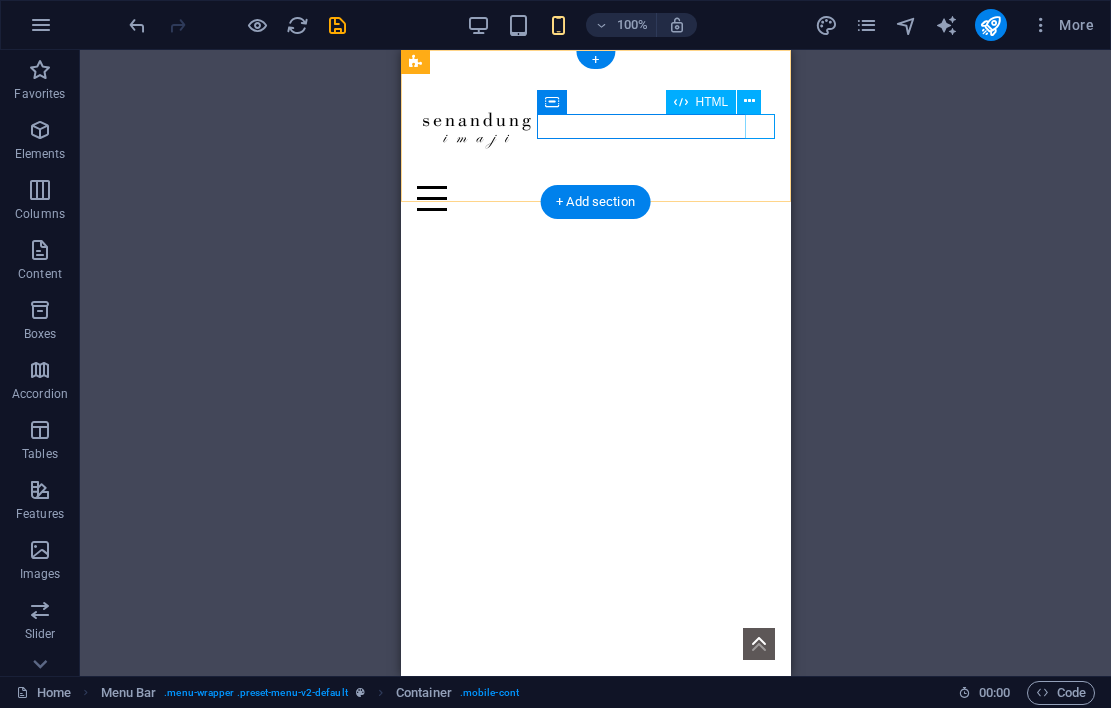 click at bounding box center [595, 198] 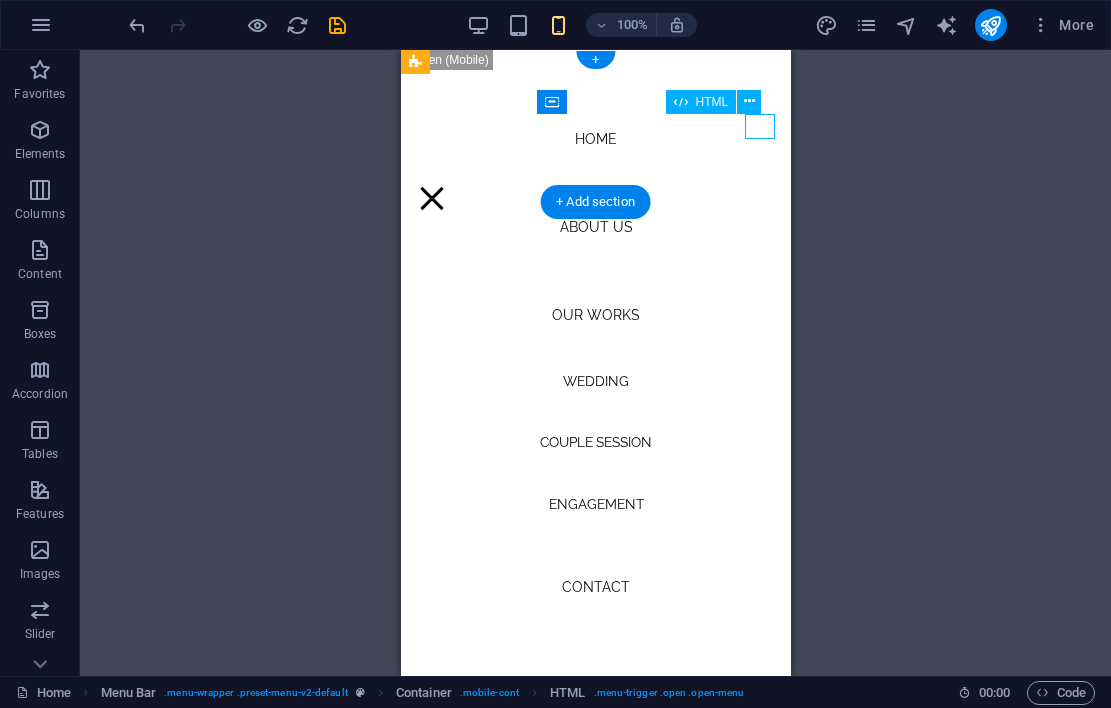 click at bounding box center (595, 198) 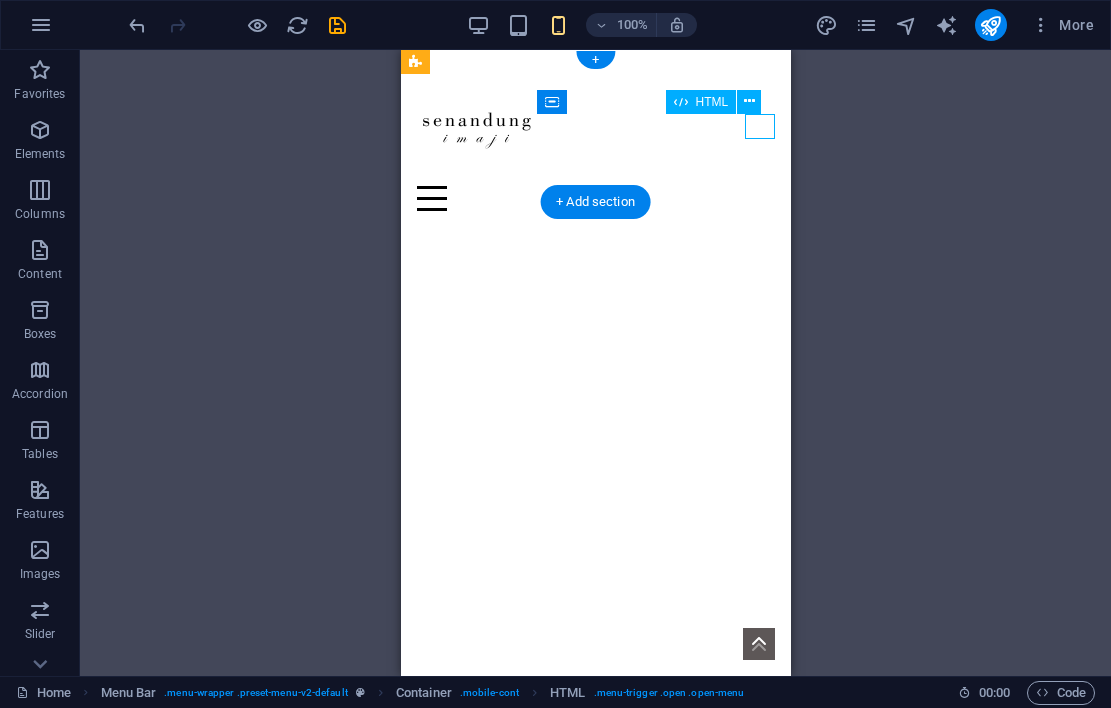 click at bounding box center (595, 198) 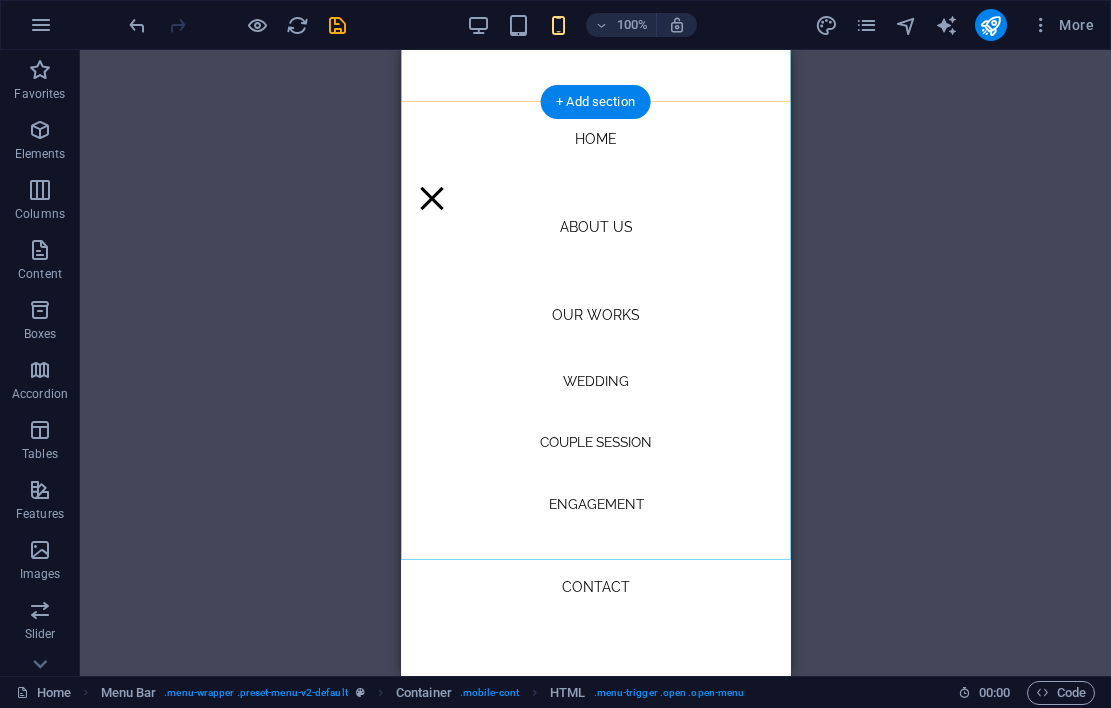 scroll, scrollTop: 103, scrollLeft: 0, axis: vertical 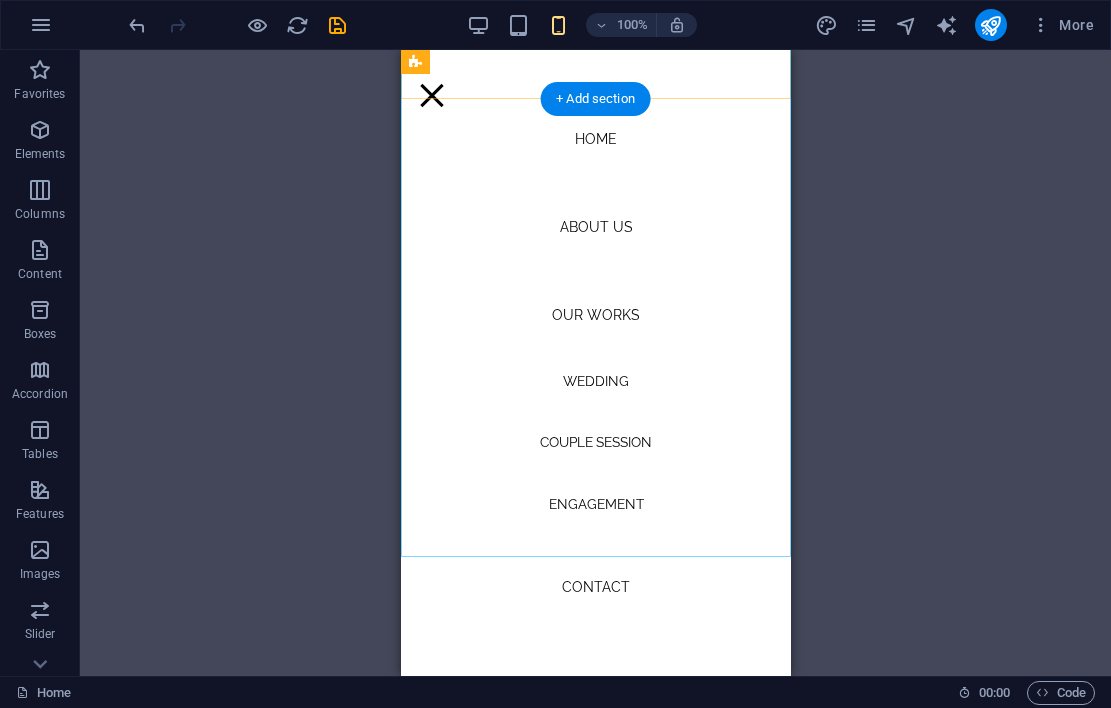click on "Home About Us Our Works Wedding Couple Session Engagement Contact" at bounding box center (595, 363) 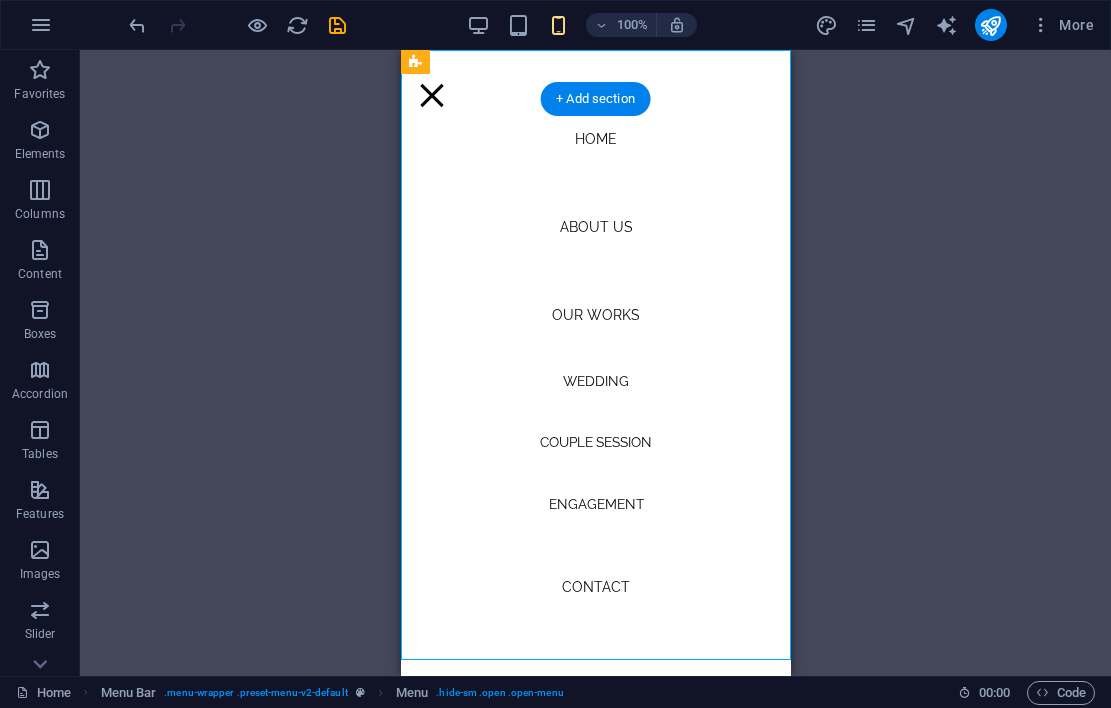 click on "Home About Us Our Works Wedding Couple Session Engagement Contact" at bounding box center [595, 363] 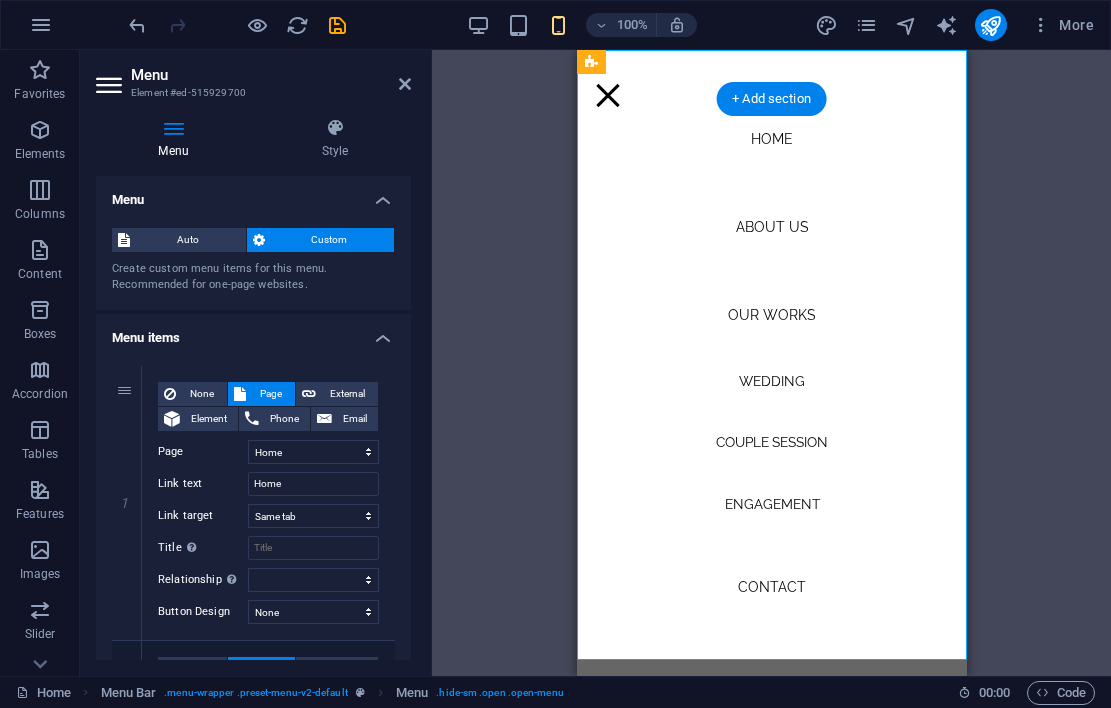 click on "Home About Us Our Works Wedding Couple Session Engagement Contact" at bounding box center (771, 363) 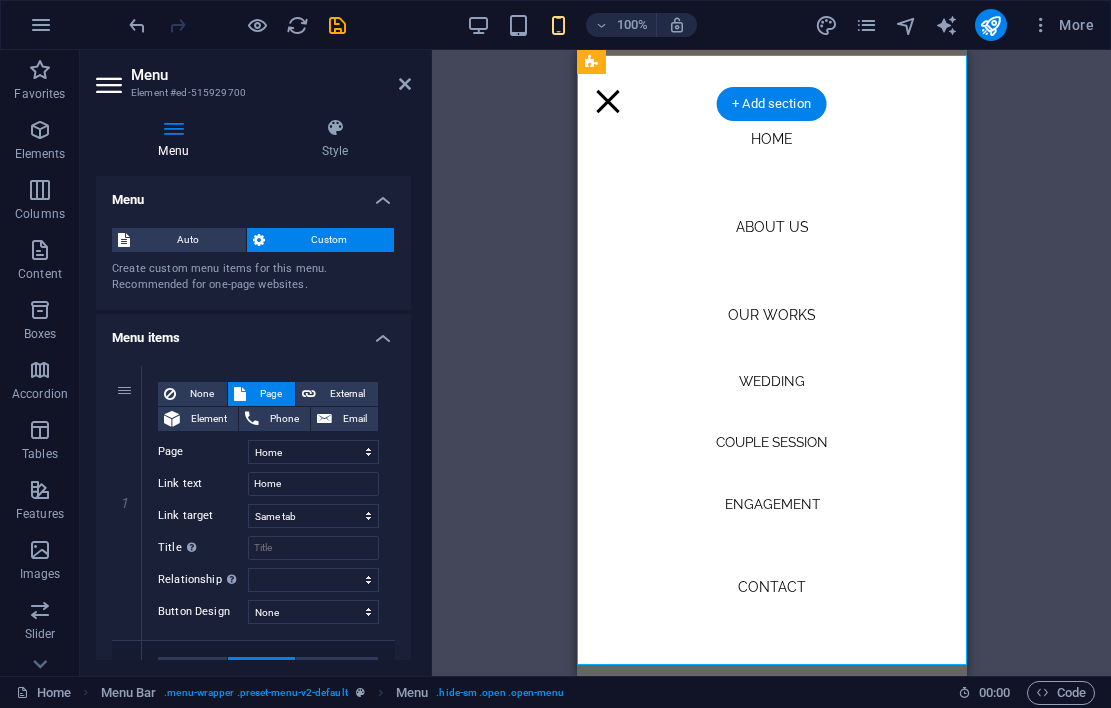 scroll, scrollTop: 98, scrollLeft: 0, axis: vertical 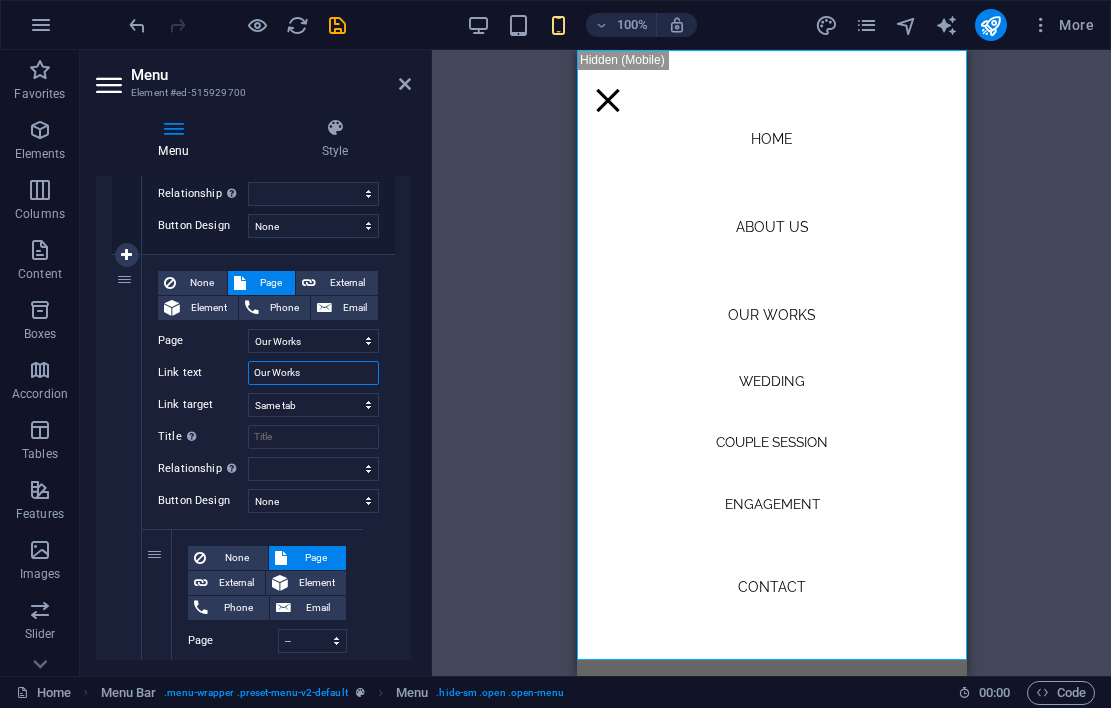drag, startPoint x: 327, startPoint y: 364, endPoint x: 224, endPoint y: 360, distance: 103.077644 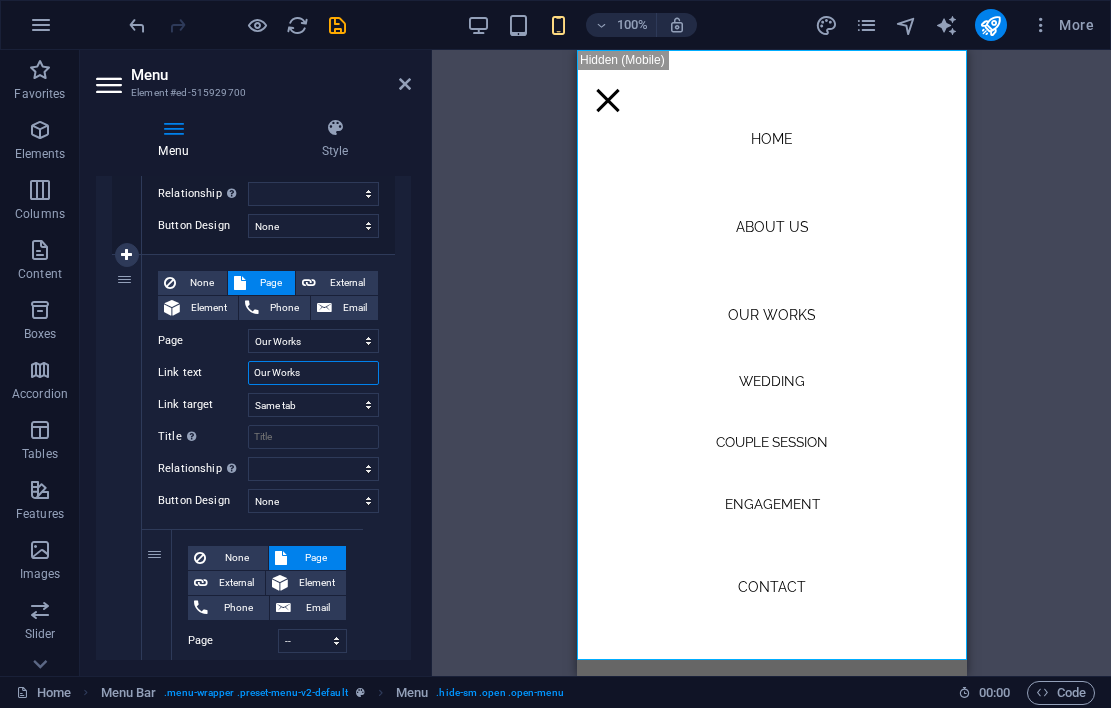 click on "Our Works" at bounding box center [313, 373] 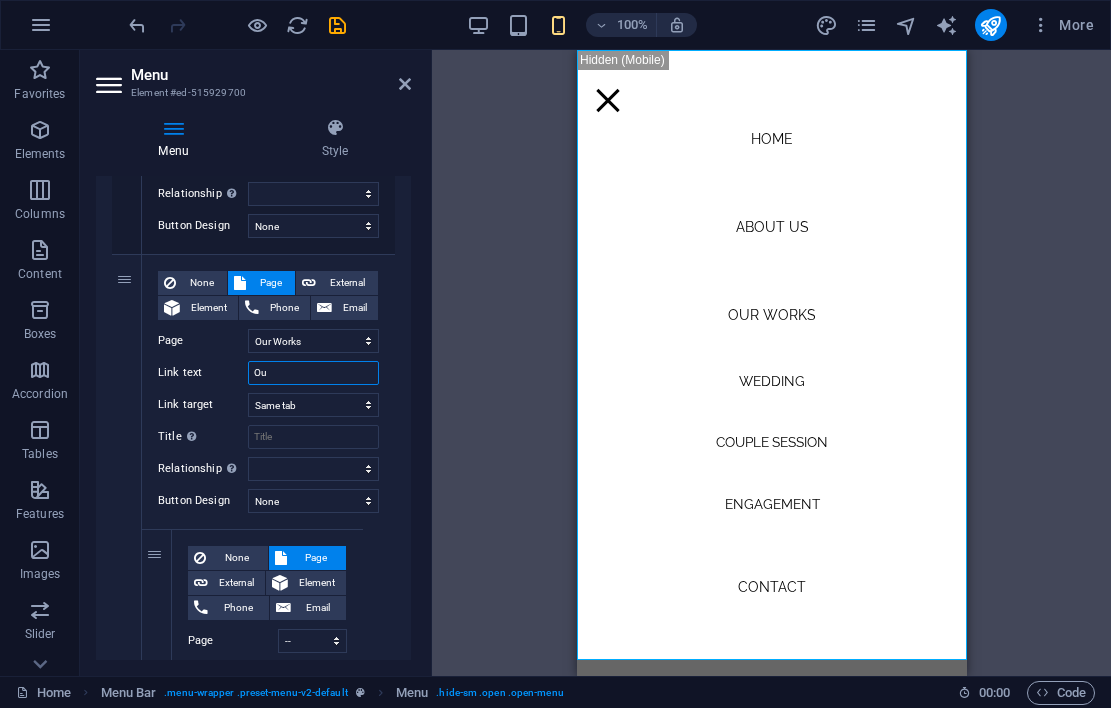 type on "O" 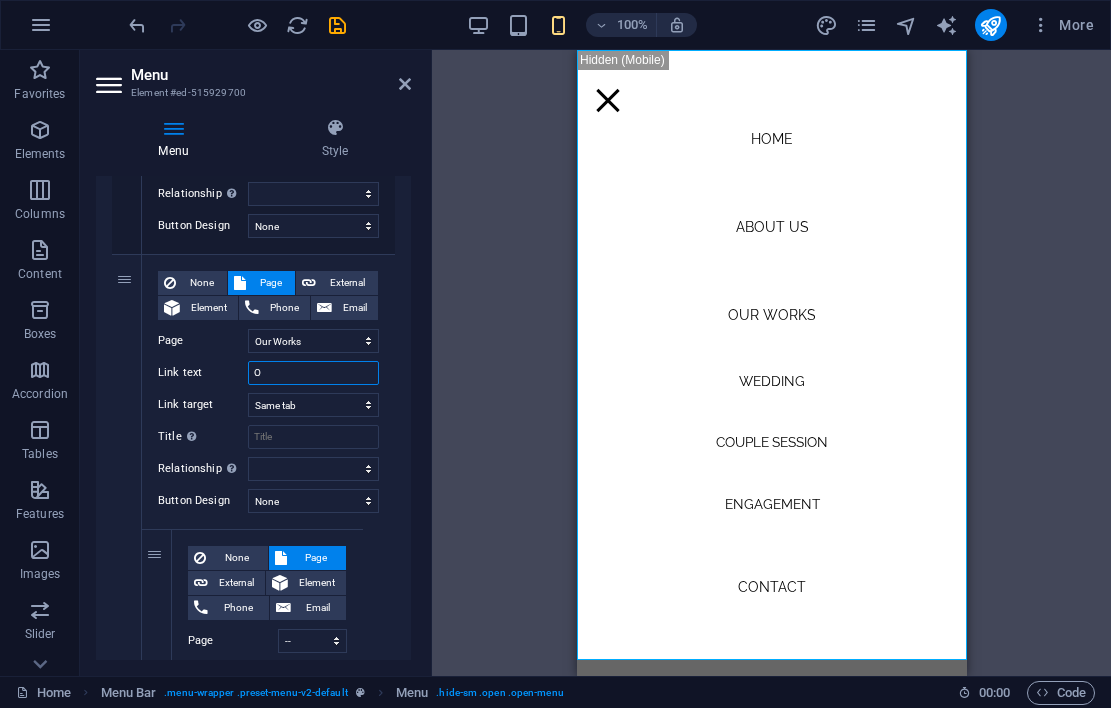 type 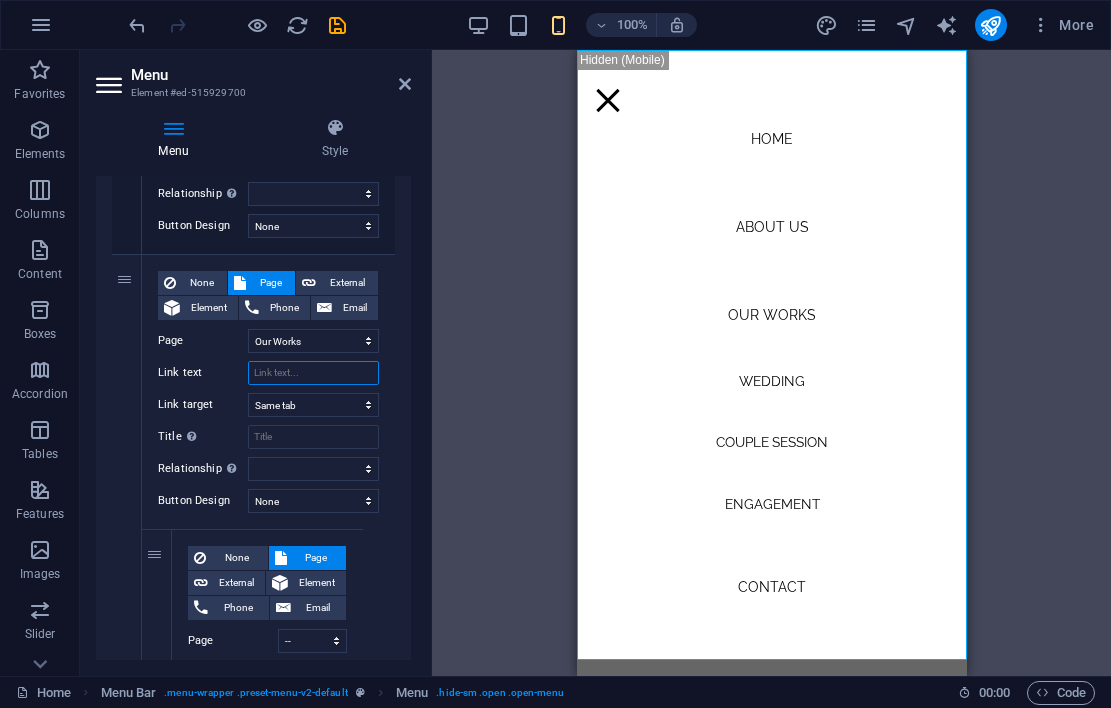 select 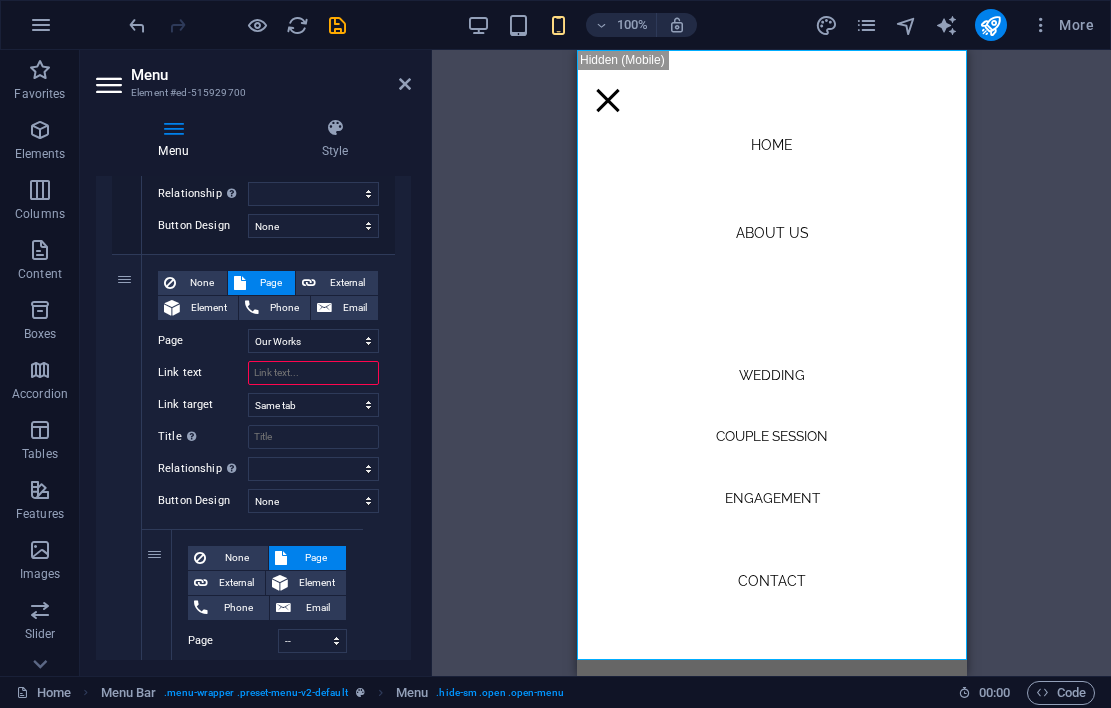 paste on "Our Works <svg class="submenu-icon" width="12" height="12" viewBox="0 0 24 24"><path d="M7 10l5 5 5-5z"/></svg>" 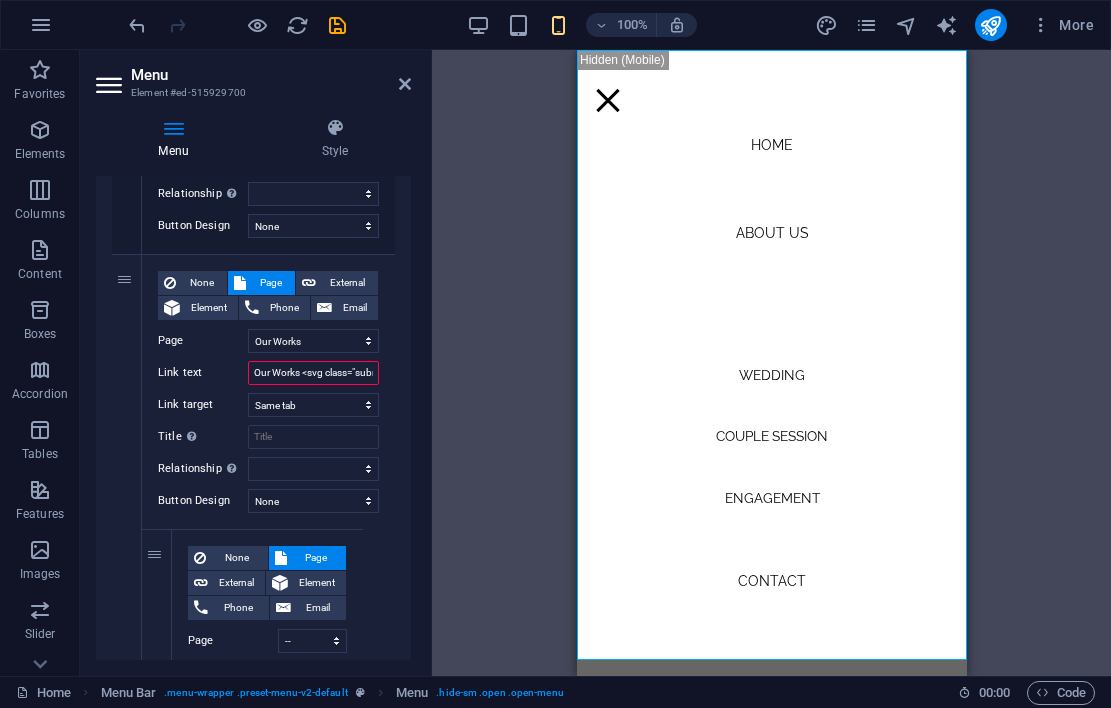 select 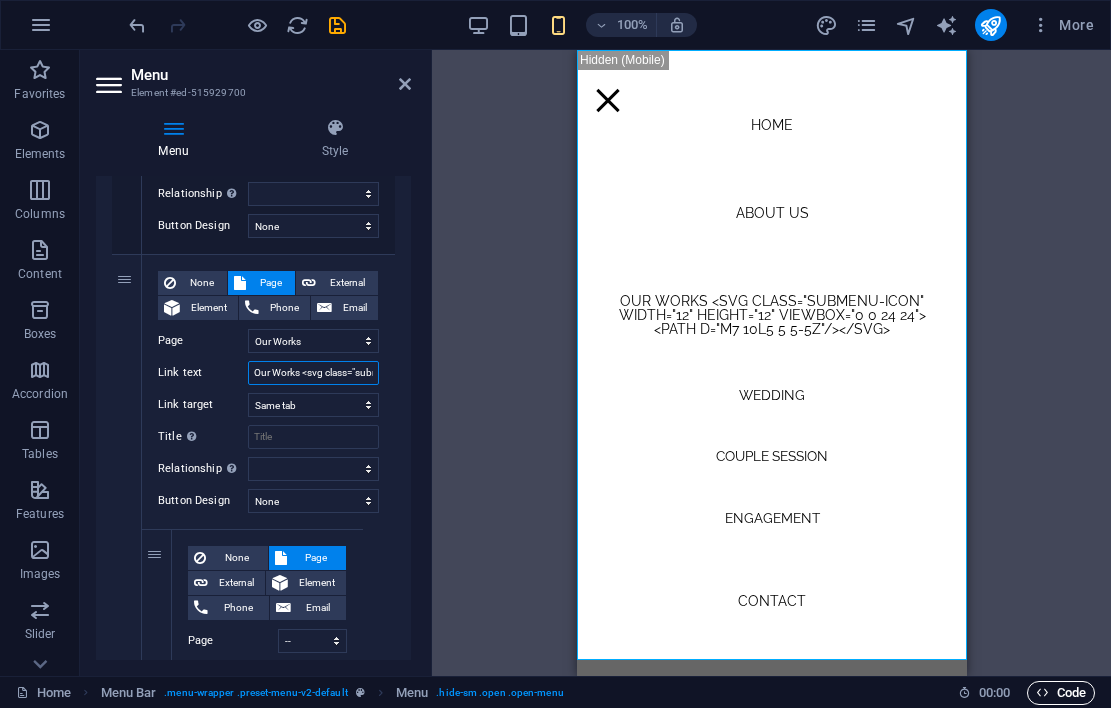 type on "Our Works <svg class="submenu-icon" width="12" height="12" viewBox="0 0 24 24"><path d="M7 10l5 5 5-5z"/></svg>" 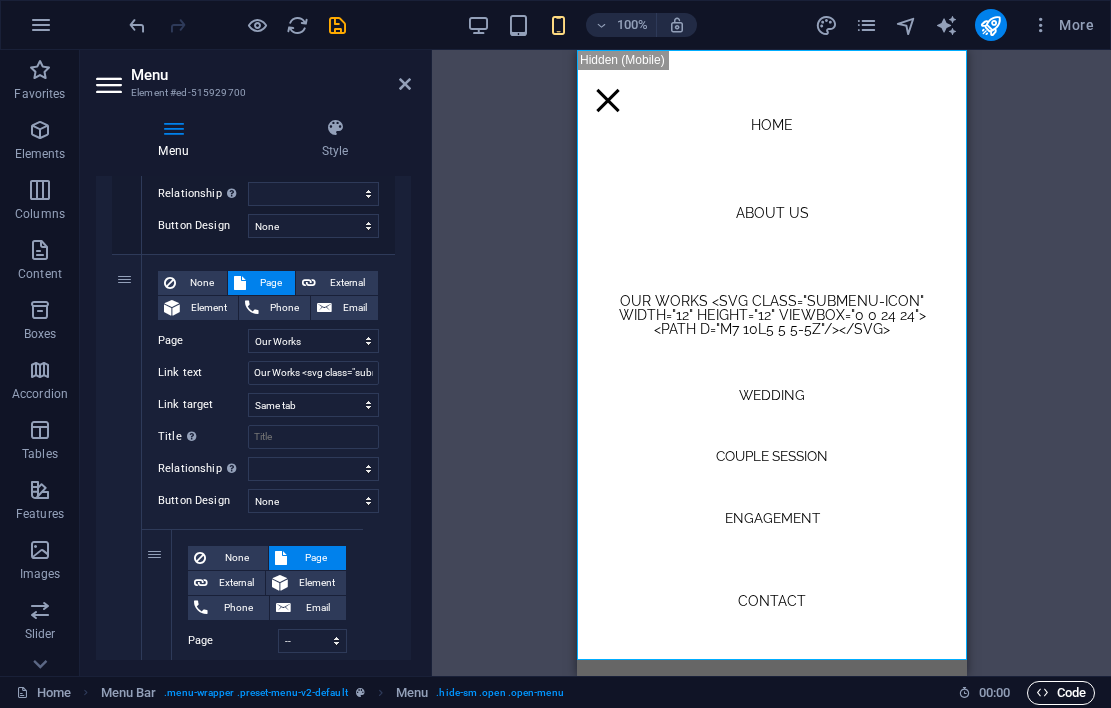 click on "Code" at bounding box center [1061, 693] 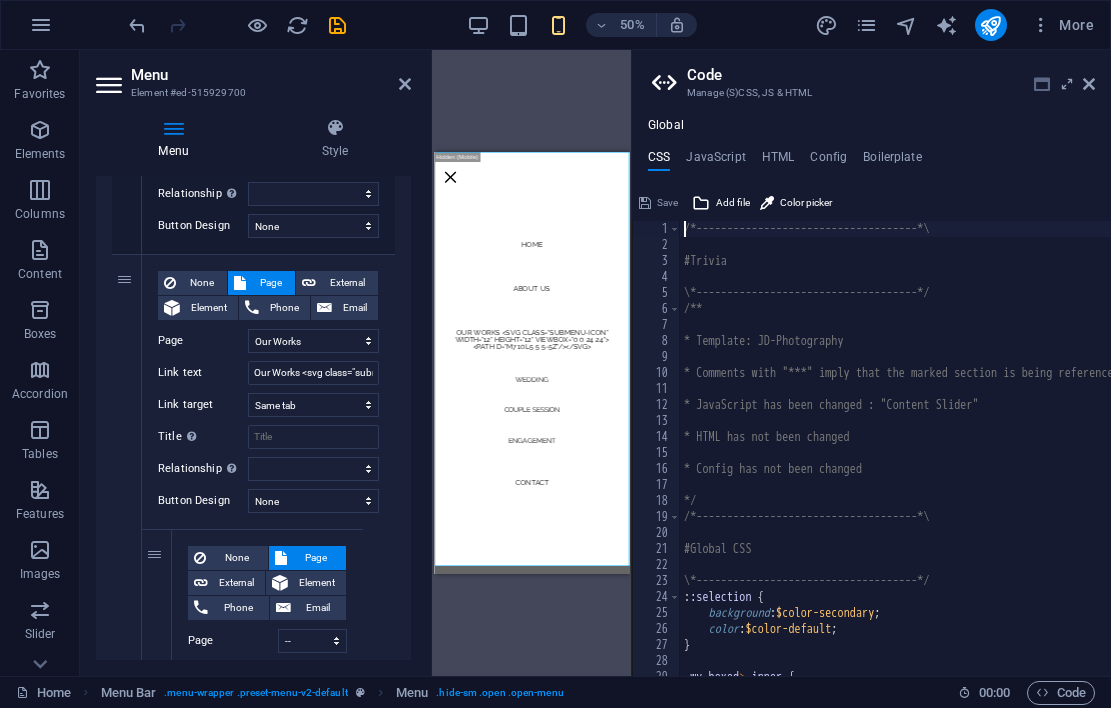 click at bounding box center (1042, 84) 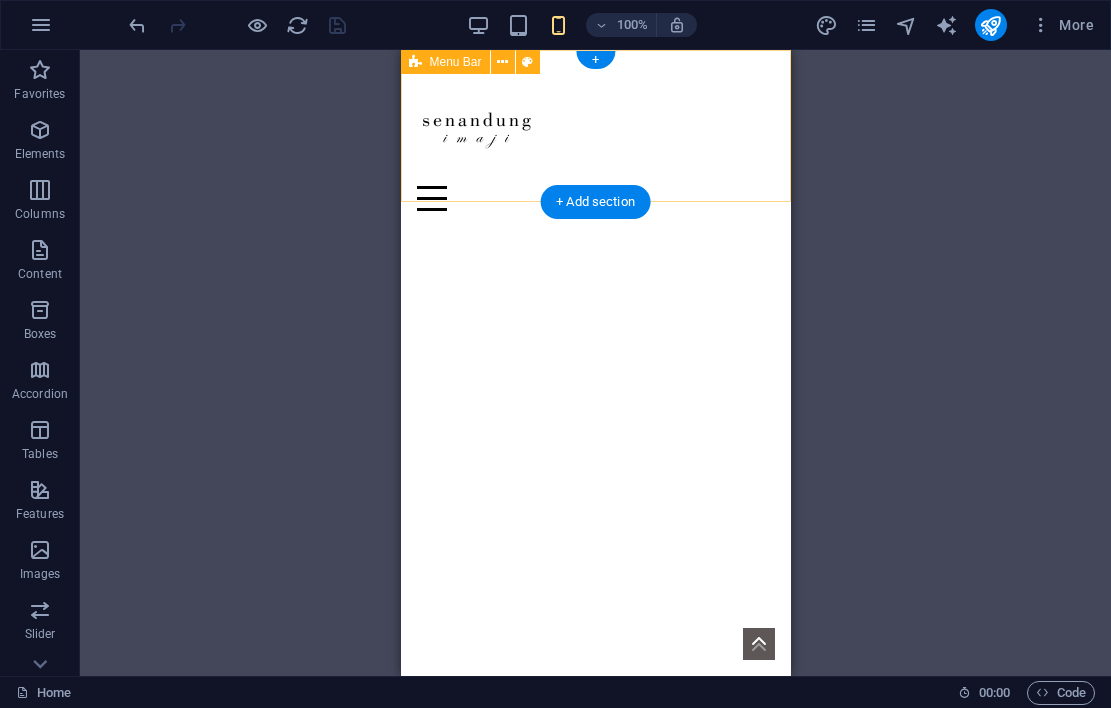 scroll, scrollTop: 0, scrollLeft: 0, axis: both 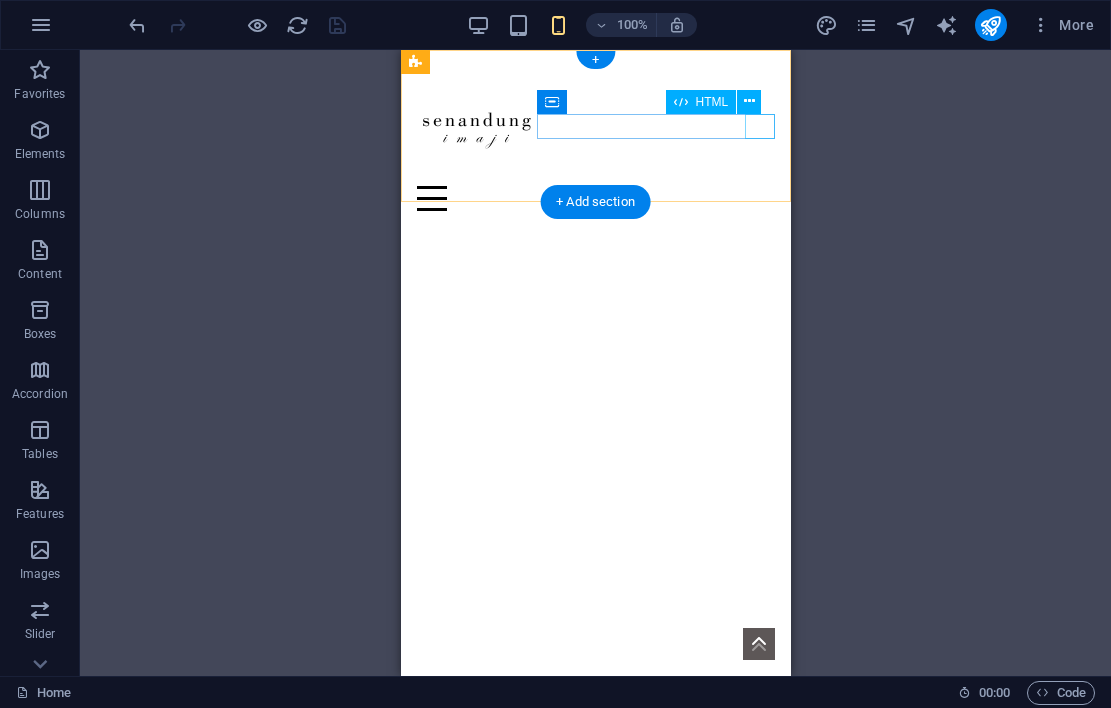 click at bounding box center [595, 198] 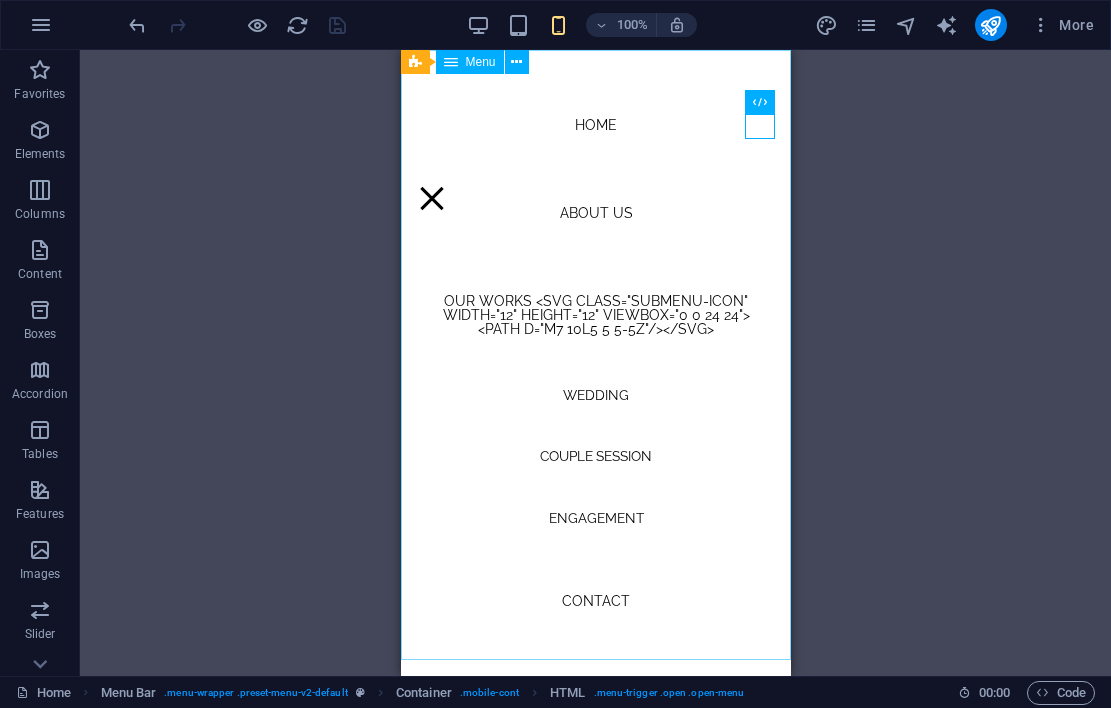 click on "Home About Us Our Works <svg class="submenu-icon" width="12" height="12" viewBox="0 0 24 24"><path d="M7 10l5 5 5-5z"/></svg> Wedding Couple Session Engagement Contact" at bounding box center (595, 363) 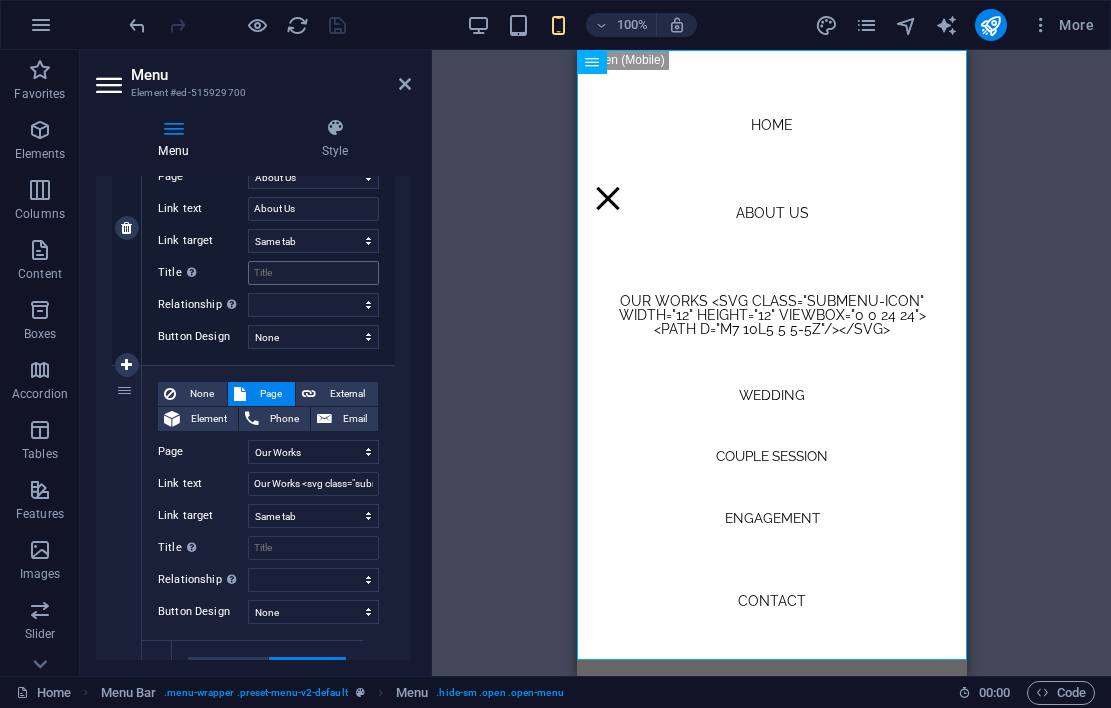 scroll, scrollTop: 551, scrollLeft: 0, axis: vertical 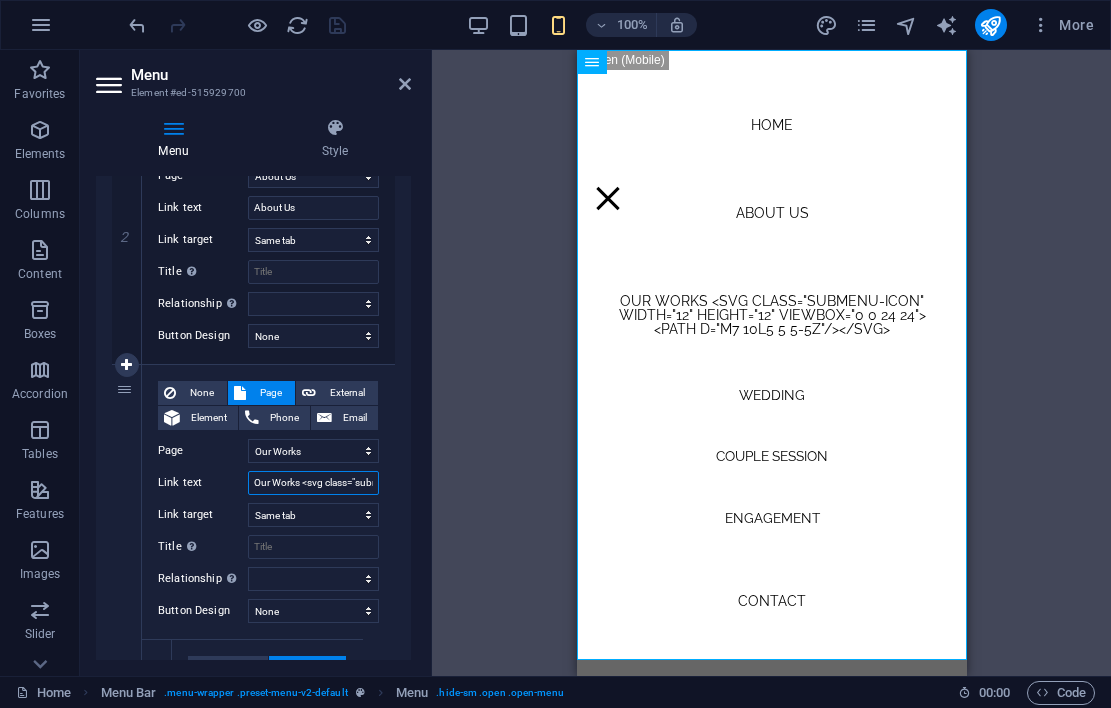 click on "Our Works <svg class="submenu-icon" width="12" height="12" viewBox="0 0 24 24"><path d="M7 10l5 5 5-5z"/></svg>" at bounding box center (313, 483) 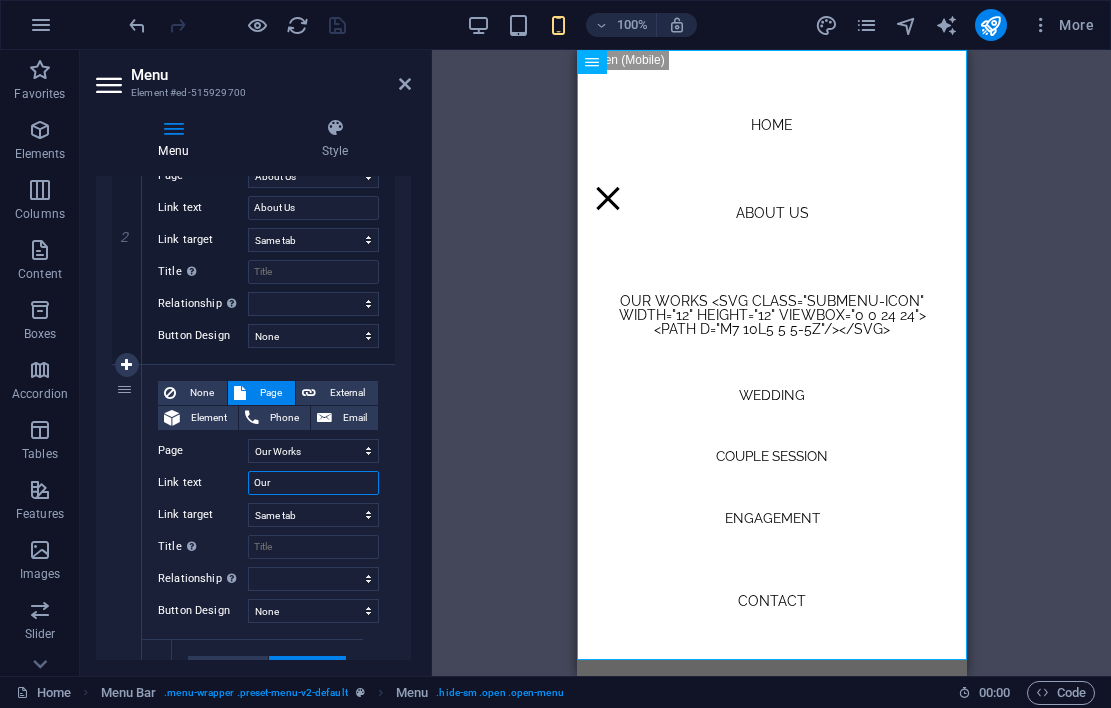 type on "Our" 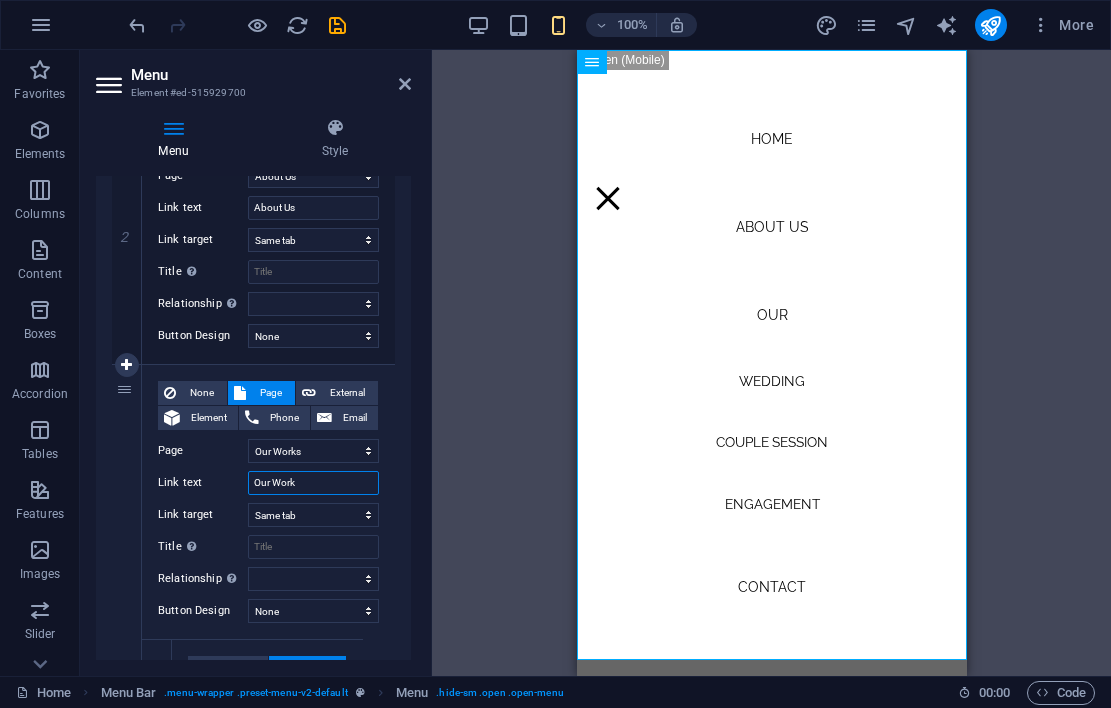 type on "Our Works" 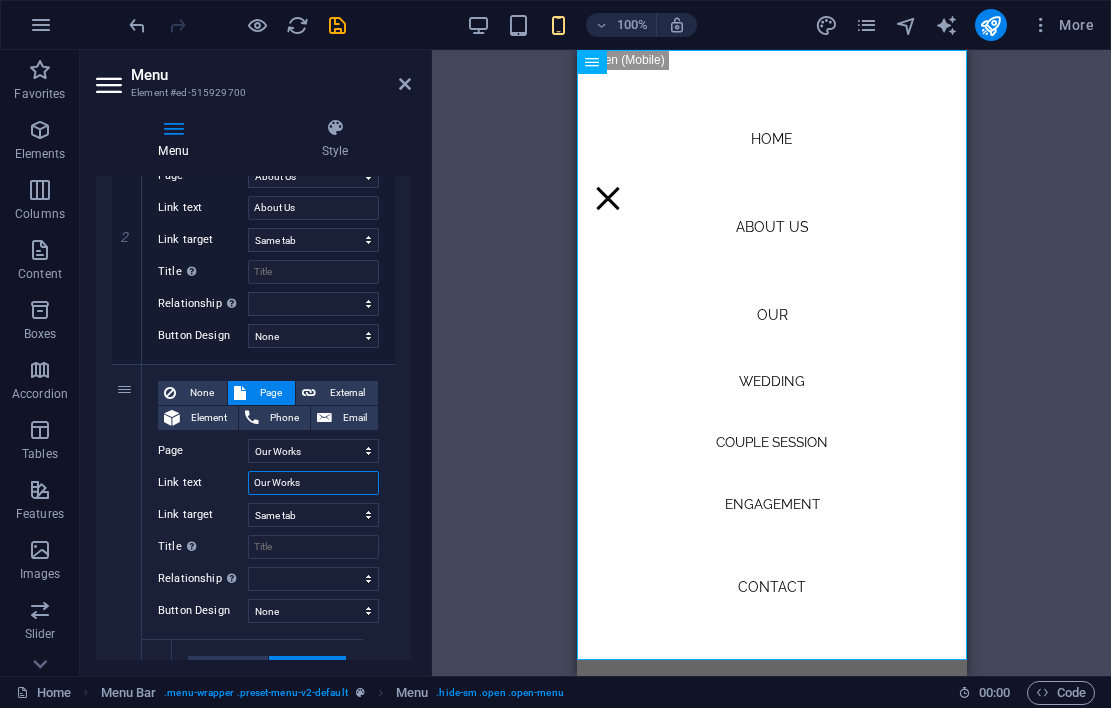 select 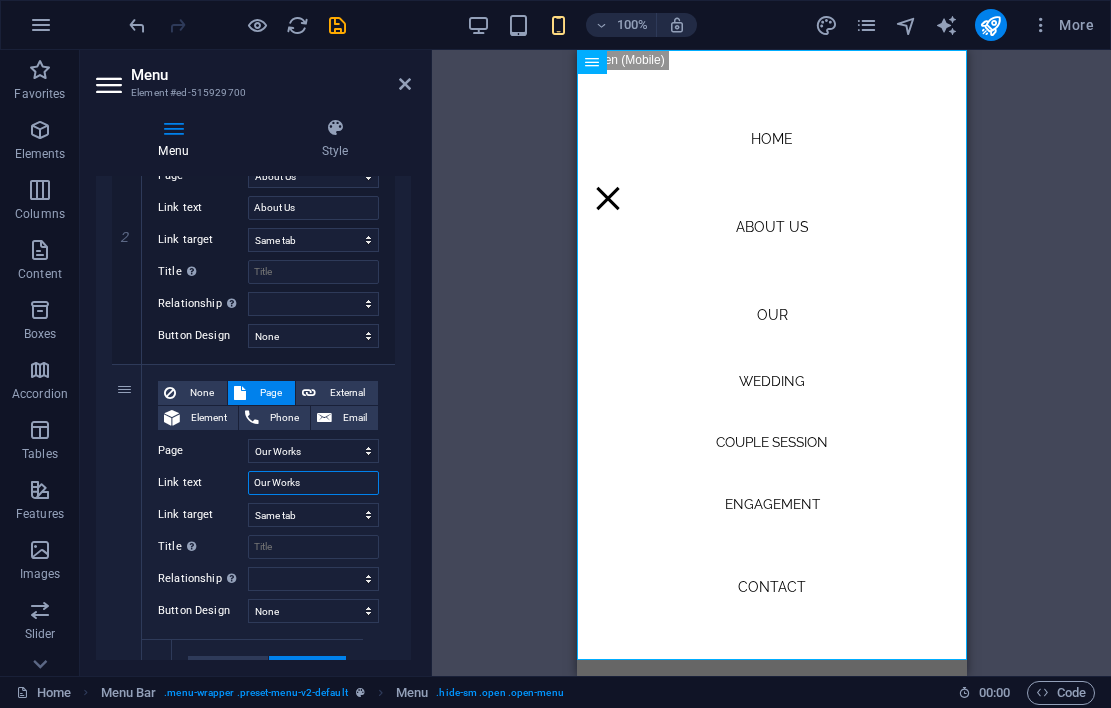 select 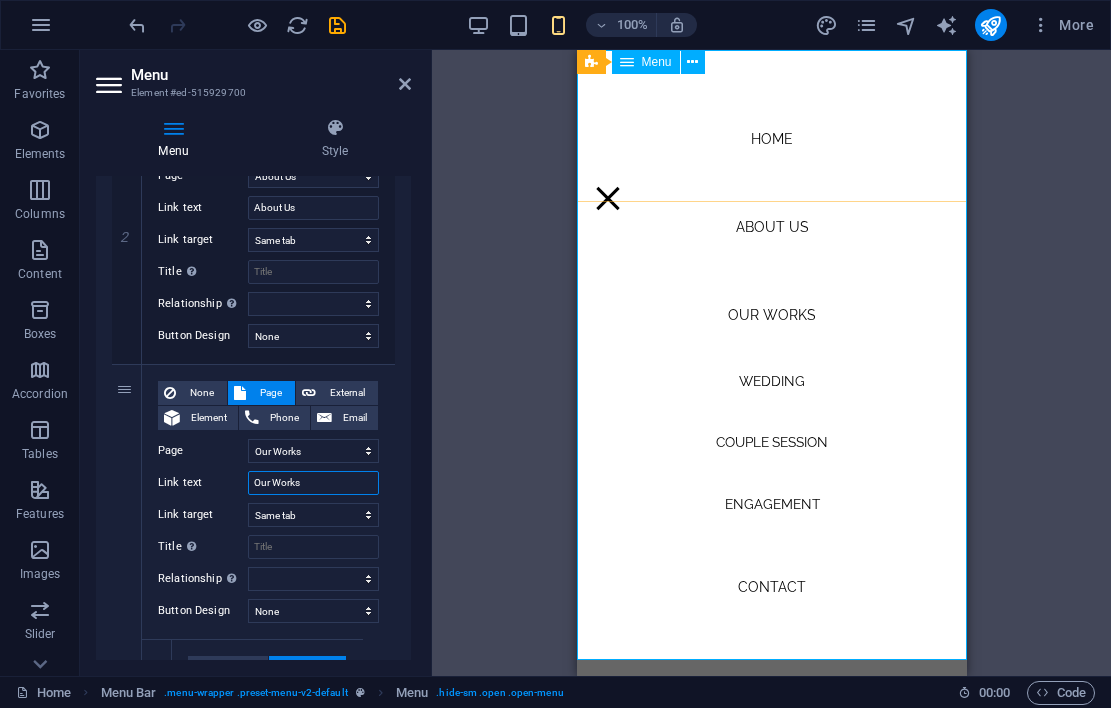 type on "Our Works" 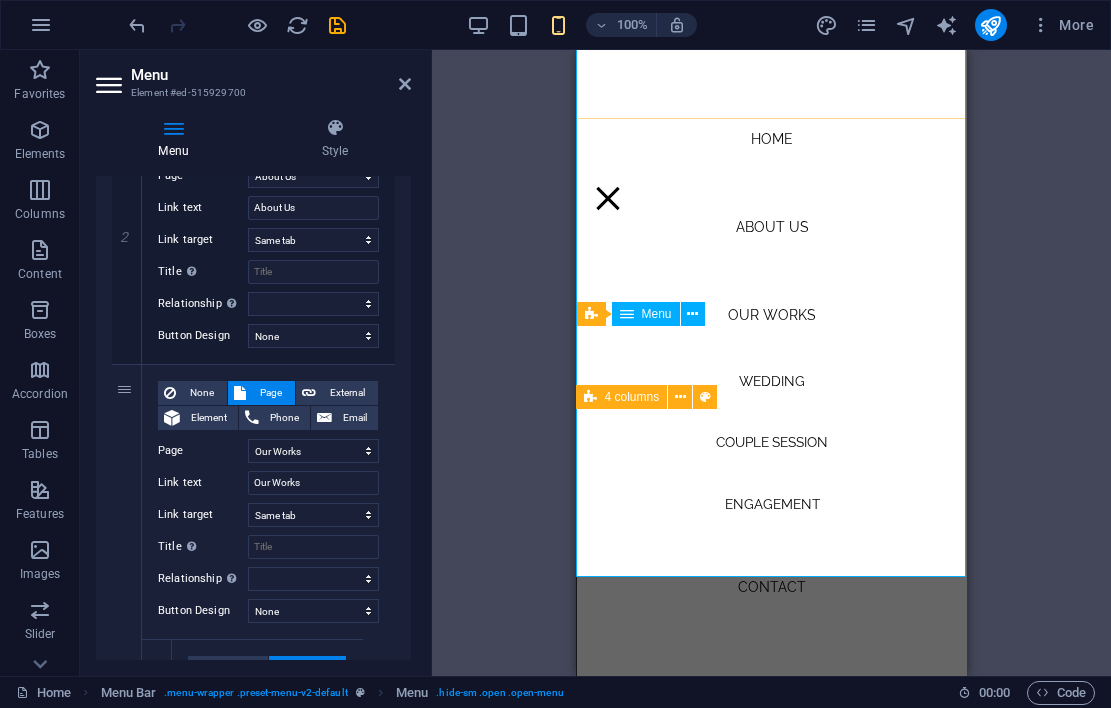 scroll, scrollTop: 590, scrollLeft: 1, axis: both 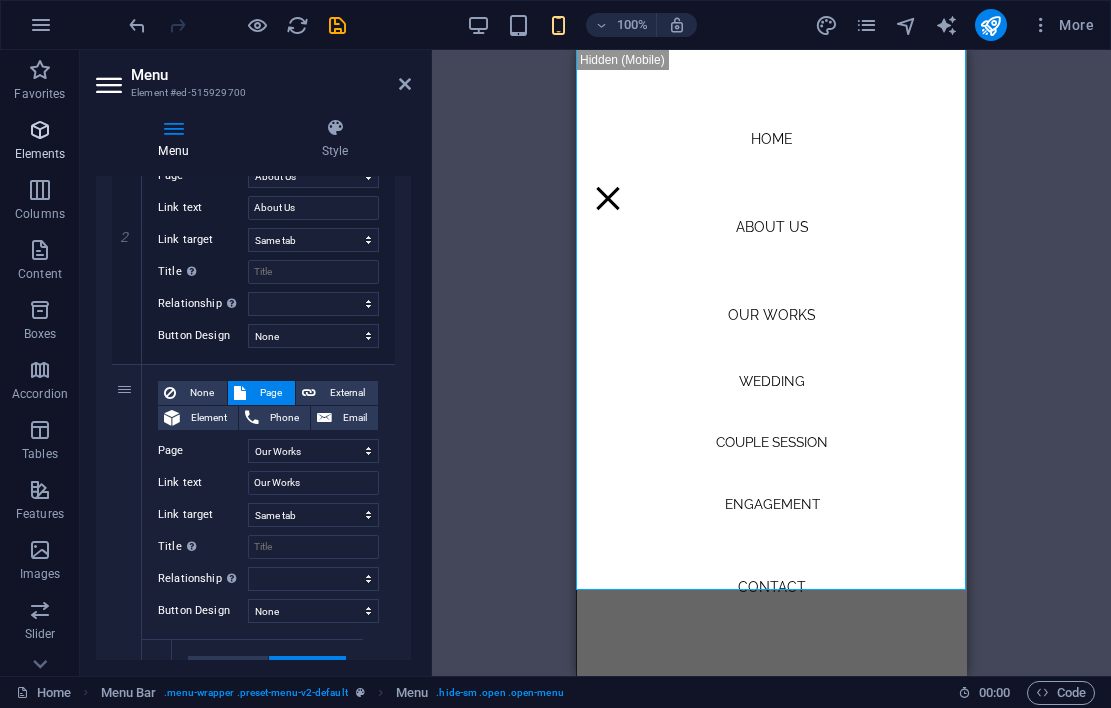 click at bounding box center (40, 130) 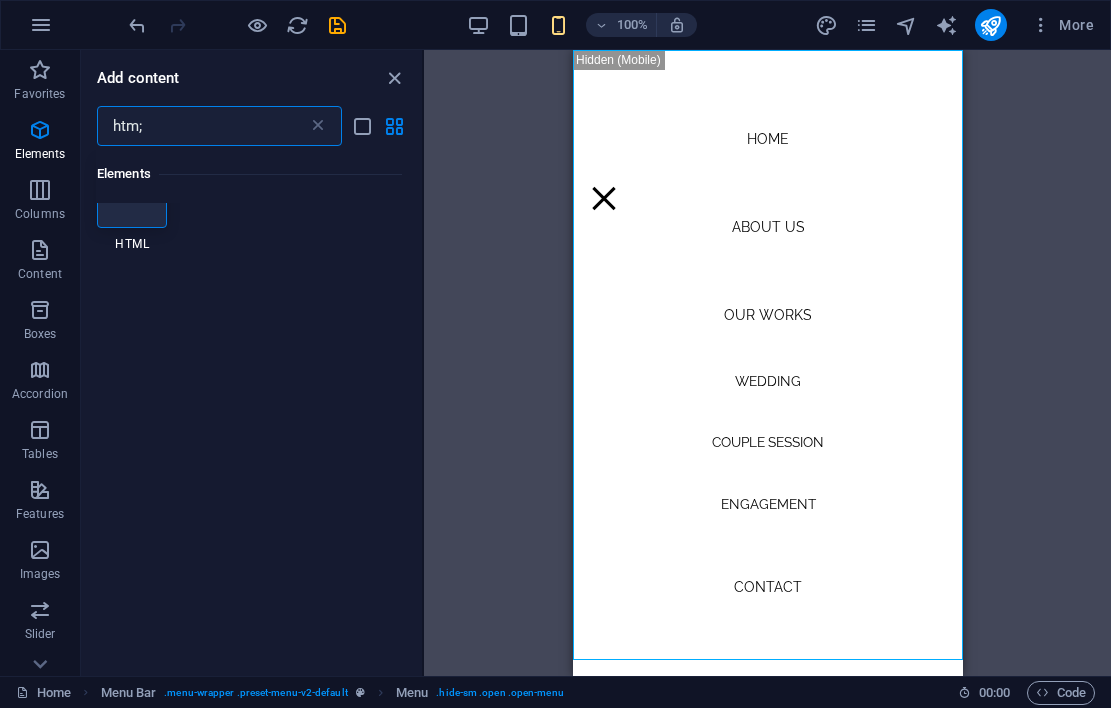 scroll, scrollTop: 0, scrollLeft: 0, axis: both 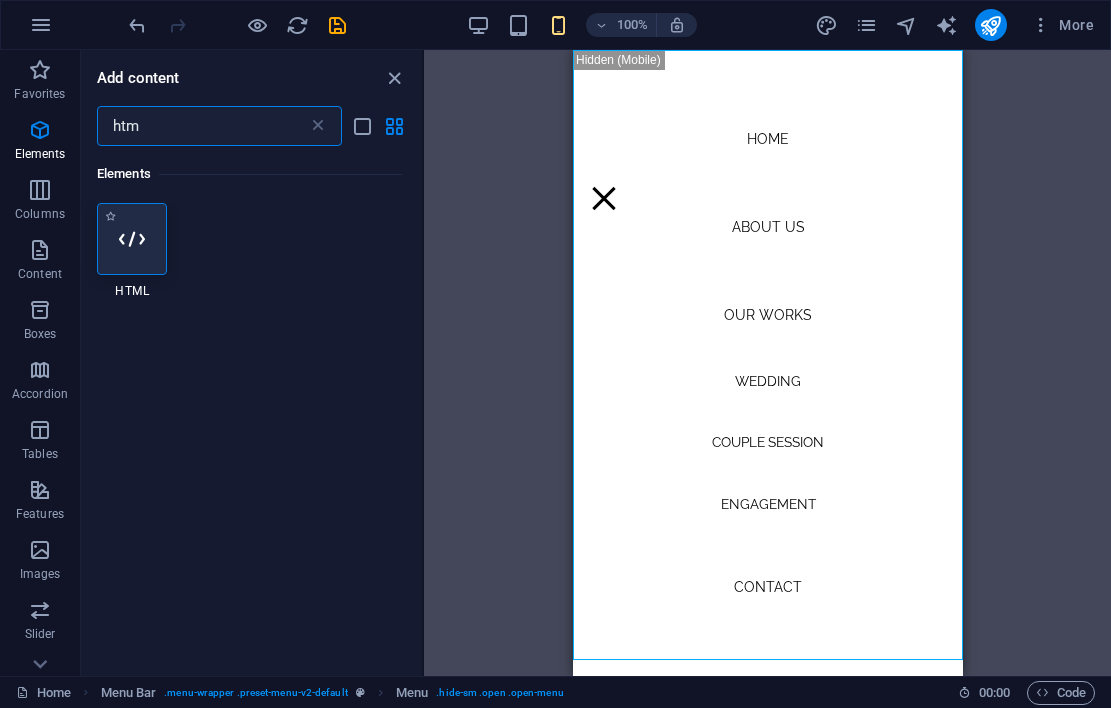 type on "htm" 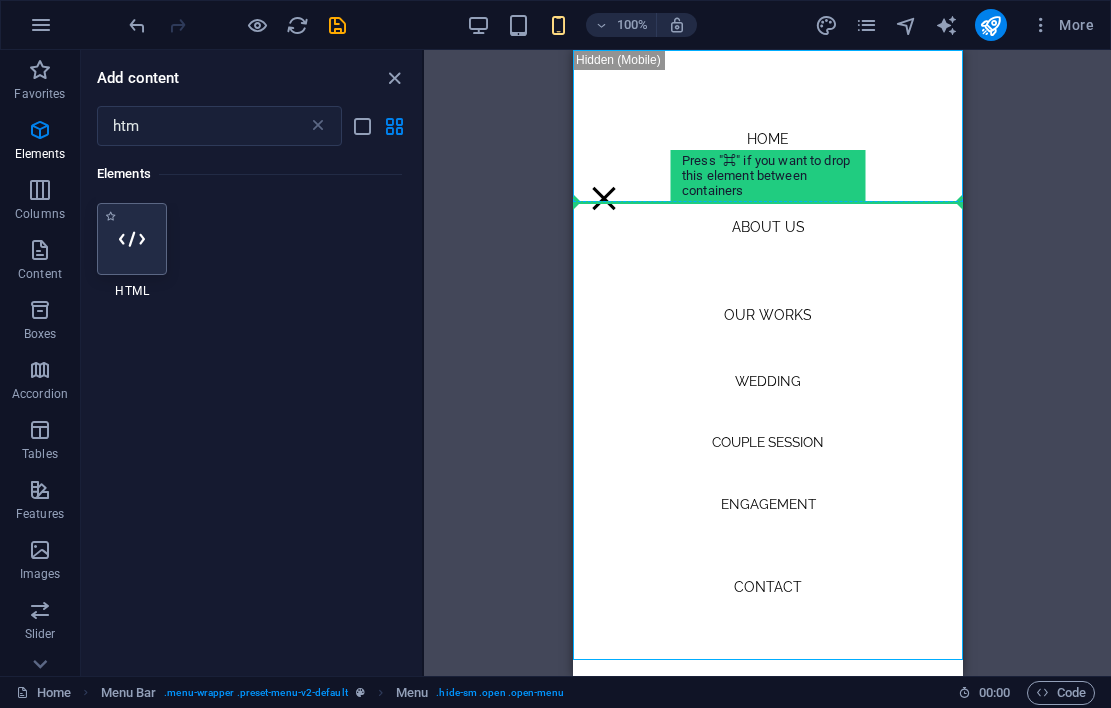 drag, startPoint x: 140, startPoint y: 243, endPoint x: 139, endPoint y: 230, distance: 13.038404 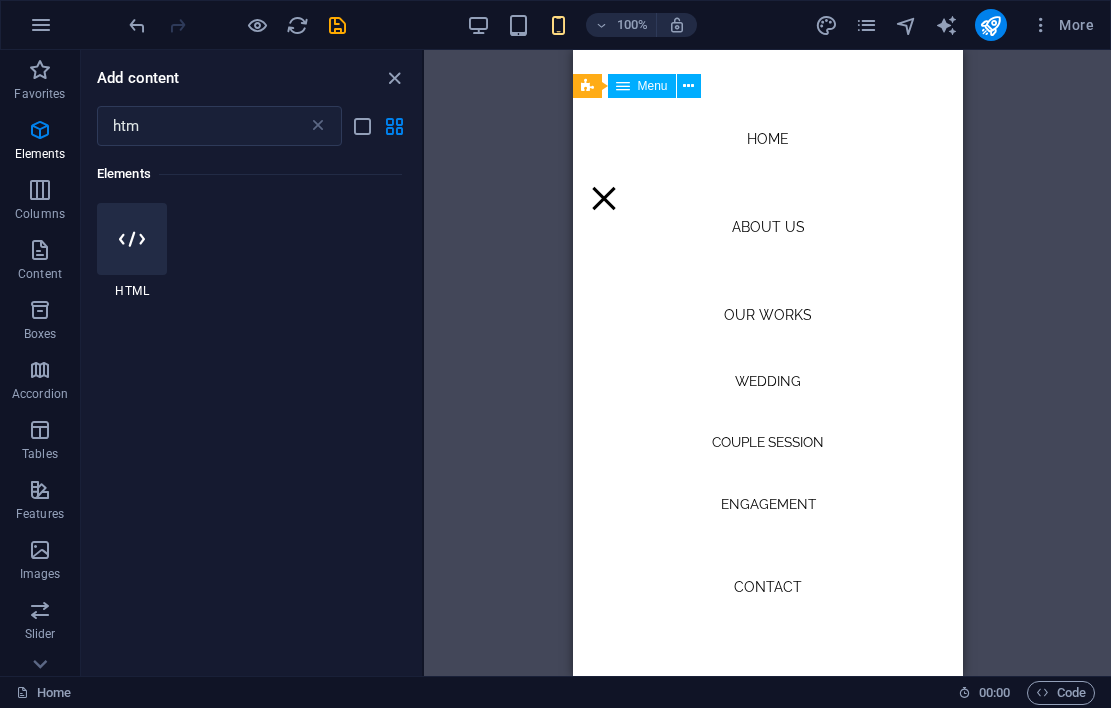 scroll, scrollTop: 565, scrollLeft: 0, axis: vertical 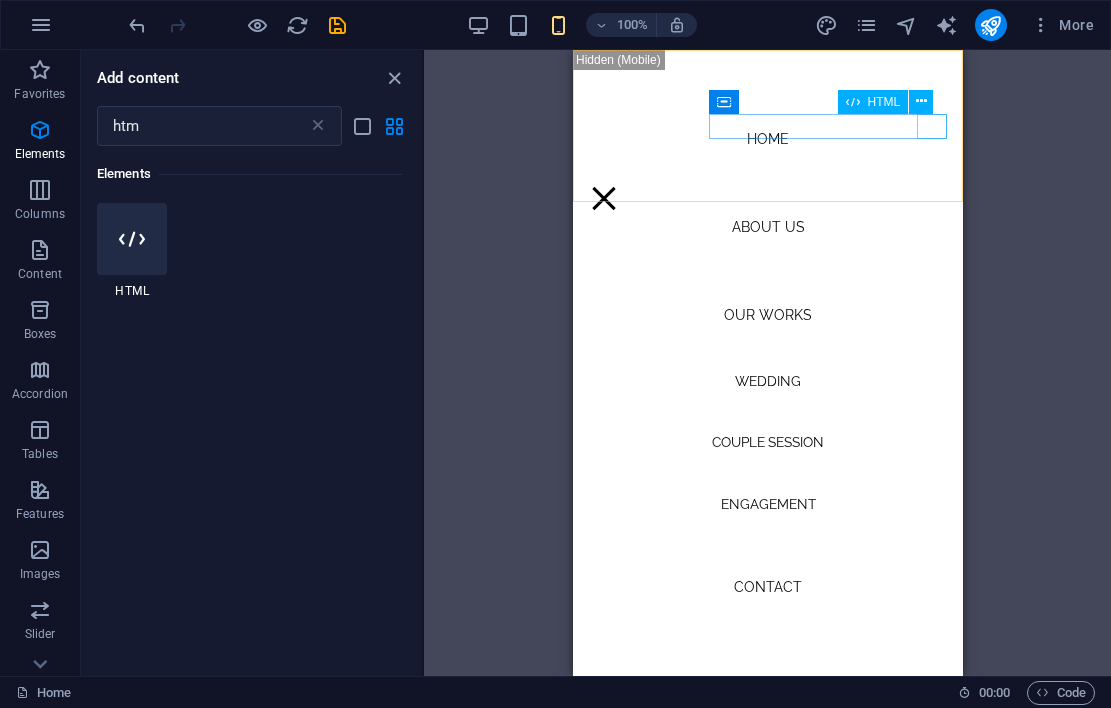 click at bounding box center (767, 198) 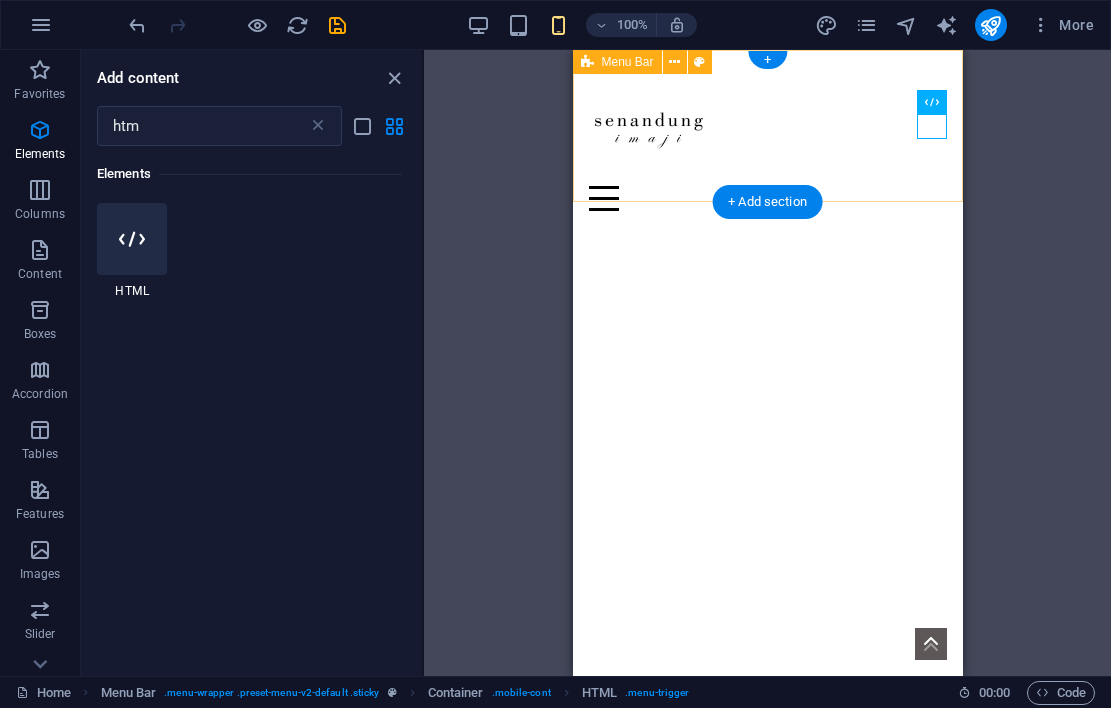 scroll, scrollTop: 0, scrollLeft: 0, axis: both 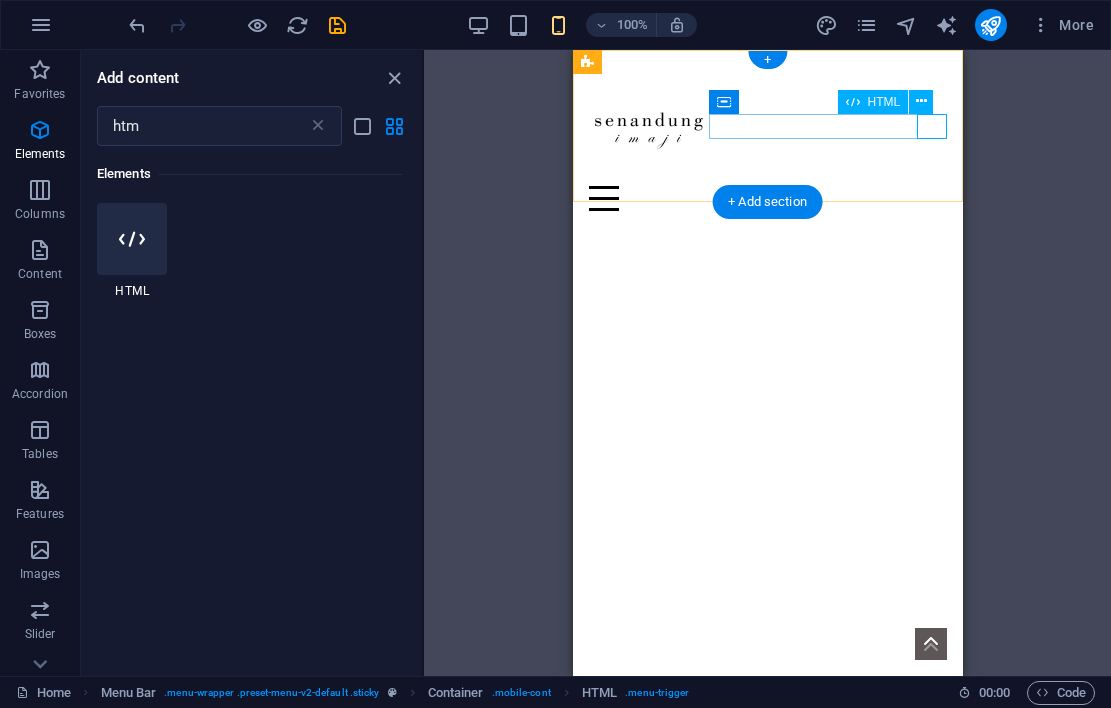 click at bounding box center [767, 198] 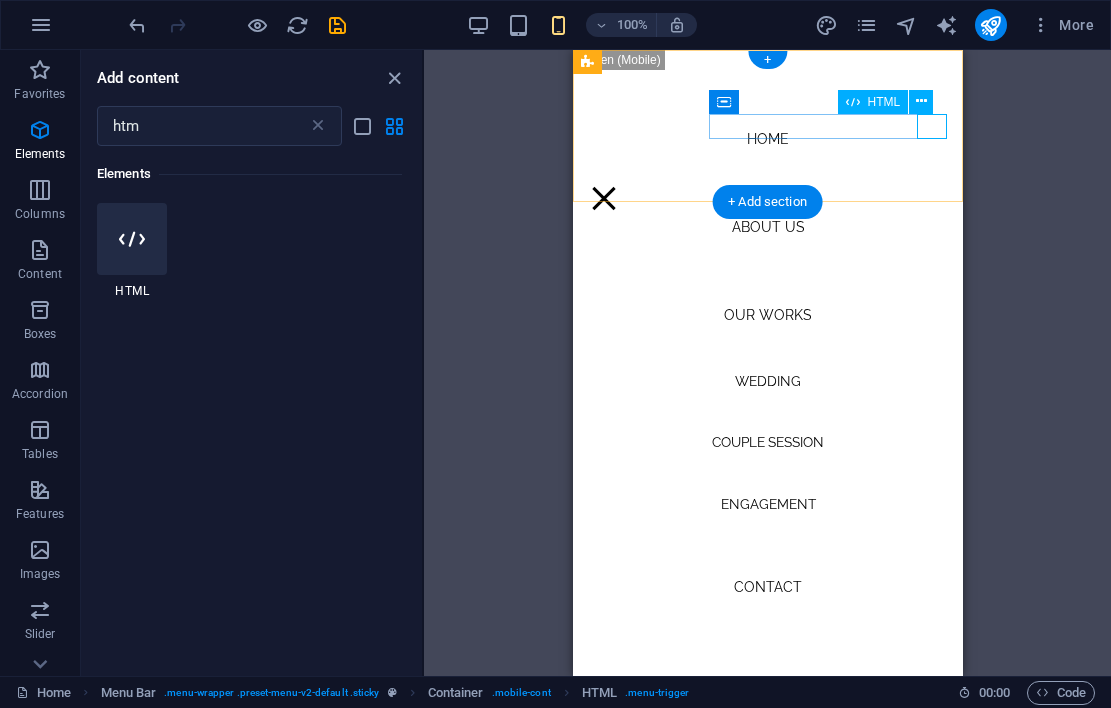 click at bounding box center (767, 198) 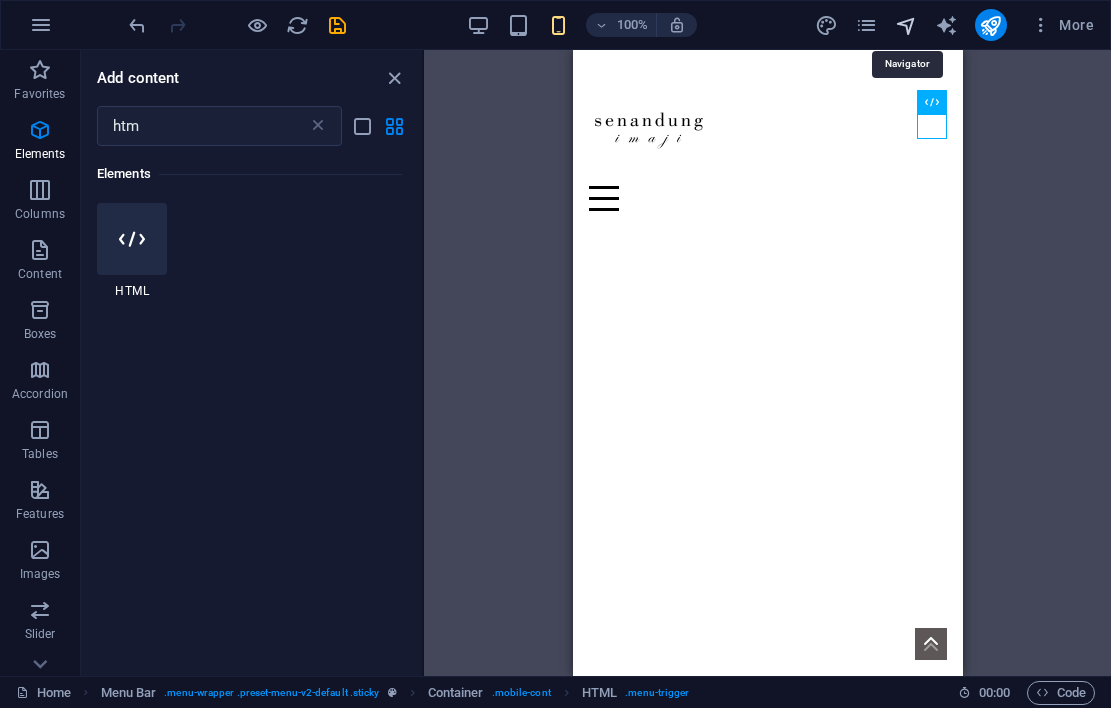 click at bounding box center (906, 25) 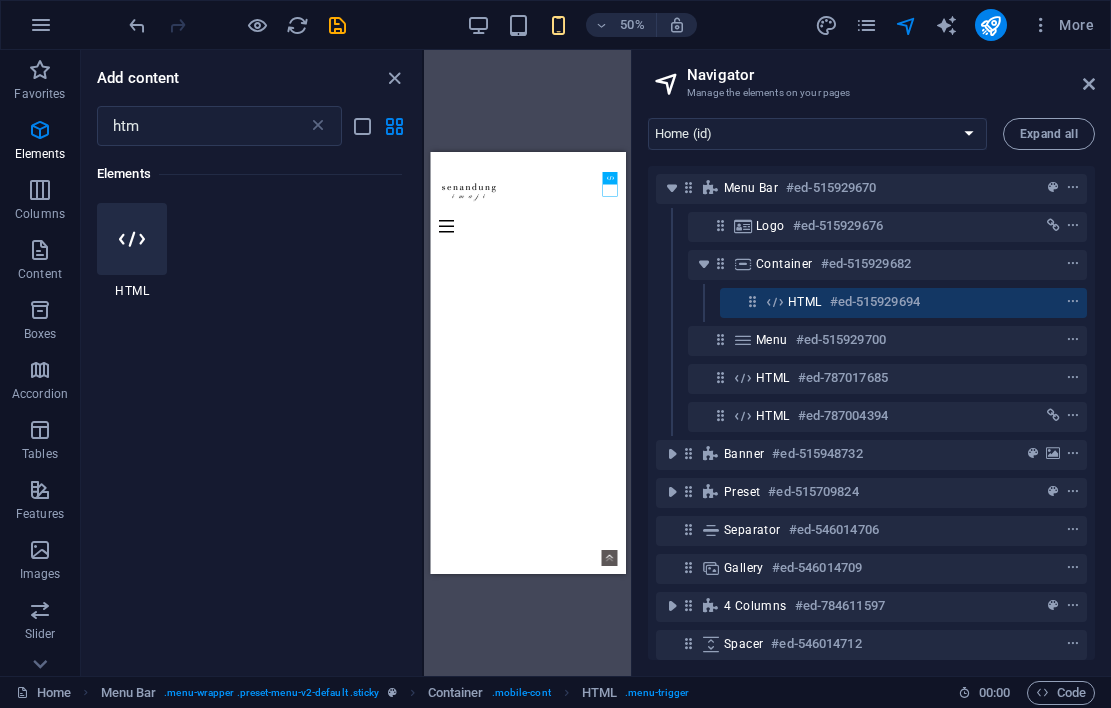 click on "Add content" at bounding box center [251, 78] 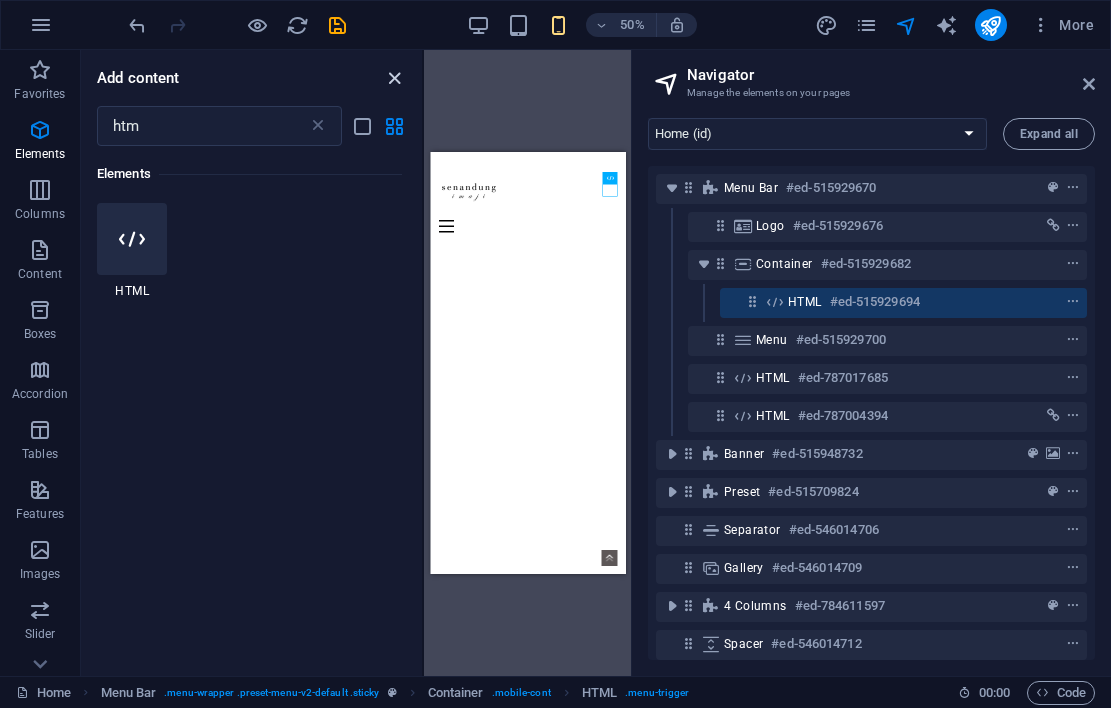 click at bounding box center (394, 78) 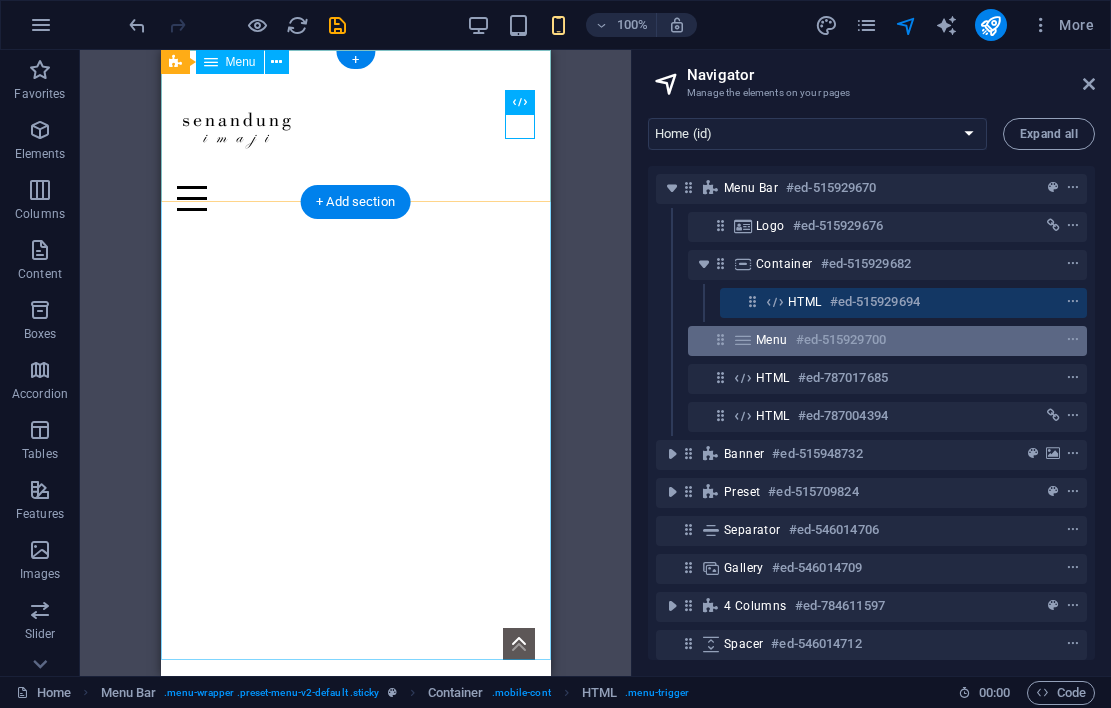 click on "Menu" at bounding box center [772, 340] 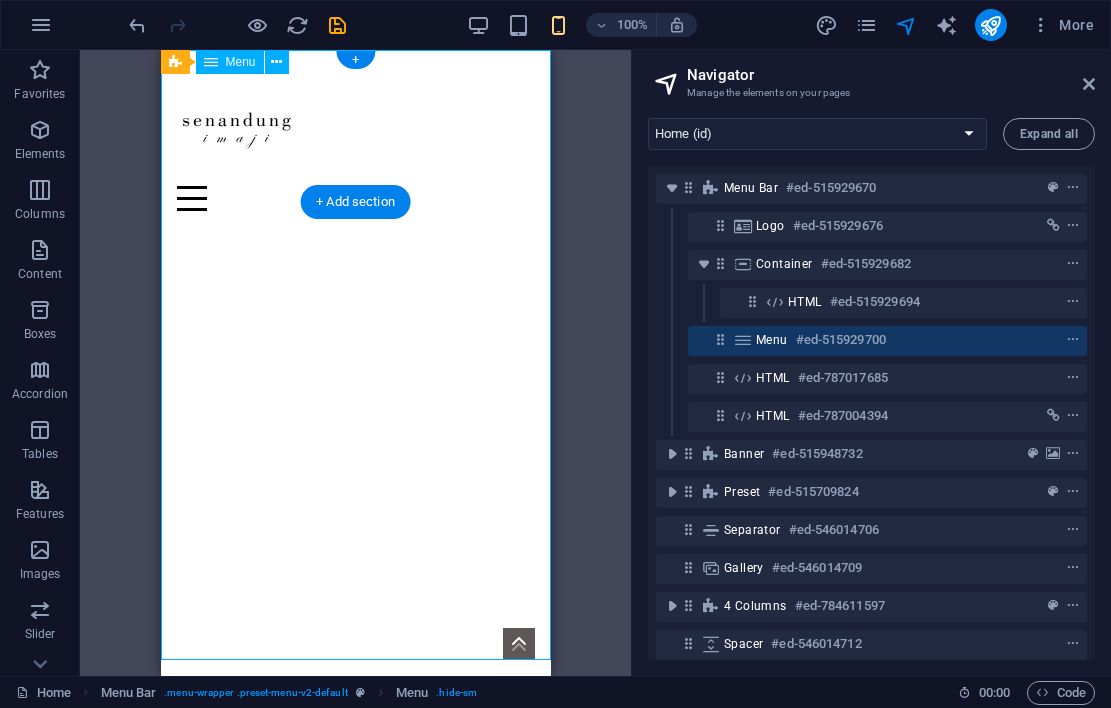 click on "Menu #ed-515929700" at bounding box center (871, 340) 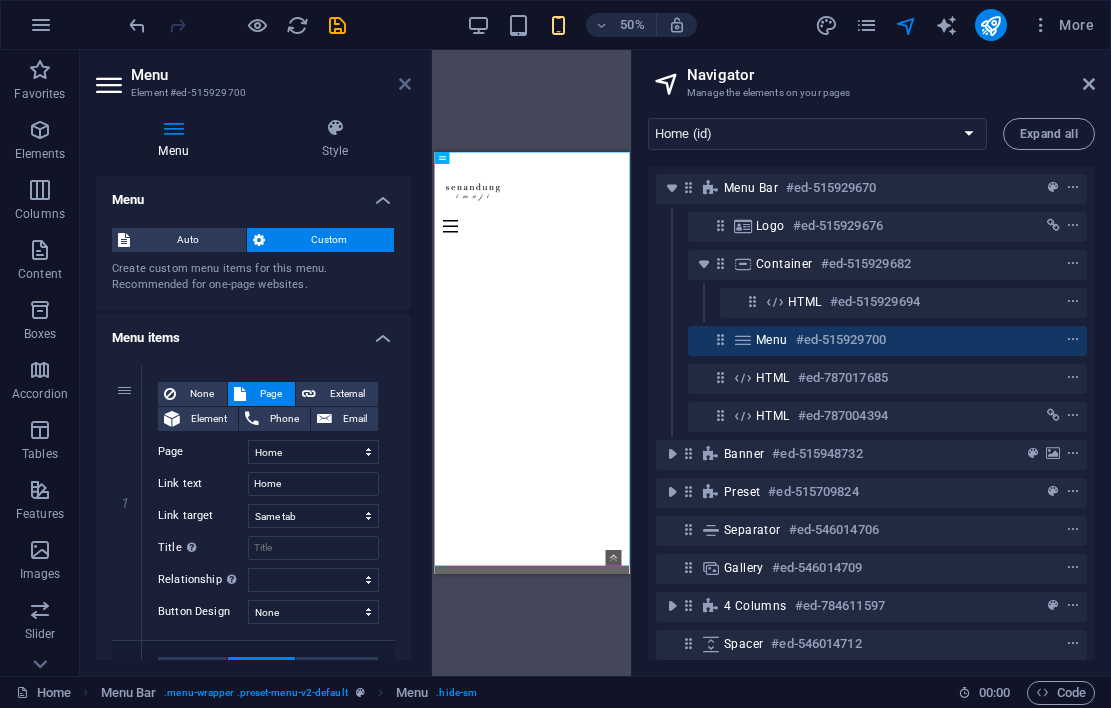 click at bounding box center [405, 84] 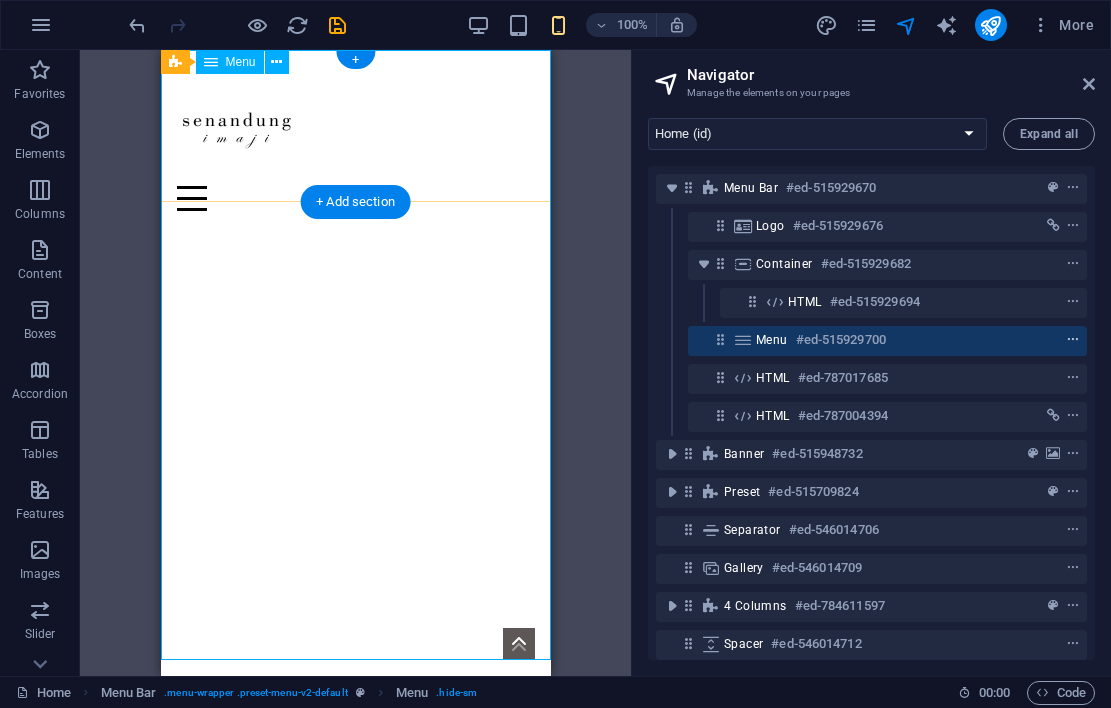 click at bounding box center [1073, 340] 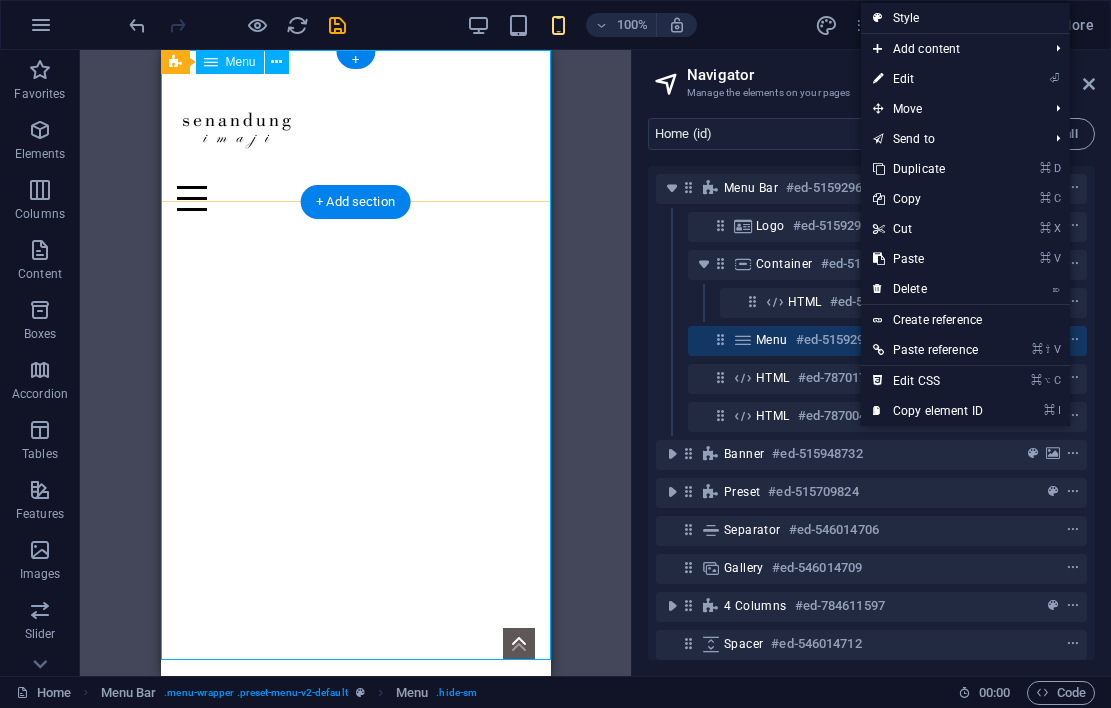 click on "#ed-515929700" at bounding box center (841, 340) 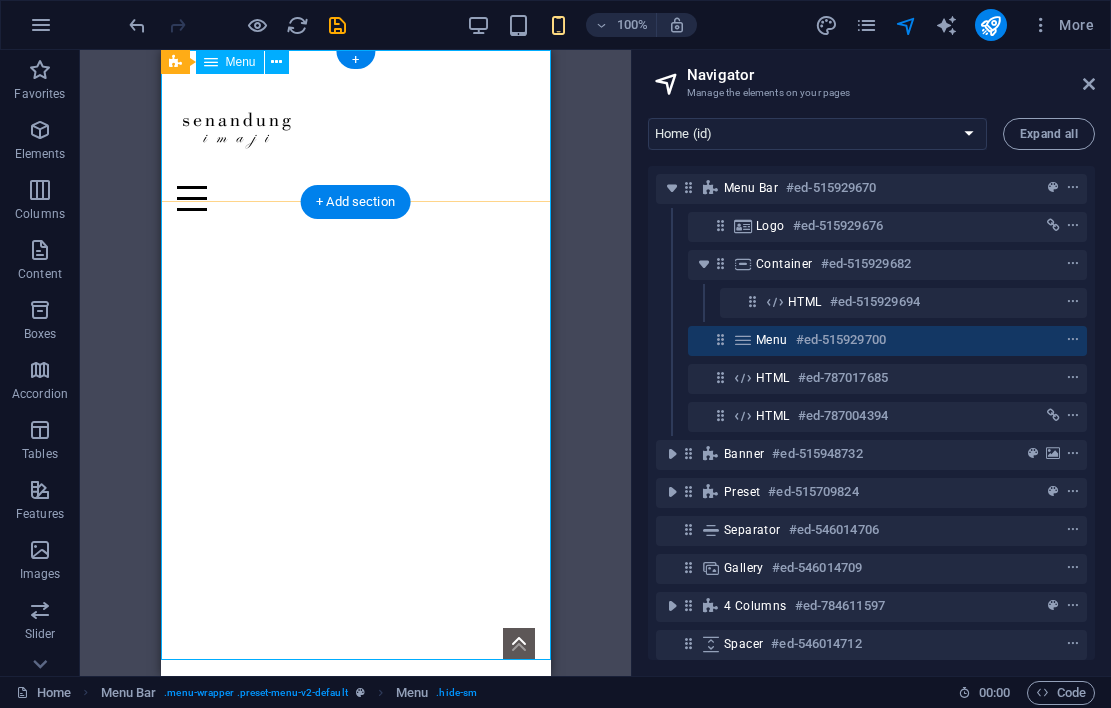 click on "#ed-515929700" at bounding box center [841, 340] 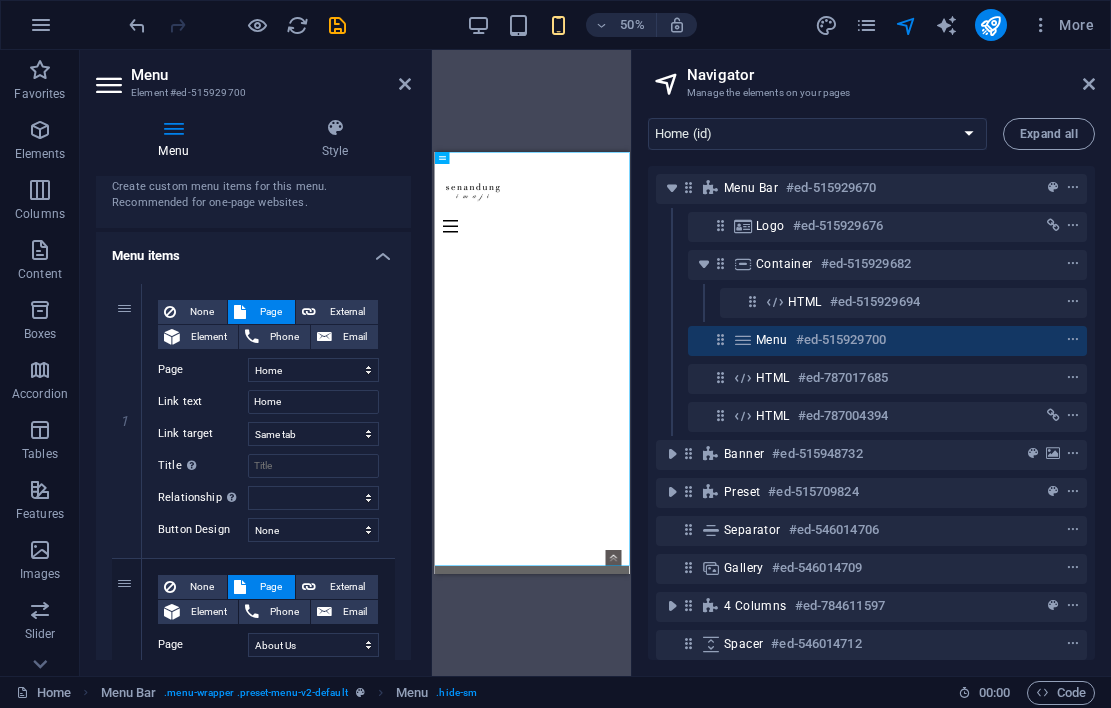 scroll, scrollTop: 84, scrollLeft: 0, axis: vertical 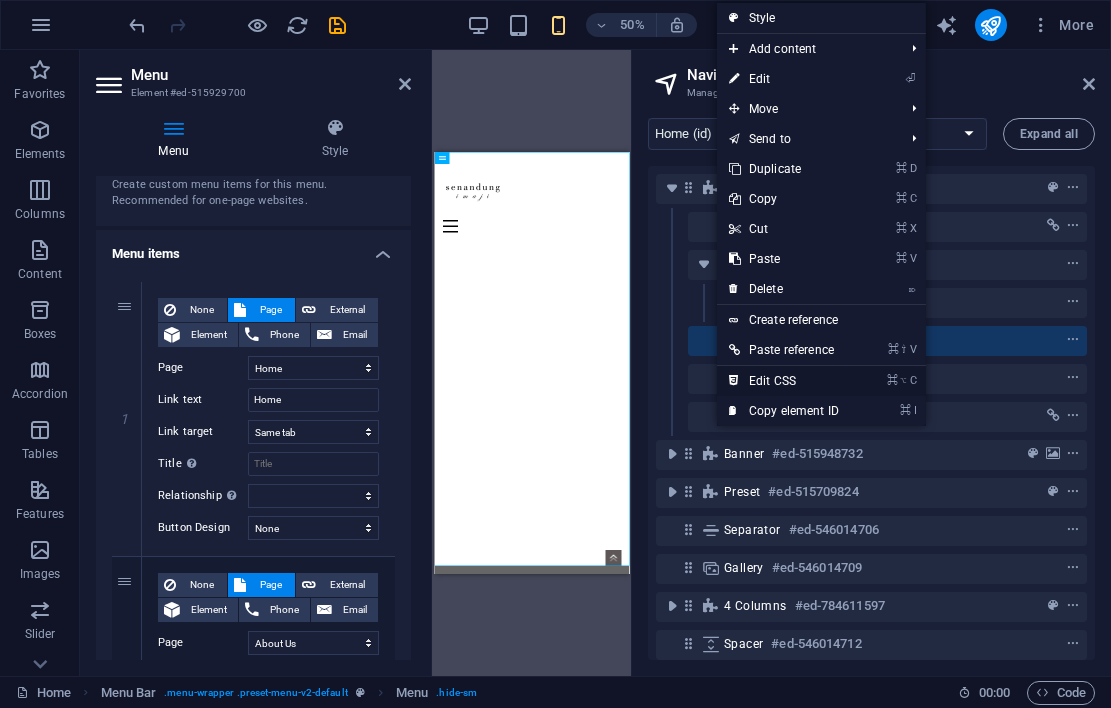 click on "⌘ ⌥ C  Edit CSS" at bounding box center (784, 381) 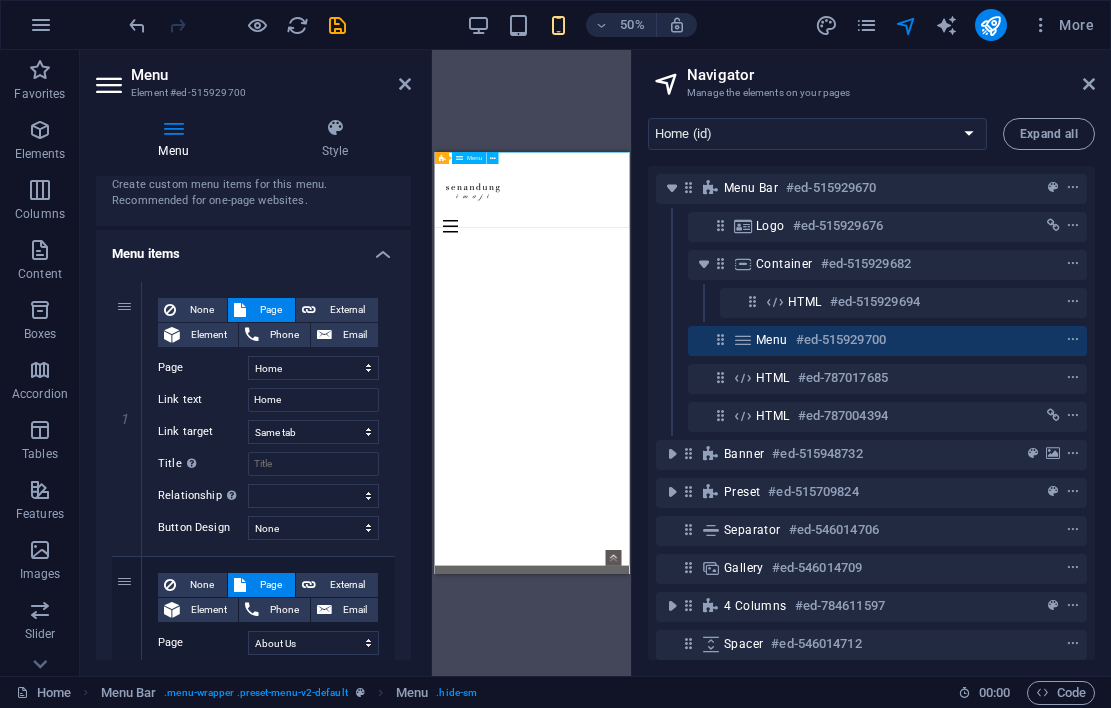 click on "#ed-515929700" at bounding box center [841, 340] 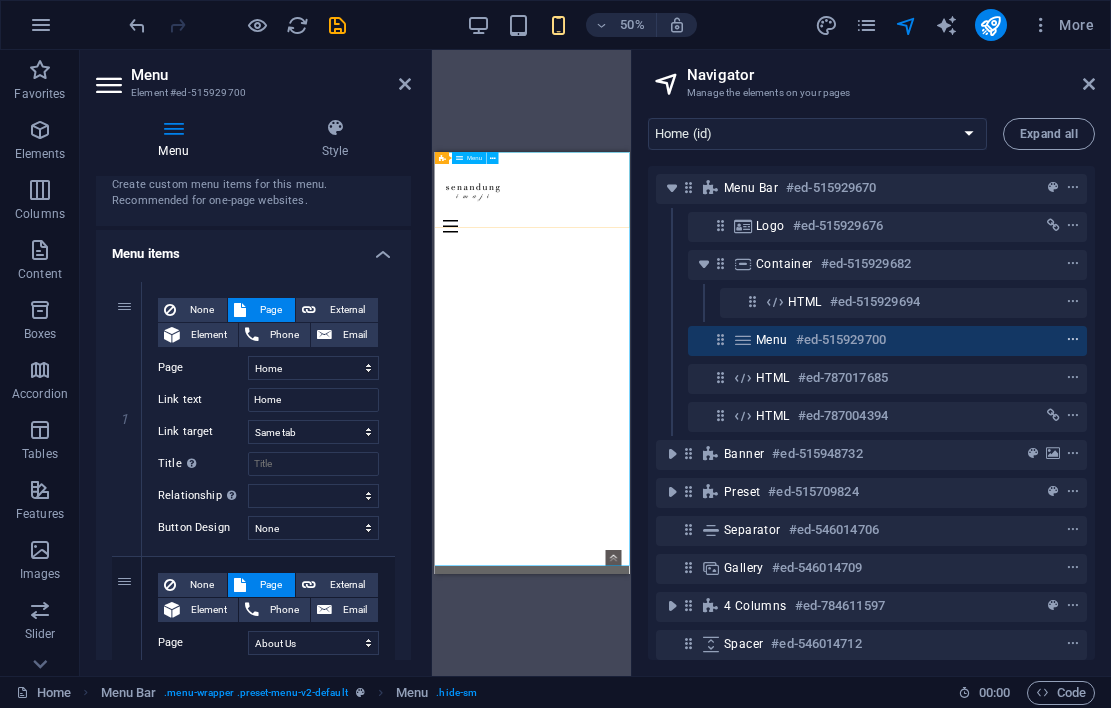 click at bounding box center [1073, 340] 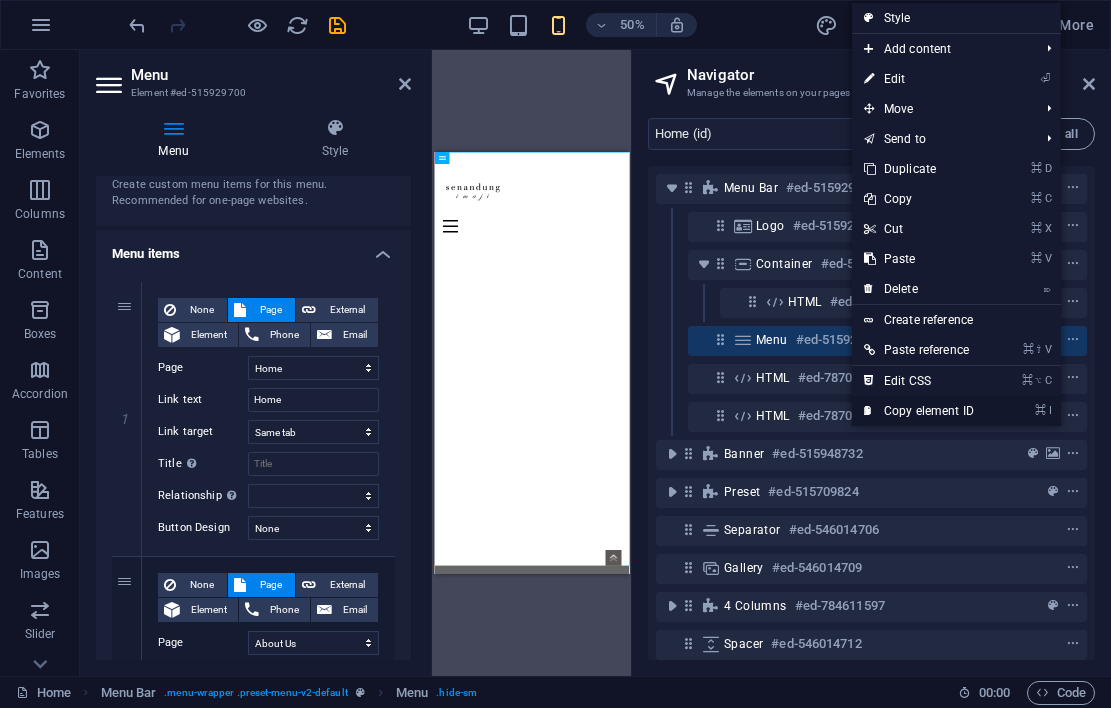 click on "⌘ I  Copy element ID" at bounding box center (919, 411) 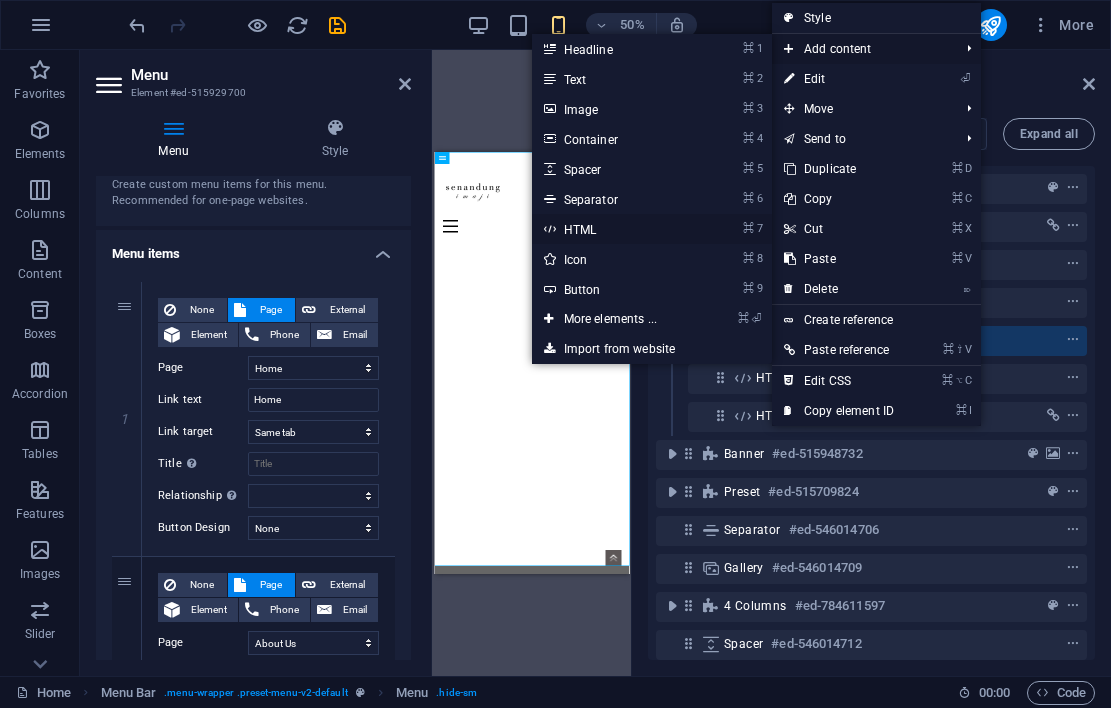 click on "⌘ 7  HTML" at bounding box center (614, 229) 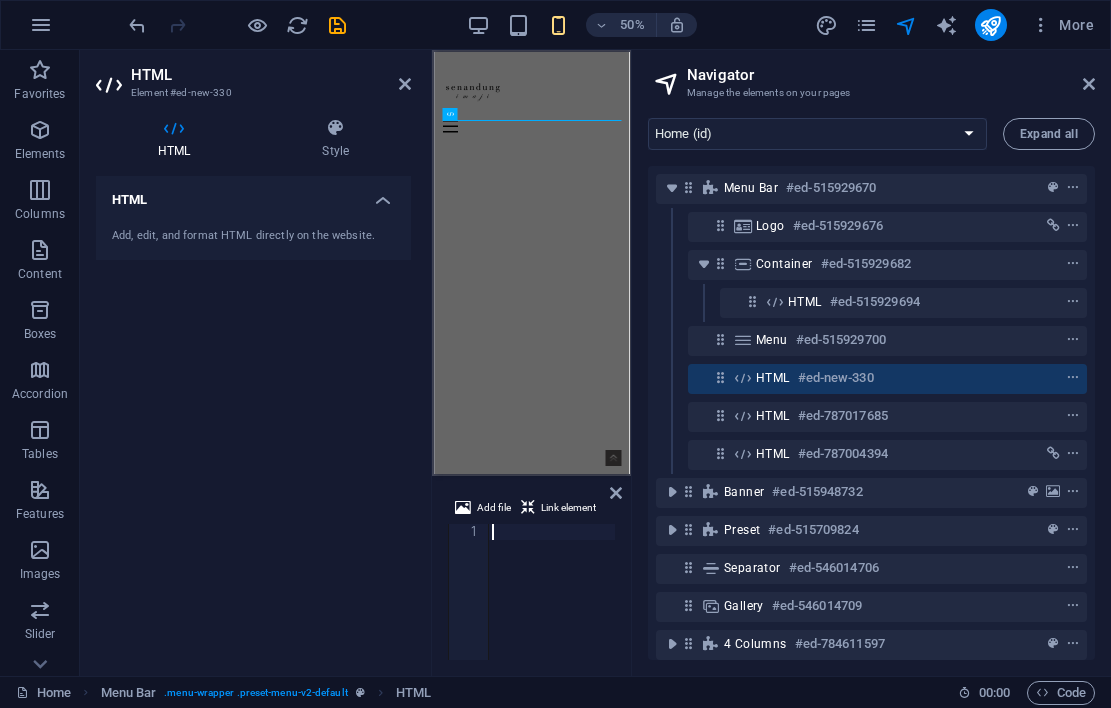 click at bounding box center [551, 608] 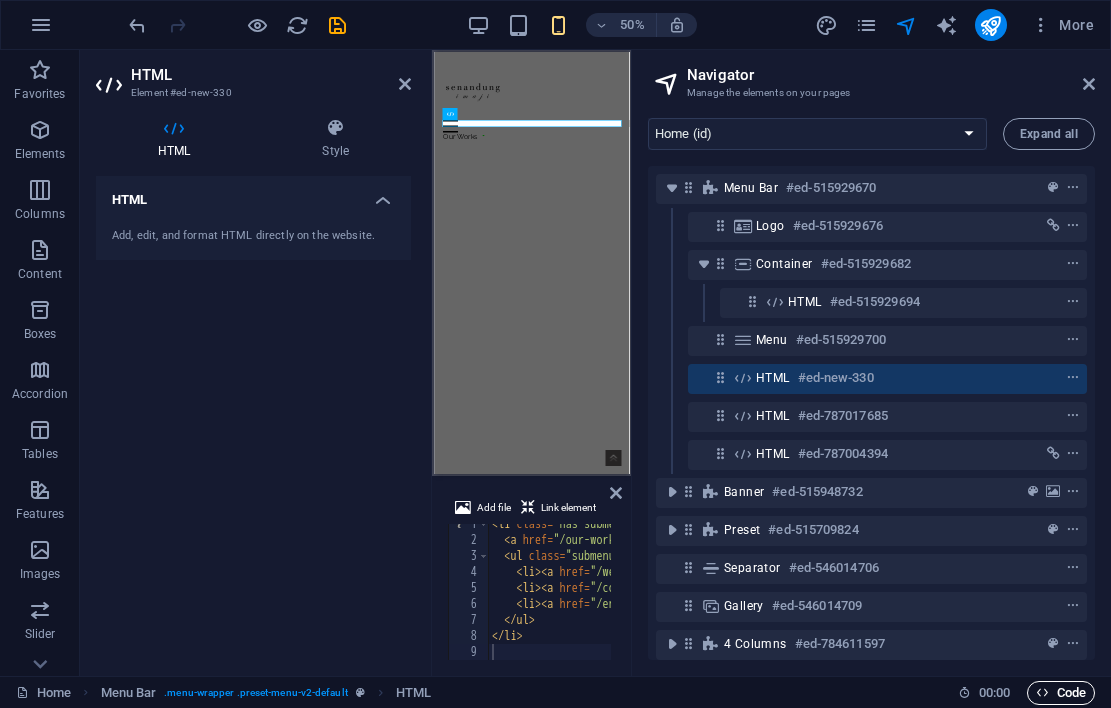 click on "Code" at bounding box center (1061, 693) 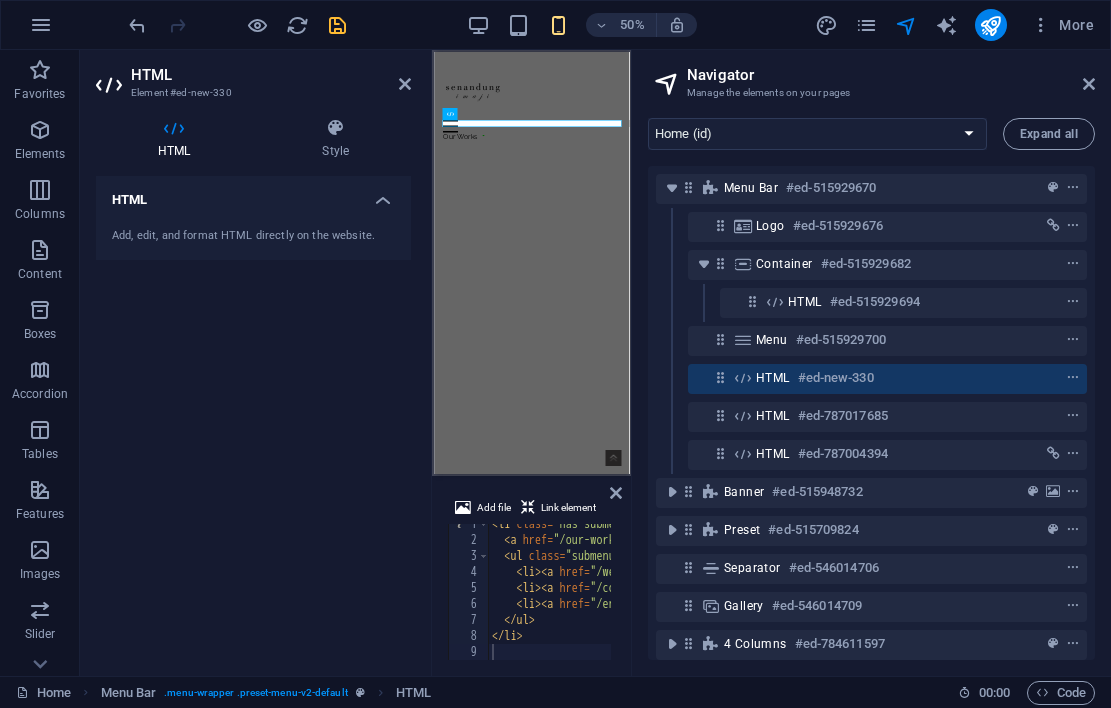 click at bounding box center (337, 25) 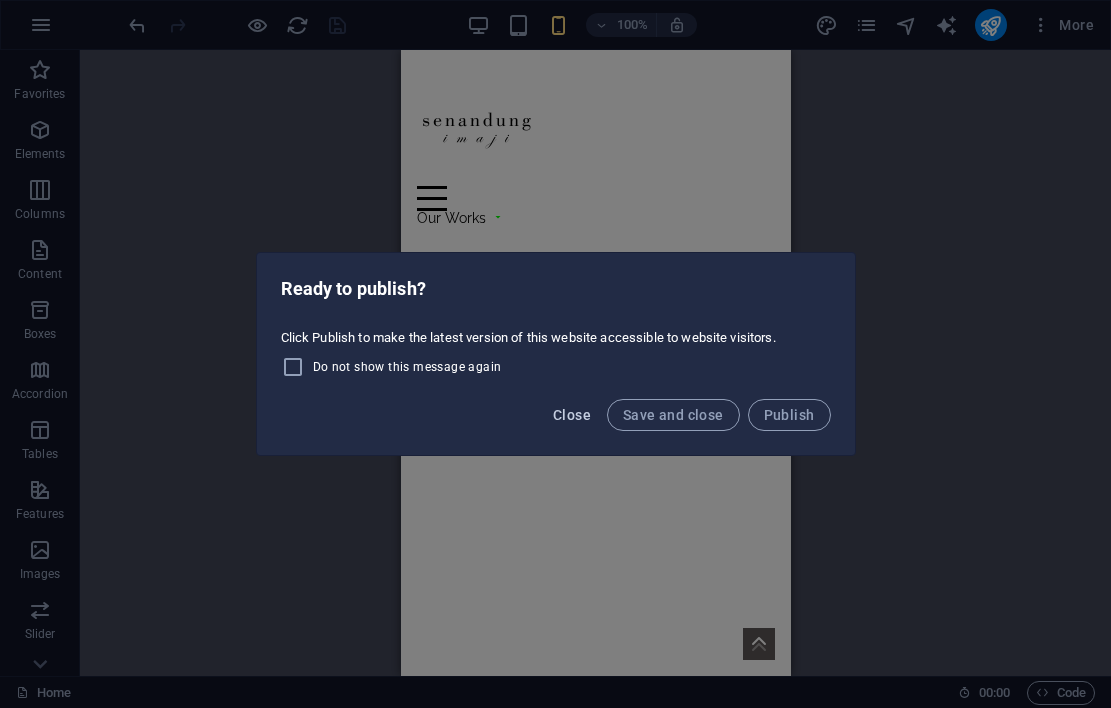 click on "Close" at bounding box center [572, 415] 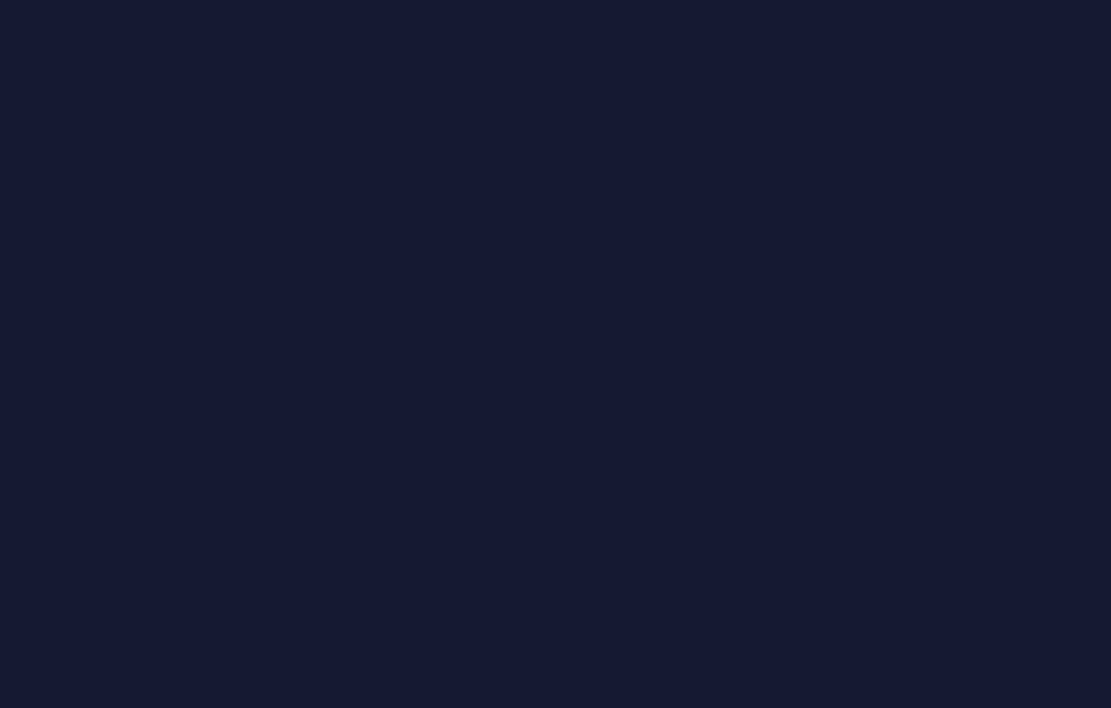 scroll, scrollTop: 0, scrollLeft: 0, axis: both 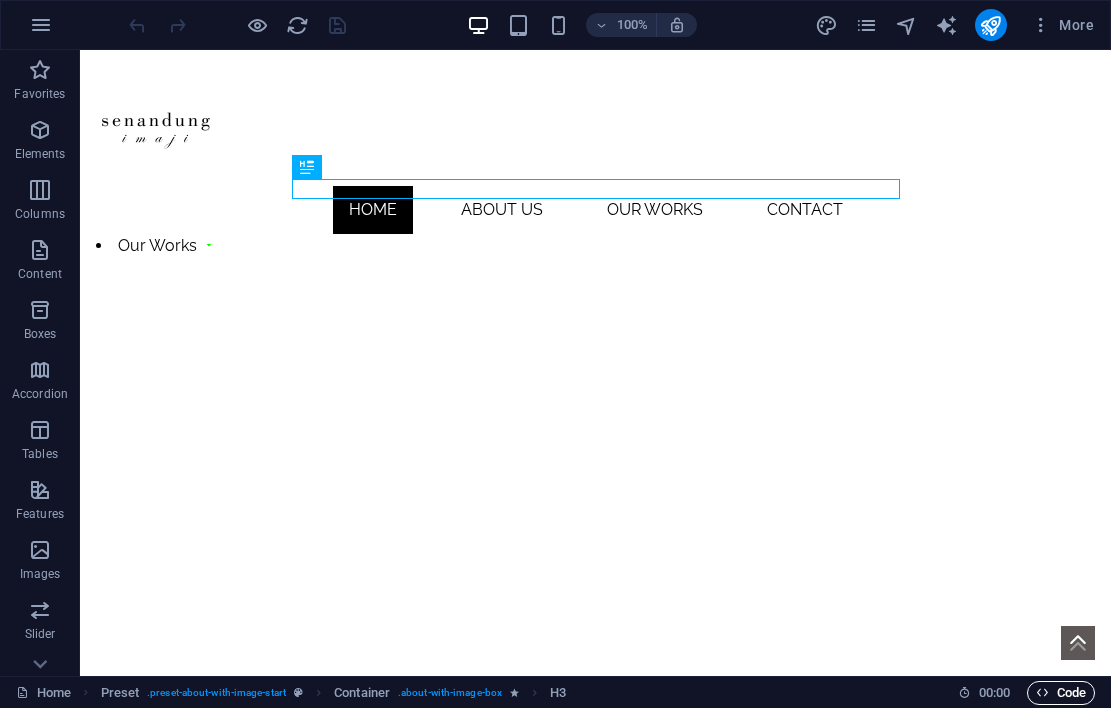 click on "Code" at bounding box center [1061, 693] 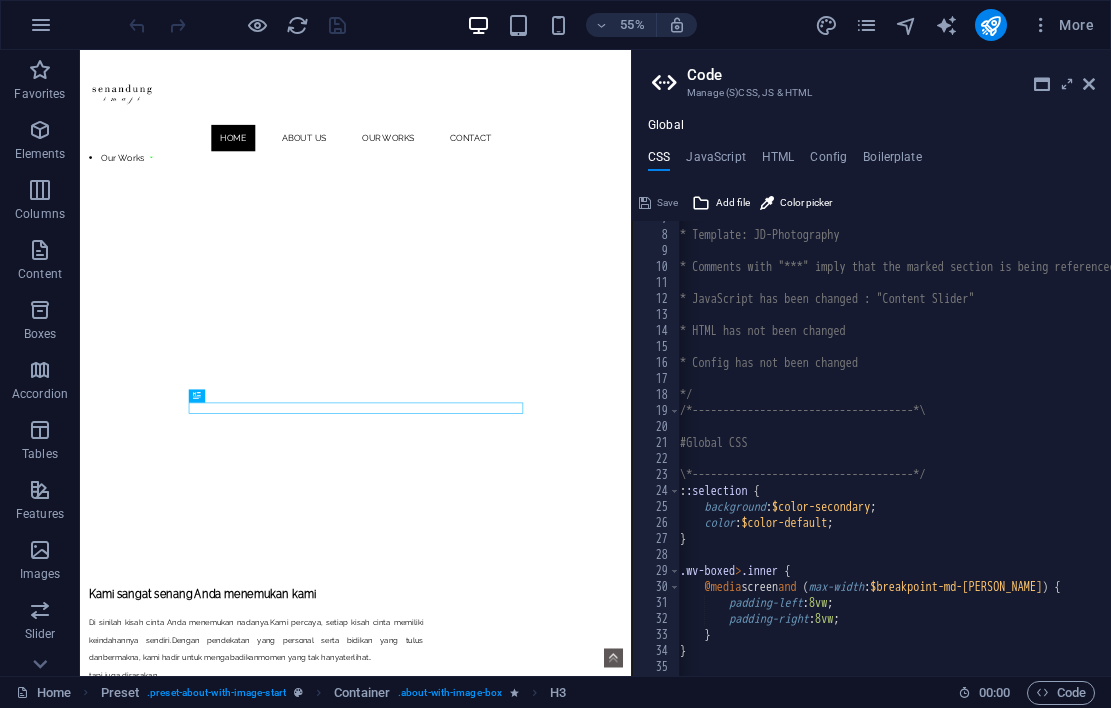 scroll, scrollTop: 1519, scrollLeft: 0, axis: vertical 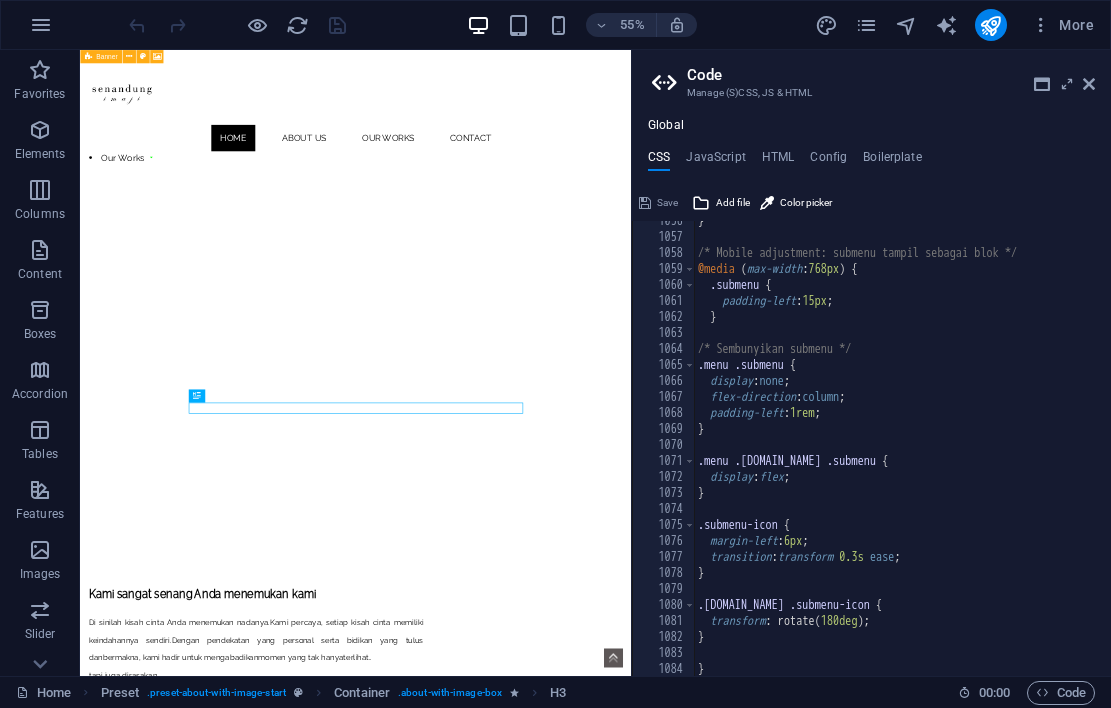 click on "} /* Mobile adjustment: submenu tampil sebagai blok */ @media   ( max-width :  768px )   {    .submenu   {      padding-left :  15px ;    }    /* Sembunyikan submenu */ .menu   .submenu   {    display :  none ;    flex-direction :  column ;    padding-left :  1rem ; } .menu   .has-submenu.open   .submenu   {    display :  flex ; } .submenu-icon   {    margin-left :  6px ;    transition :  transform   0.3s   ease ; } .has-submenu.open   .submenu-icon   {    transform : rotate ( 180deg ) ; }    }" at bounding box center [1021, 457] 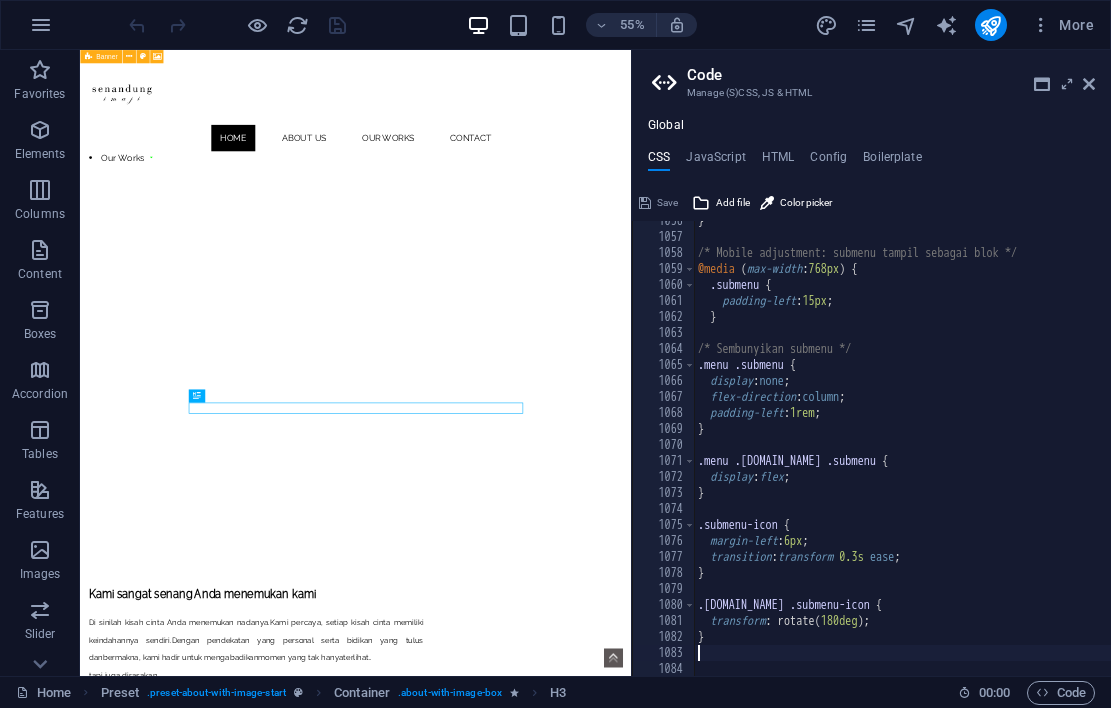 type 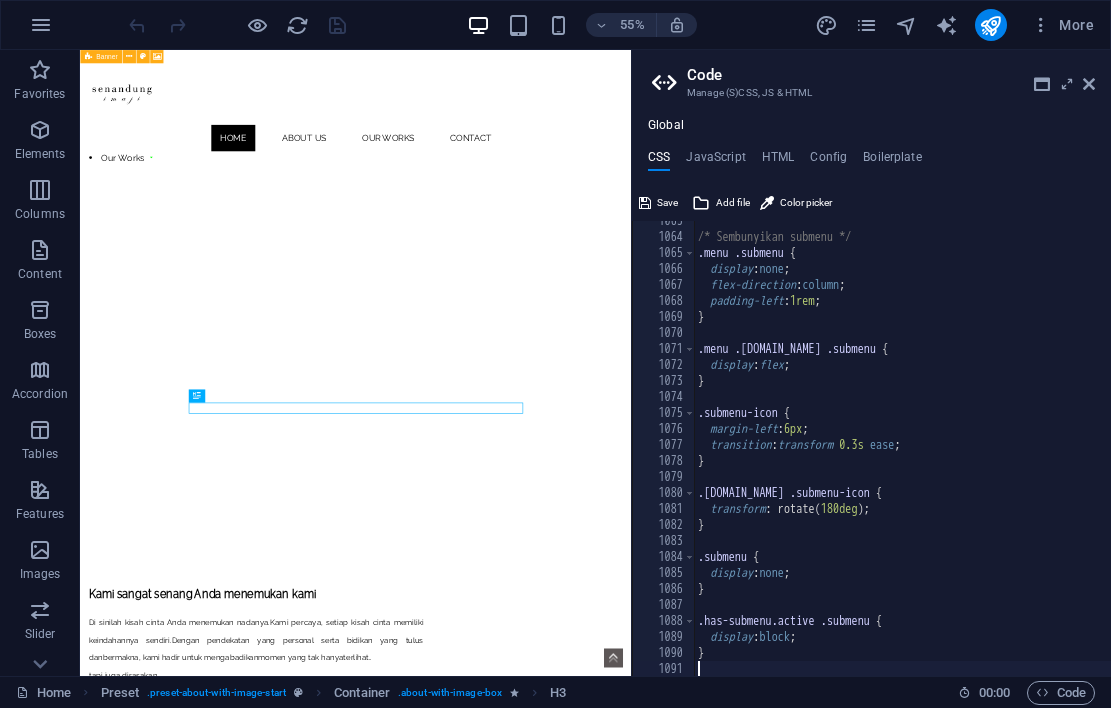 scroll, scrollTop: 7160, scrollLeft: 0, axis: vertical 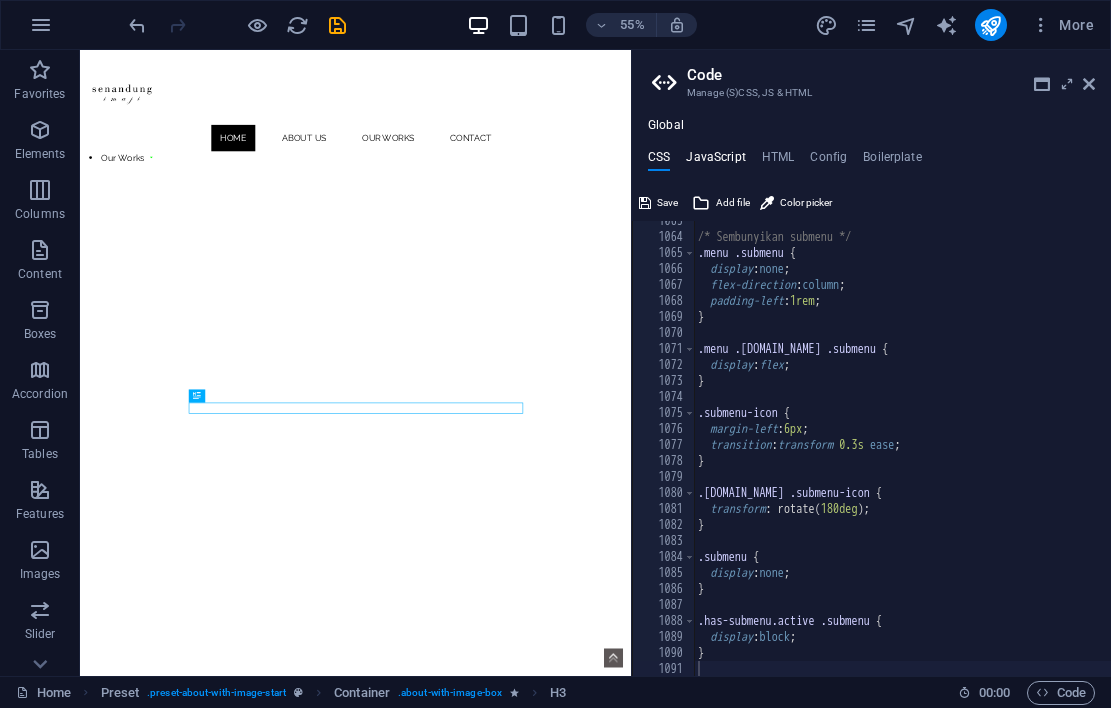 click on "JavaScript" at bounding box center (715, 161) 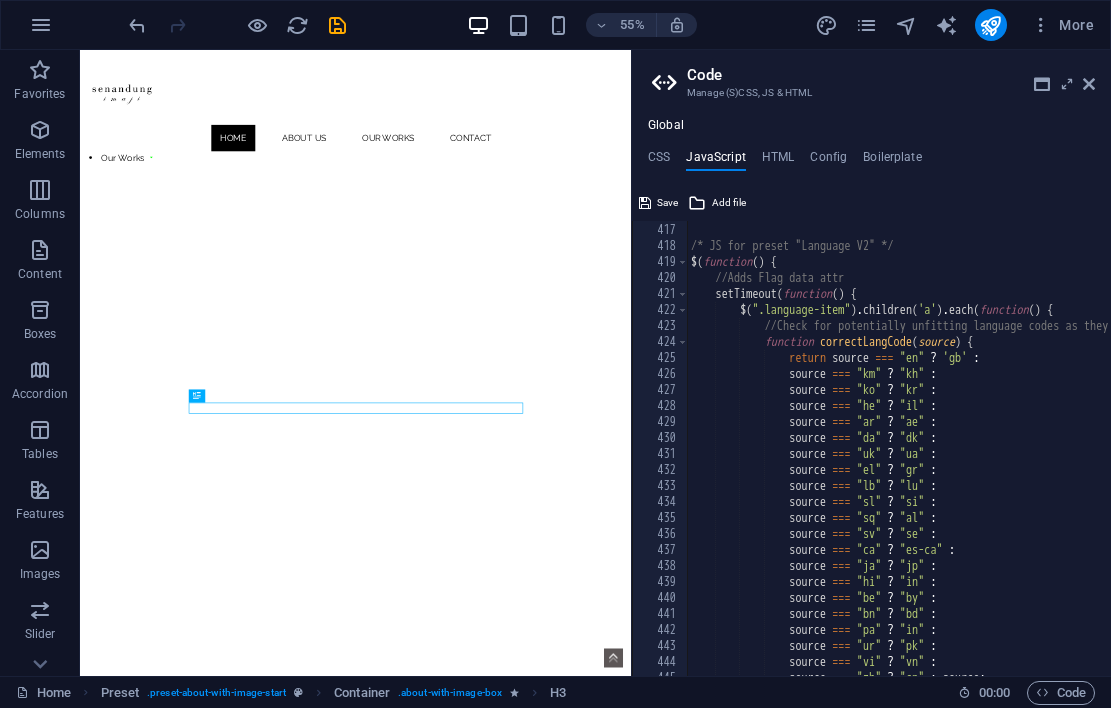 scroll, scrollTop: 8664, scrollLeft: 0, axis: vertical 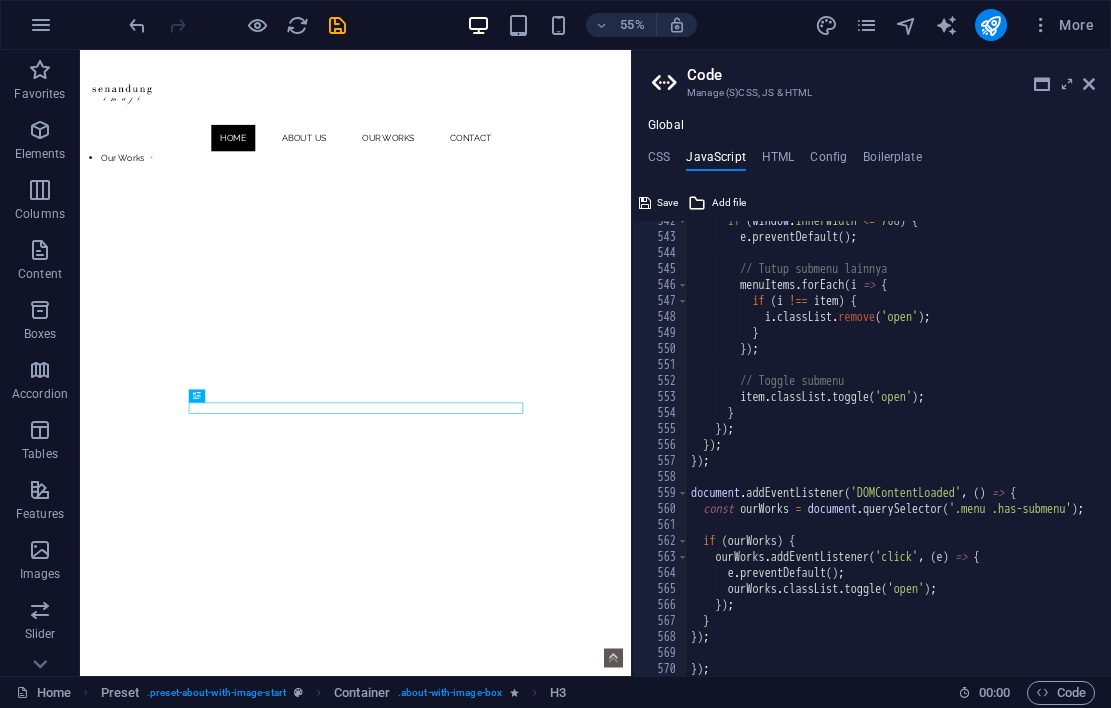 click on "55% More" at bounding box center (555, 25) 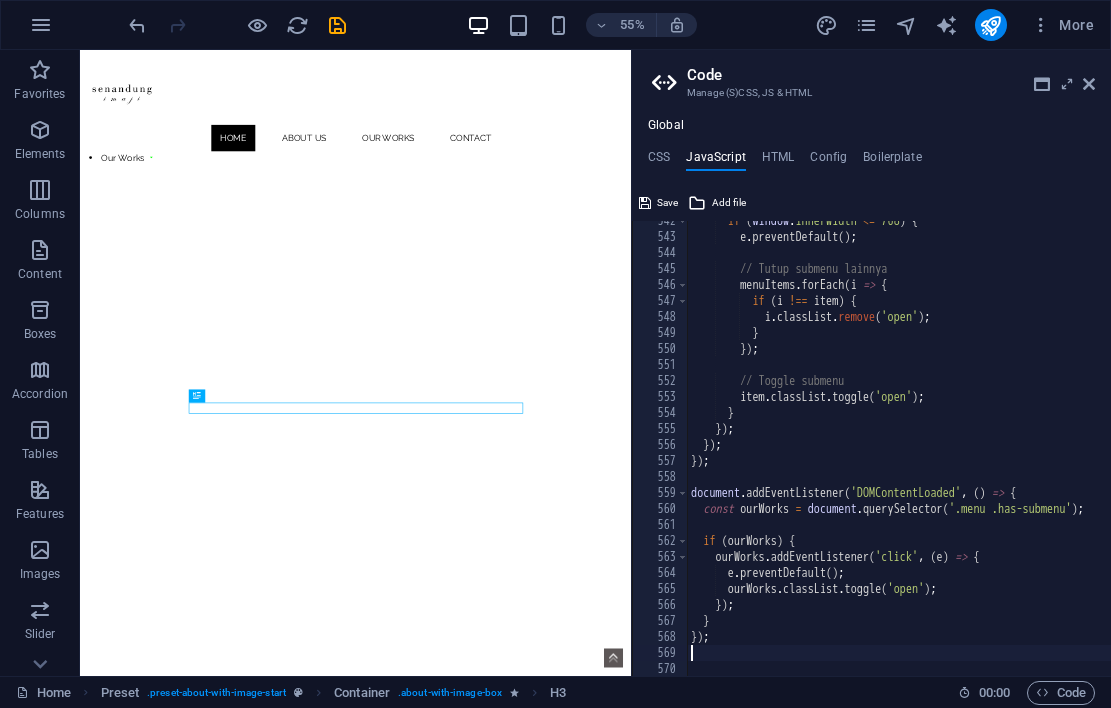 type 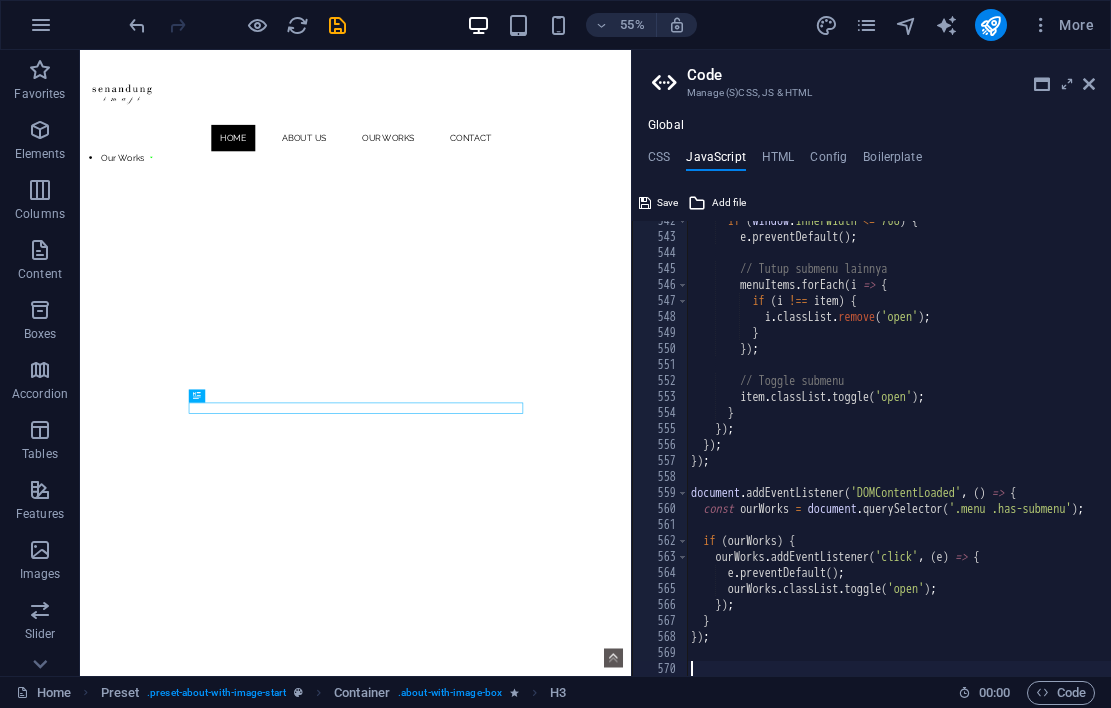 scroll, scrollTop: 8792, scrollLeft: 0, axis: vertical 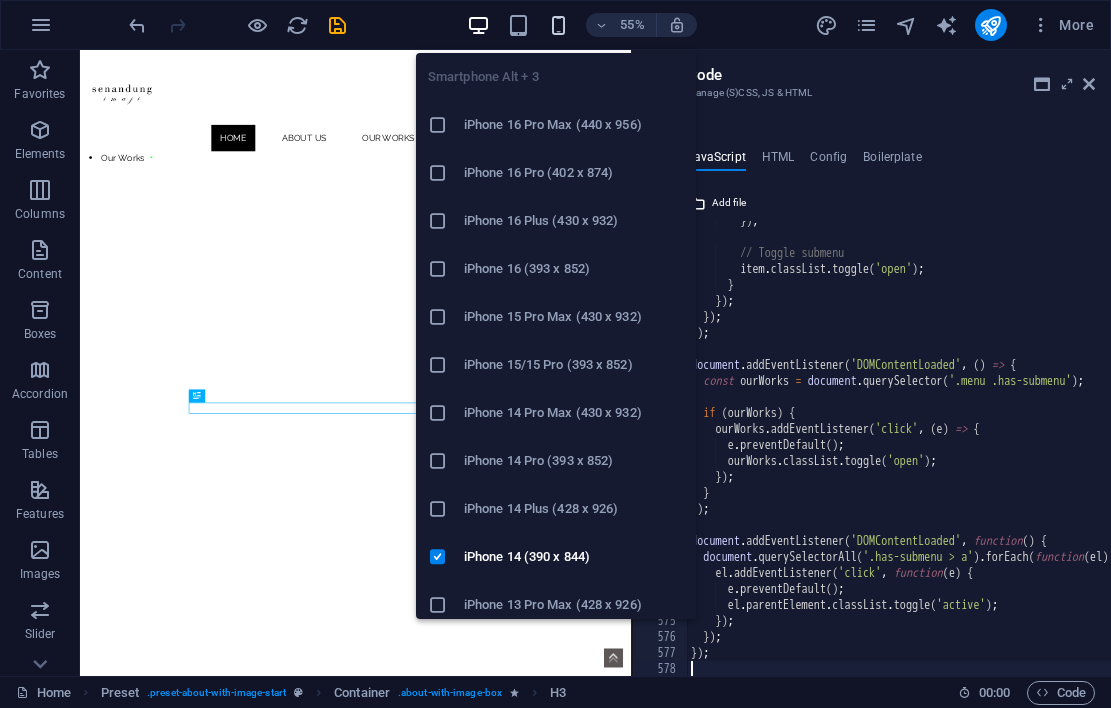click at bounding box center (558, 25) 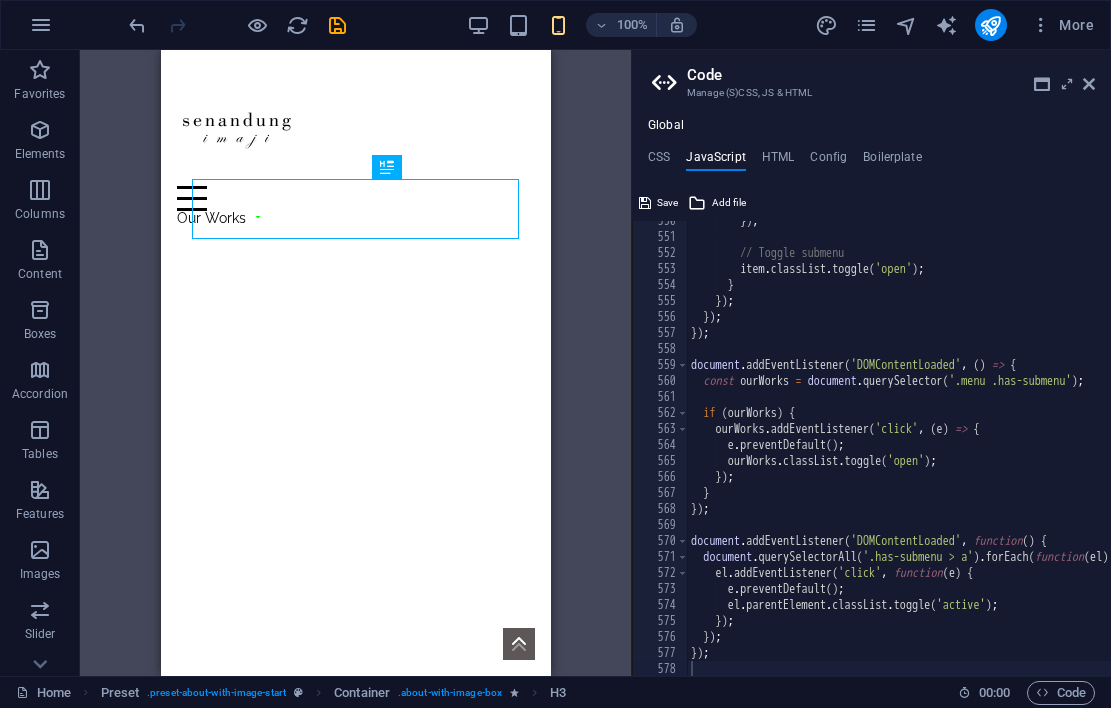 click on "Our Works
Wedding
Couple Session
Engagement" at bounding box center [355, 218] 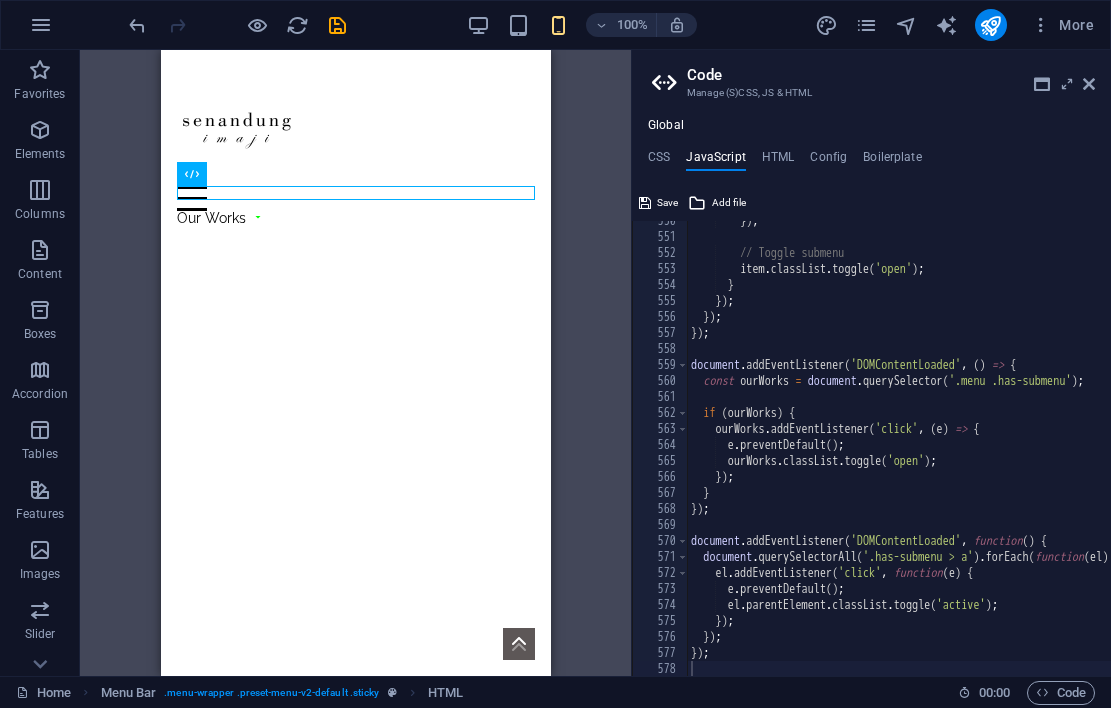 click on "Our Works
Wedding
Couple Session
Engagement" at bounding box center [355, 218] 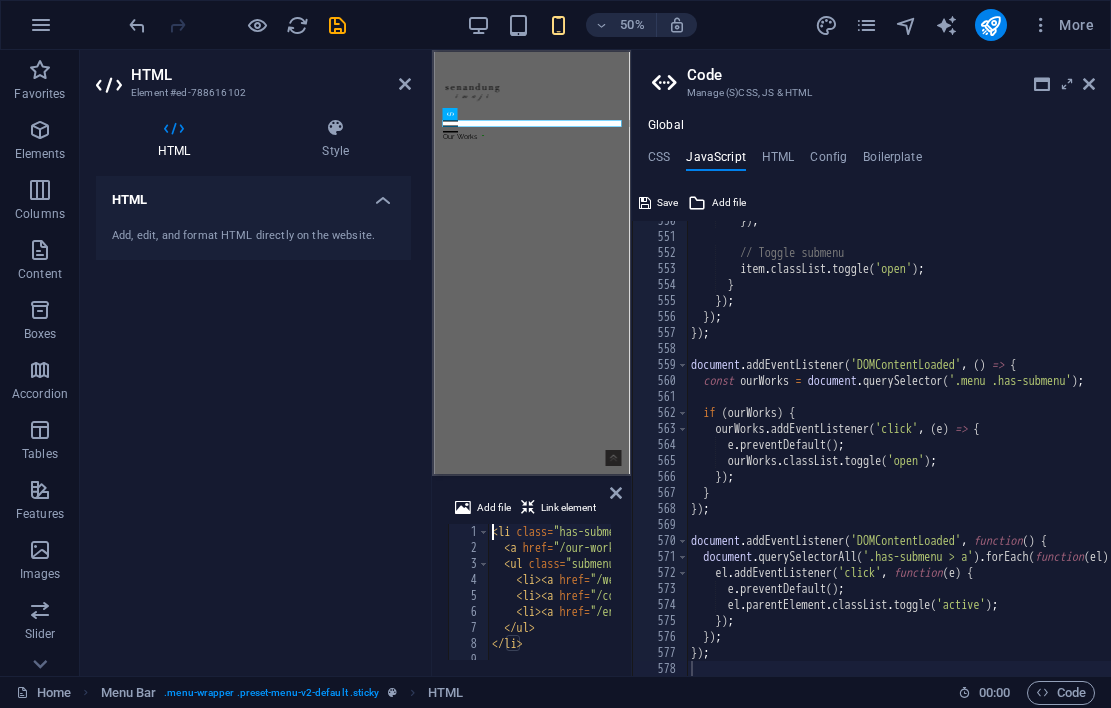 click on "< li   class = "has-submenu" >    < a   href = "/our-works" > Our Works  < svg   class = "submenu-icon"   width = "12"   height = "12"   viewBox = "0 0 24 24" > < path   d = "M7 10l5 5 5-5z" > </ path > </ svg > </ a >    < ul   class = "submenu" >      < li > < a   href = "/wedding" > Wedding </ a > </ li >      < li > < a   href = "/couple-session" > Couple Session </ a > </ li >      < li > < a   href = "/engagement" > Engagement </ a > </ li >    </ ul > </ li >" at bounding box center (1020, 606) 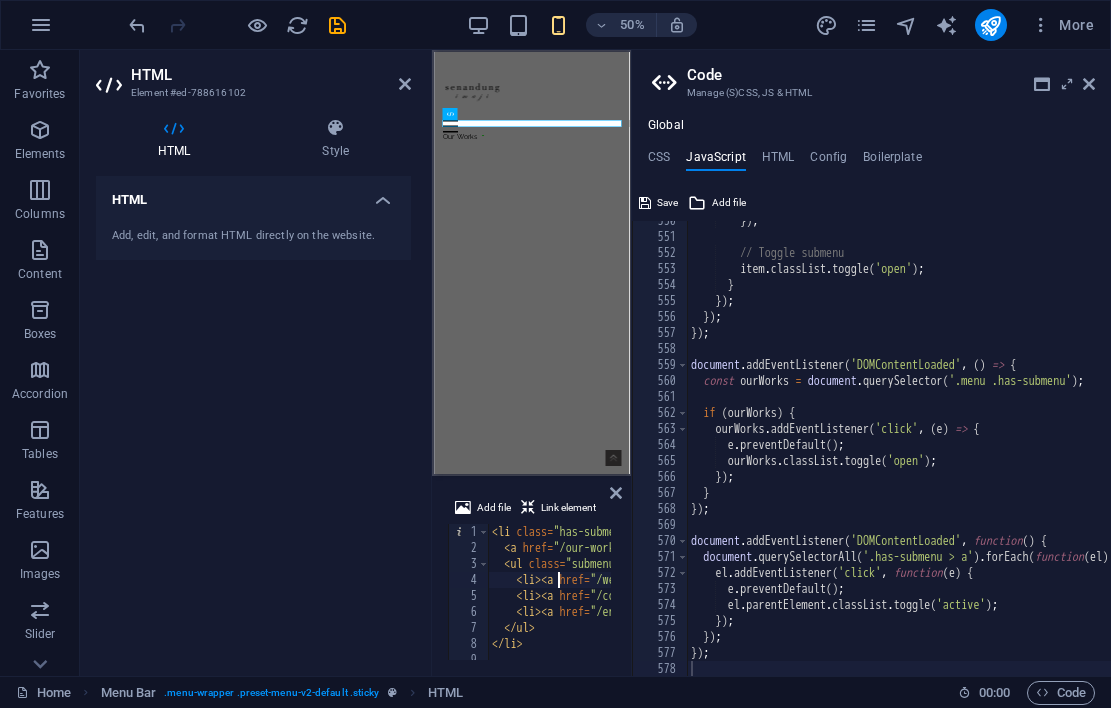 type on "</li>" 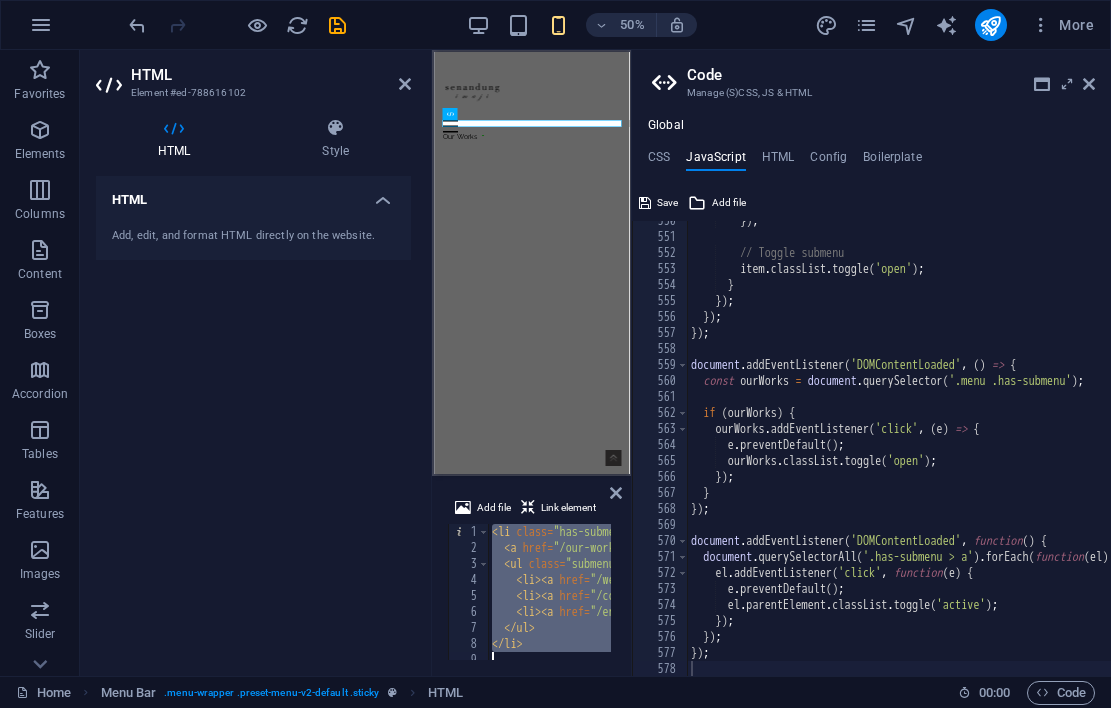 type 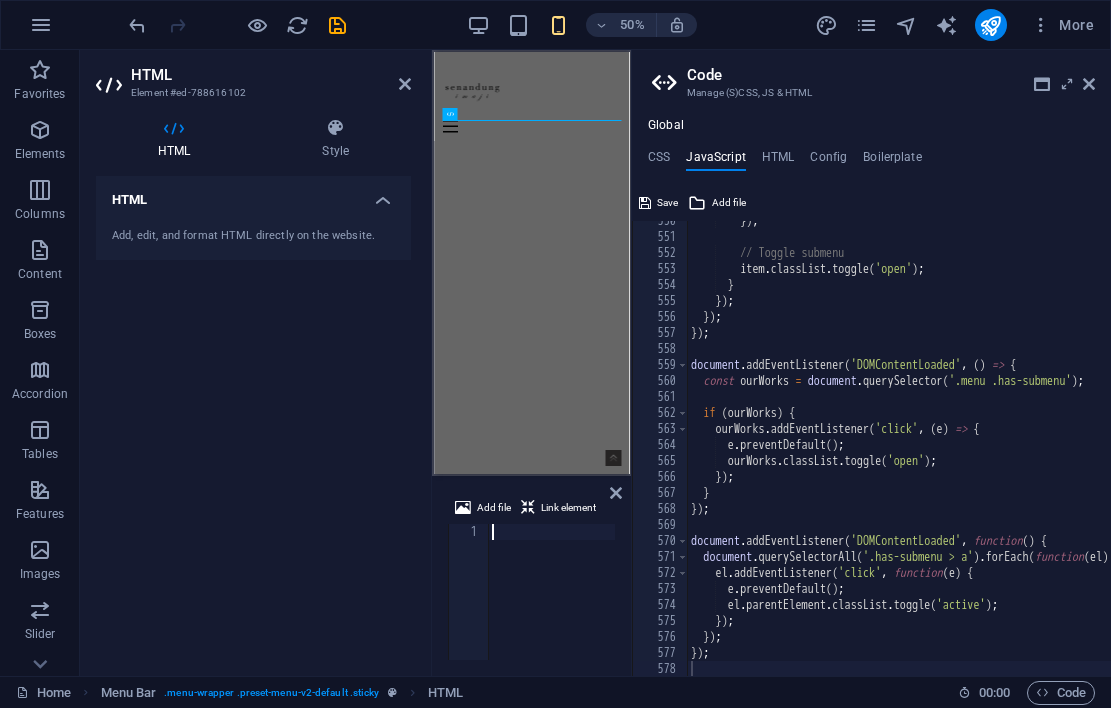 click on "Add file Link element 1     הההההההההההההההההההההההההההההההההההההההההההההההההההההההההההההההההההההההההההההההההההההההההההההההההההההההההההההההההההההההההההההההההההההההההההההההההההההההההההההההההההההההההההההההההההההההההההההההההההההההההההההההההההההההההההההההההההההההההההההההההההההההההההההההה XXXXXXXXXXXXXXXXXXXXXXXXXXXXXXXXXXXXXXXXXXXXXXXXXXXXXXXXXXXXXXXXXXXXXXXXXXXXXXXXXXXXXXXXXXXXXXXXXXXXXXXXXXXXXXXXXXXXXXXXXXXXXXXXXXXXXXXXXXXXXXXXXXXXXXXXXXXXXXXXXXXXXXXXXXXXXXXXXXXXXXXXXXXXXXXXXXXXXXXXXXXXXXXXXXXXXXXXXXXXXXXXXXXXXXXXXXXXXXXXXXXXXXXXXXXXXXXX" at bounding box center [531, 578] 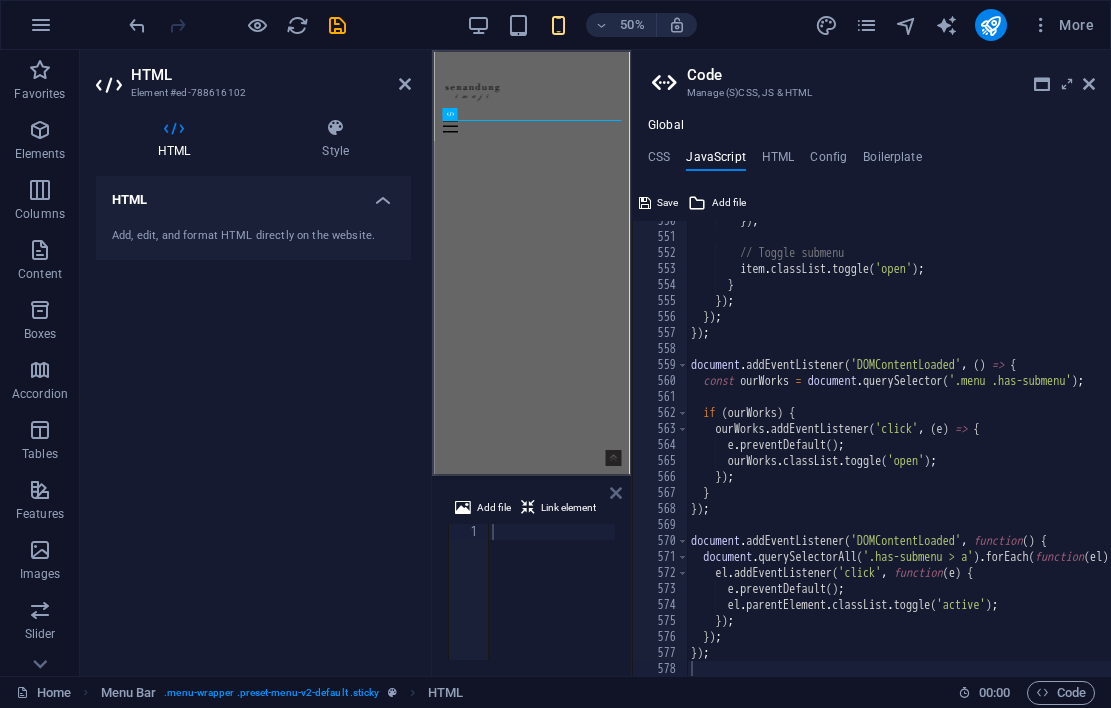 click at bounding box center (616, 493) 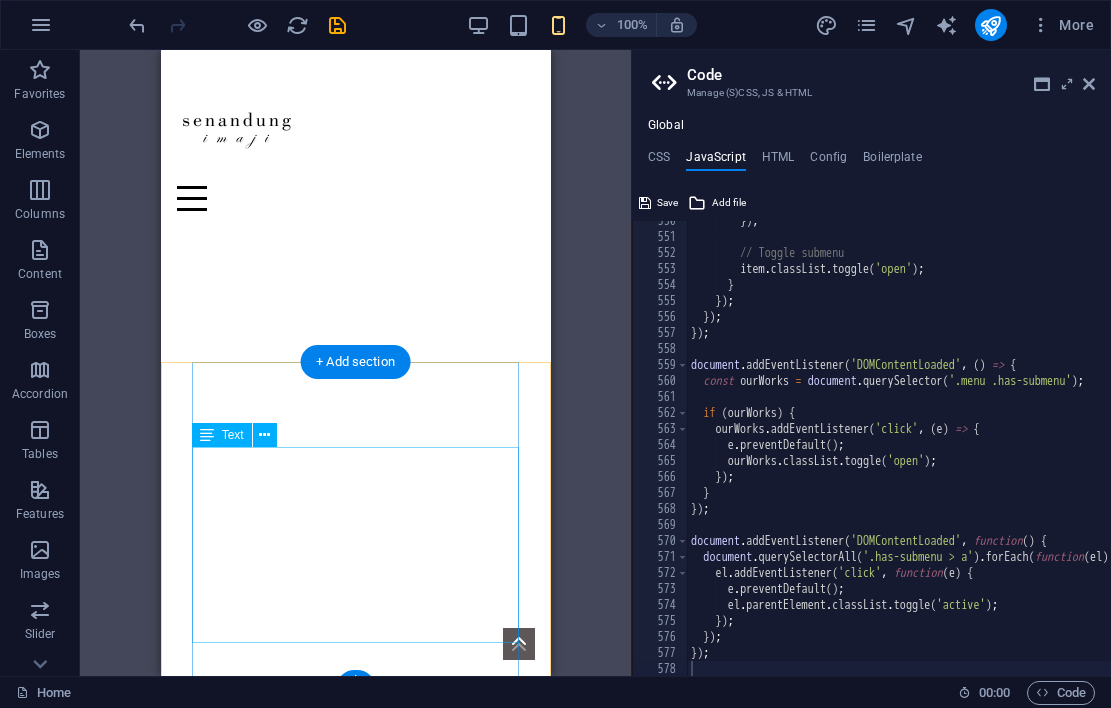 scroll, scrollTop: 308, scrollLeft: 0, axis: vertical 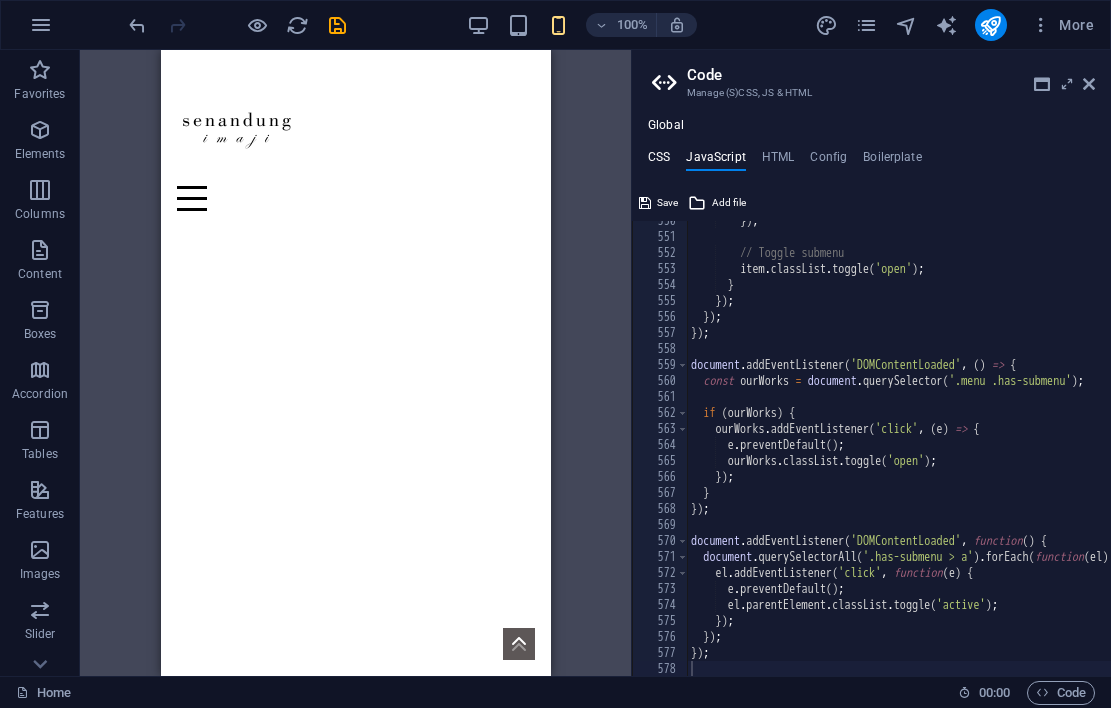 click on "CSS" at bounding box center (659, 161) 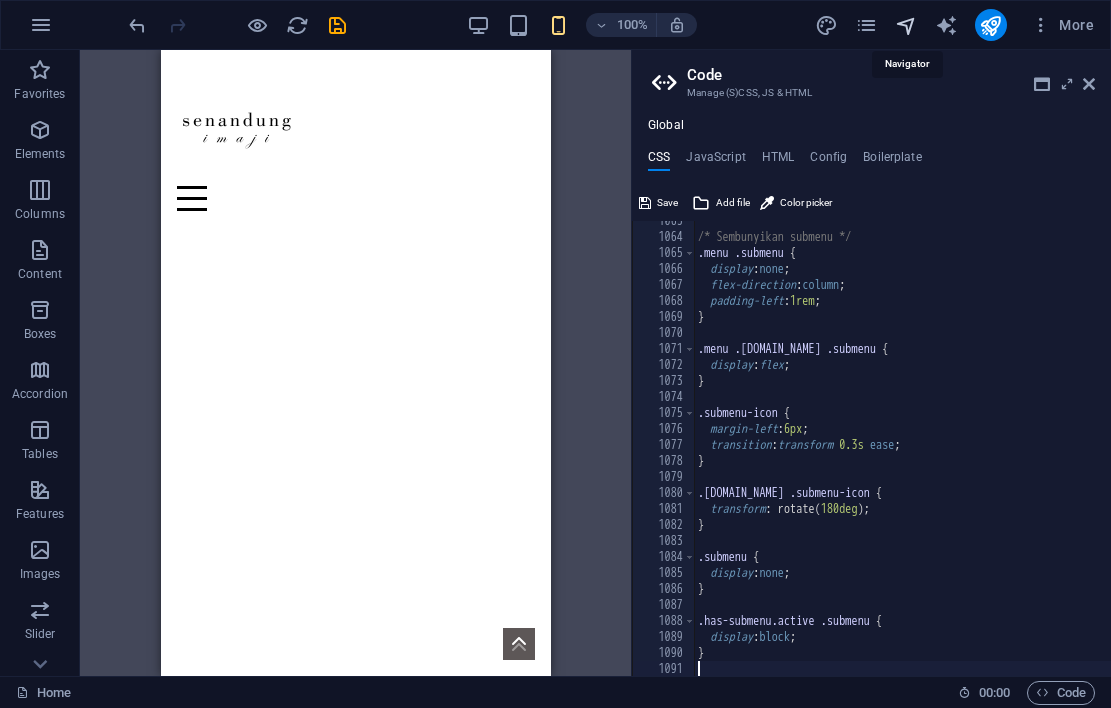 click at bounding box center [906, 25] 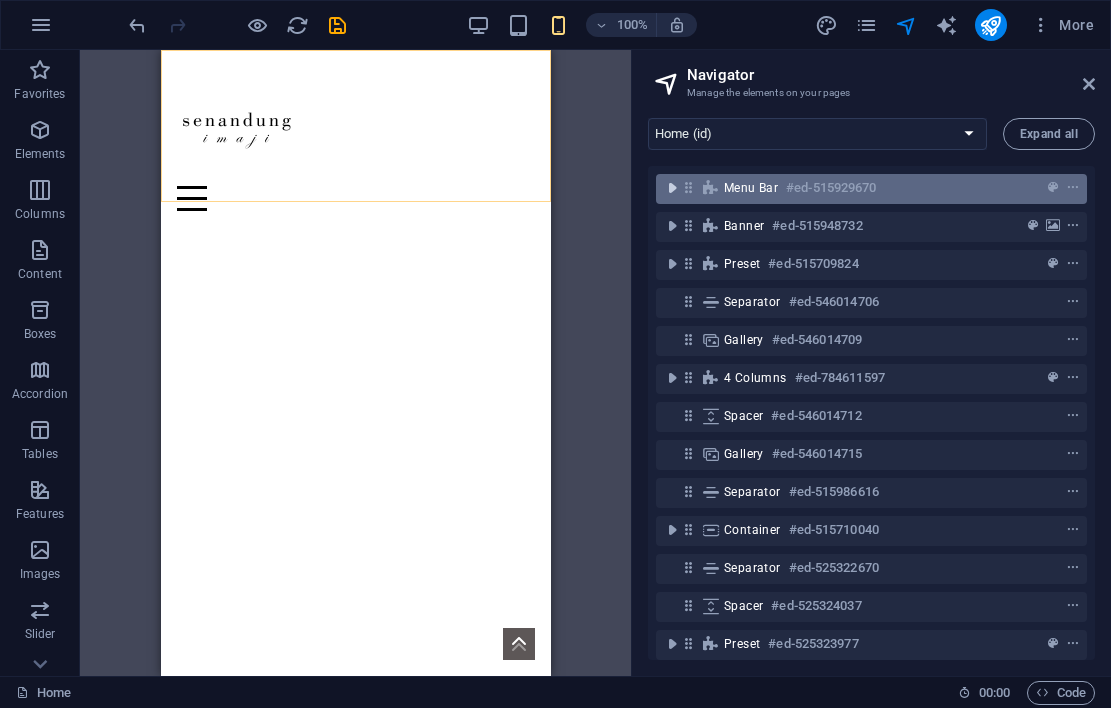 click at bounding box center (672, 188) 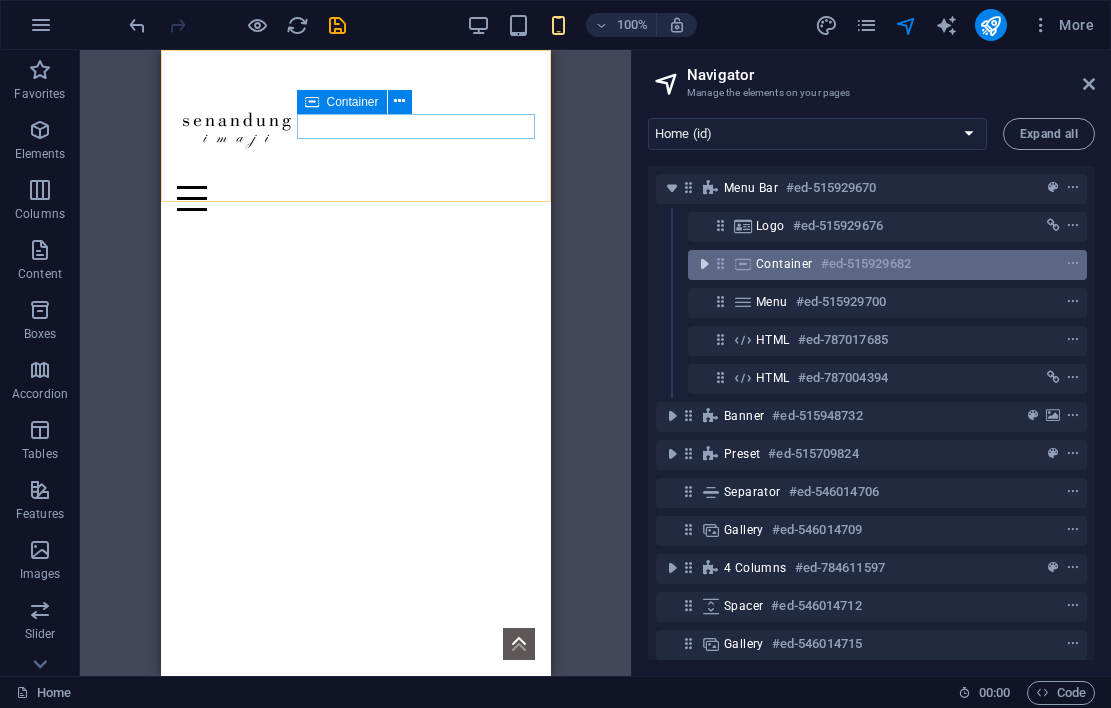 click at bounding box center (704, 264) 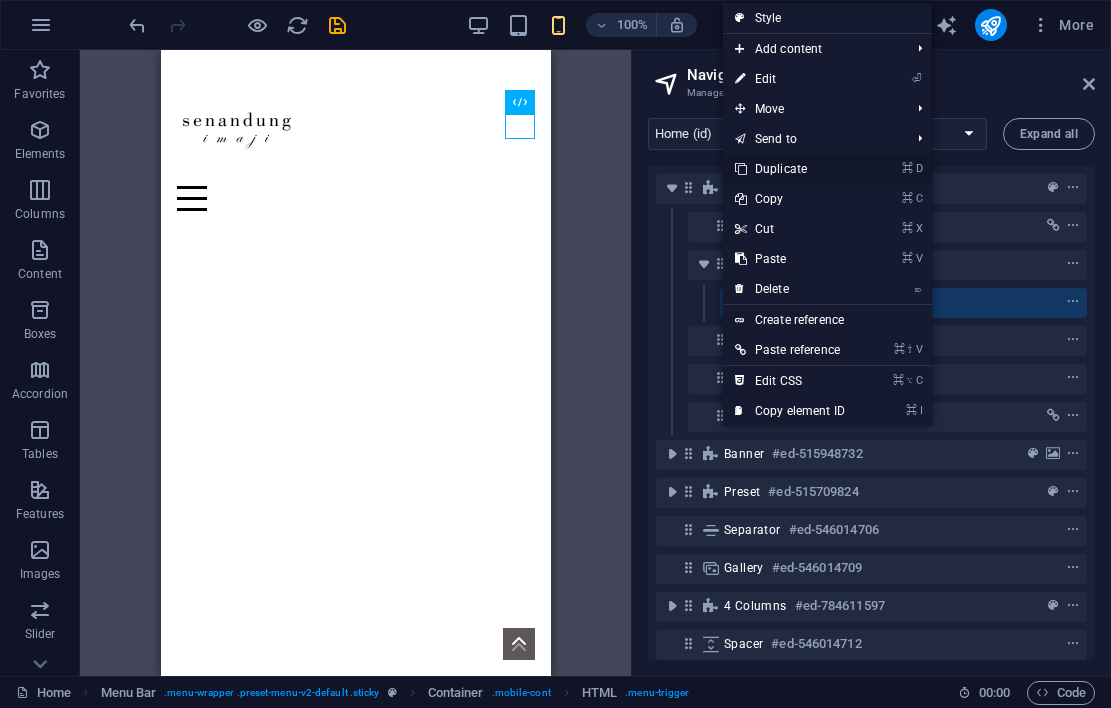 click on "⌘ D  Duplicate" at bounding box center [790, 169] 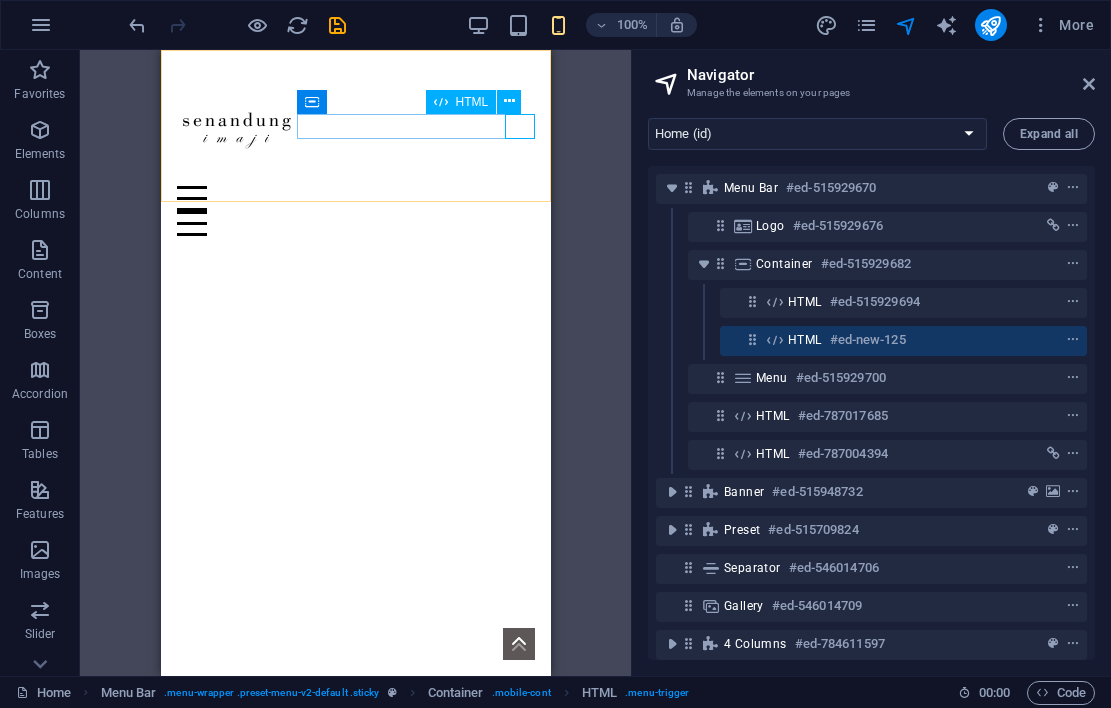 click on "#ed-new-125" at bounding box center [868, 340] 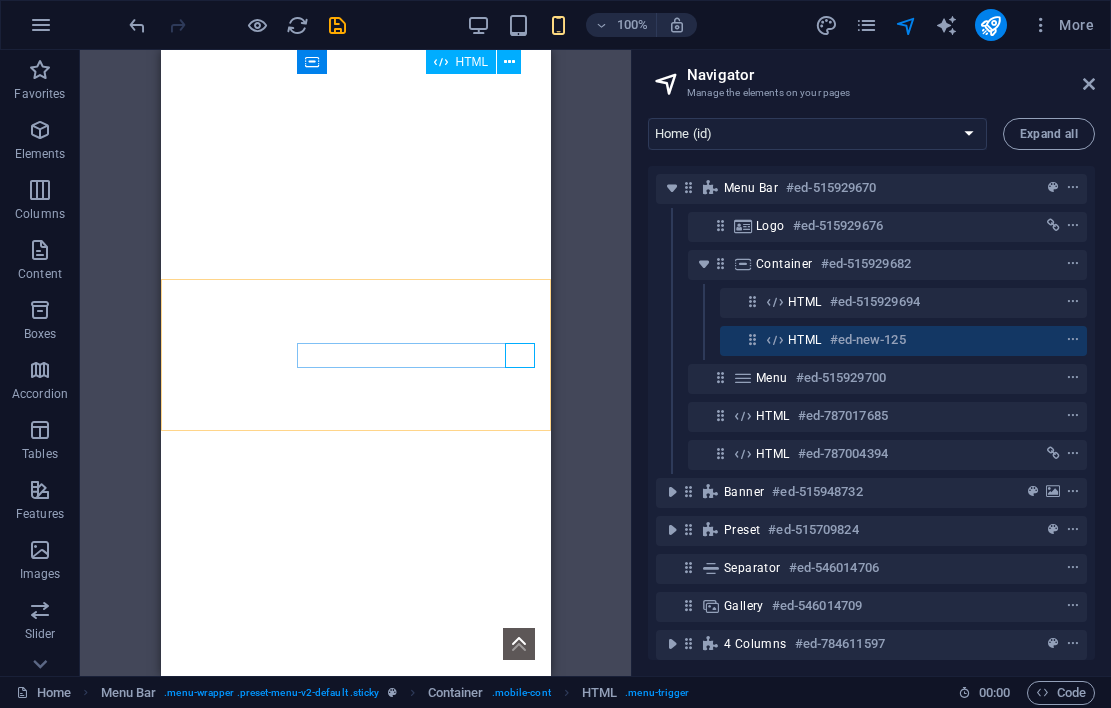 click on "#ed-new-125" at bounding box center (868, 340) 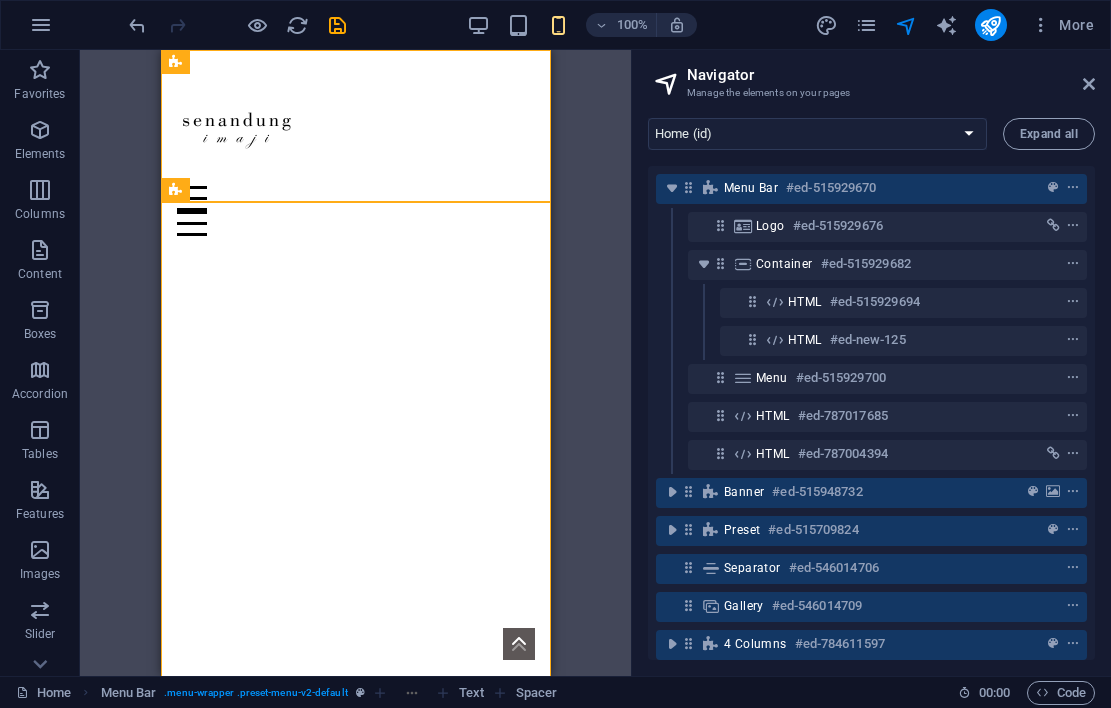 scroll, scrollTop: 0, scrollLeft: 0, axis: both 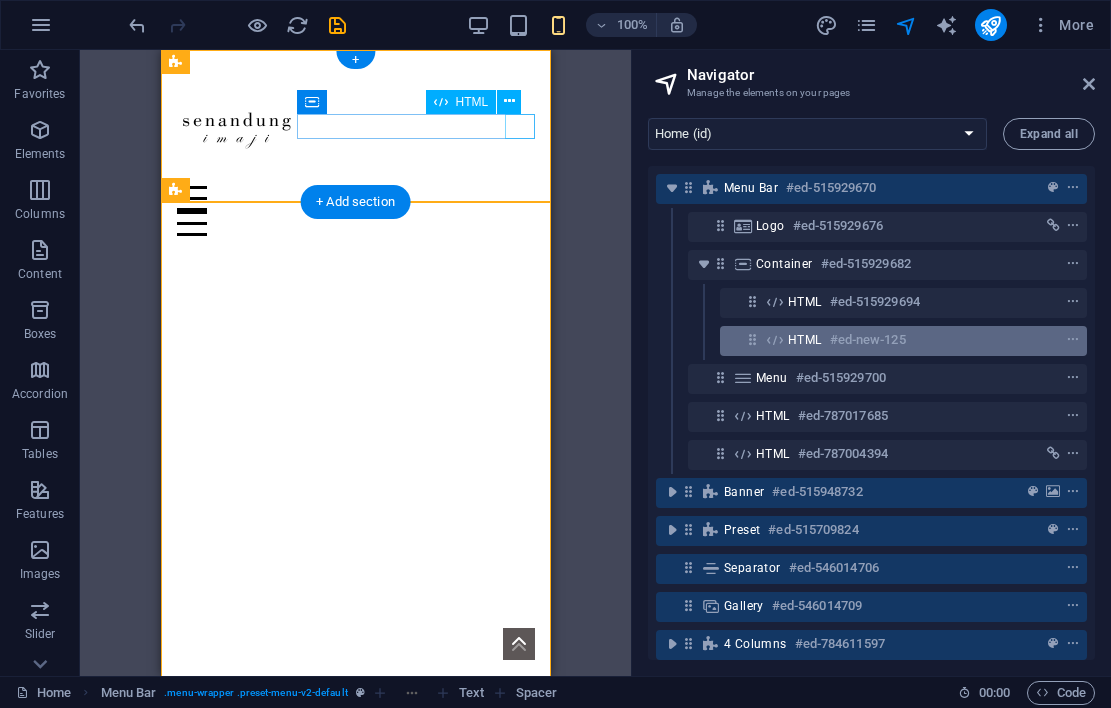 click on "HTML" at bounding box center (805, 340) 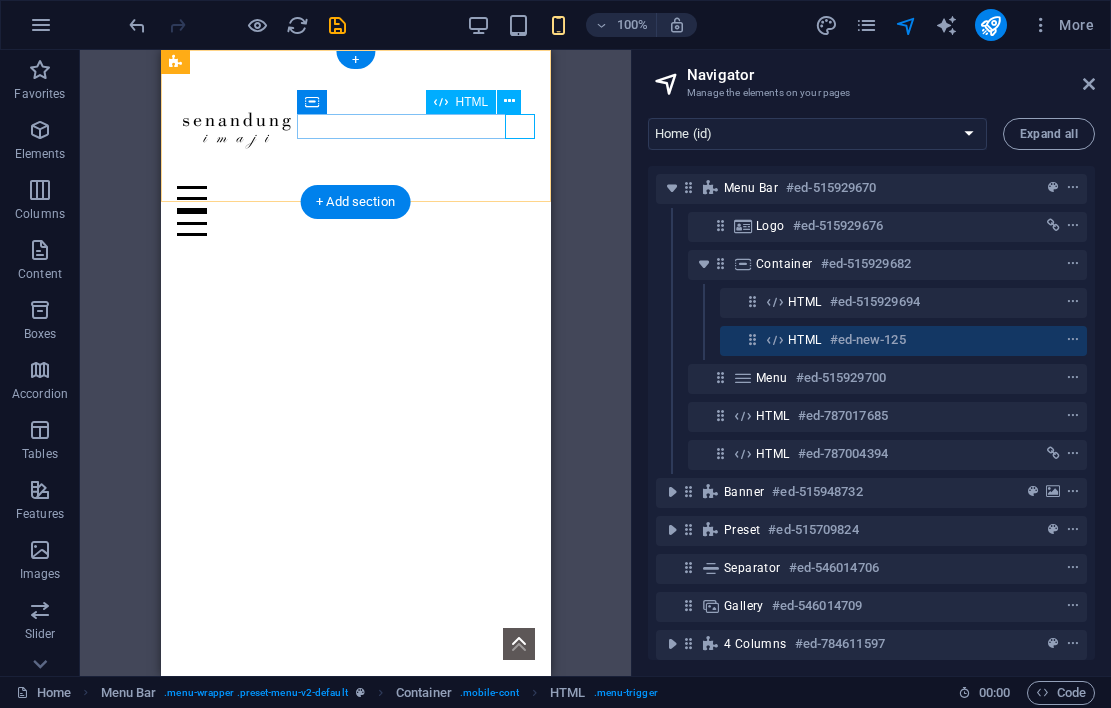 click on "#ed-new-125" at bounding box center [868, 340] 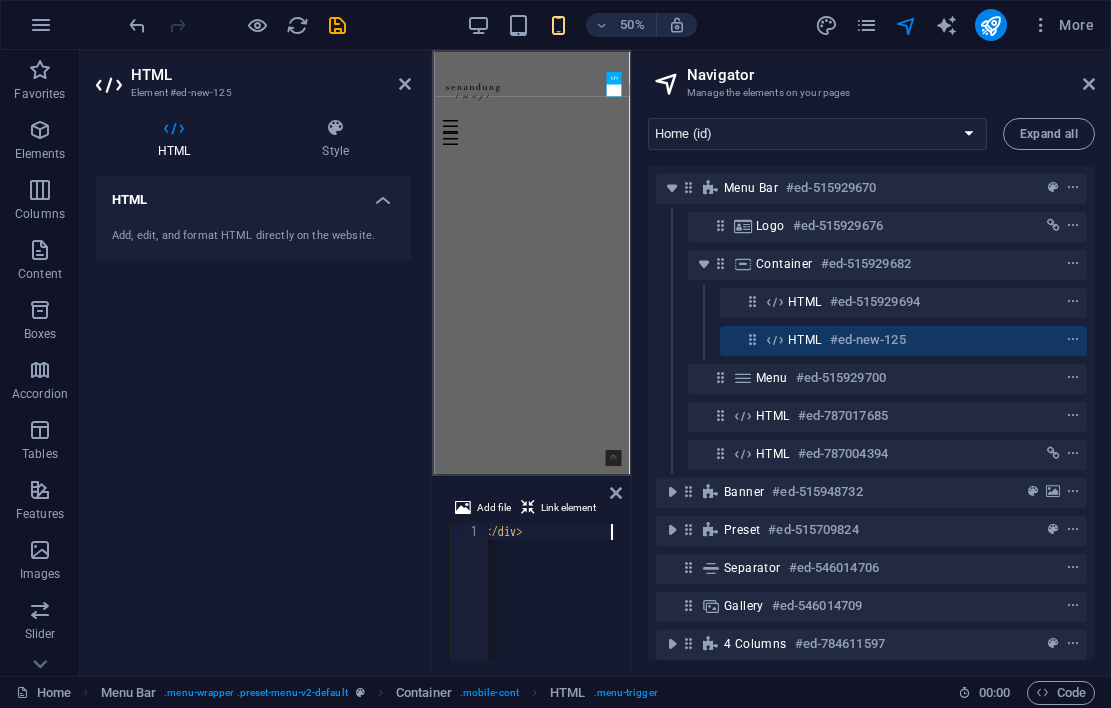 click on "< div   class = "menu-trigger-box" > < div   class = "menu-trigger-inner" > </ div > </ div >" at bounding box center (339, 606) 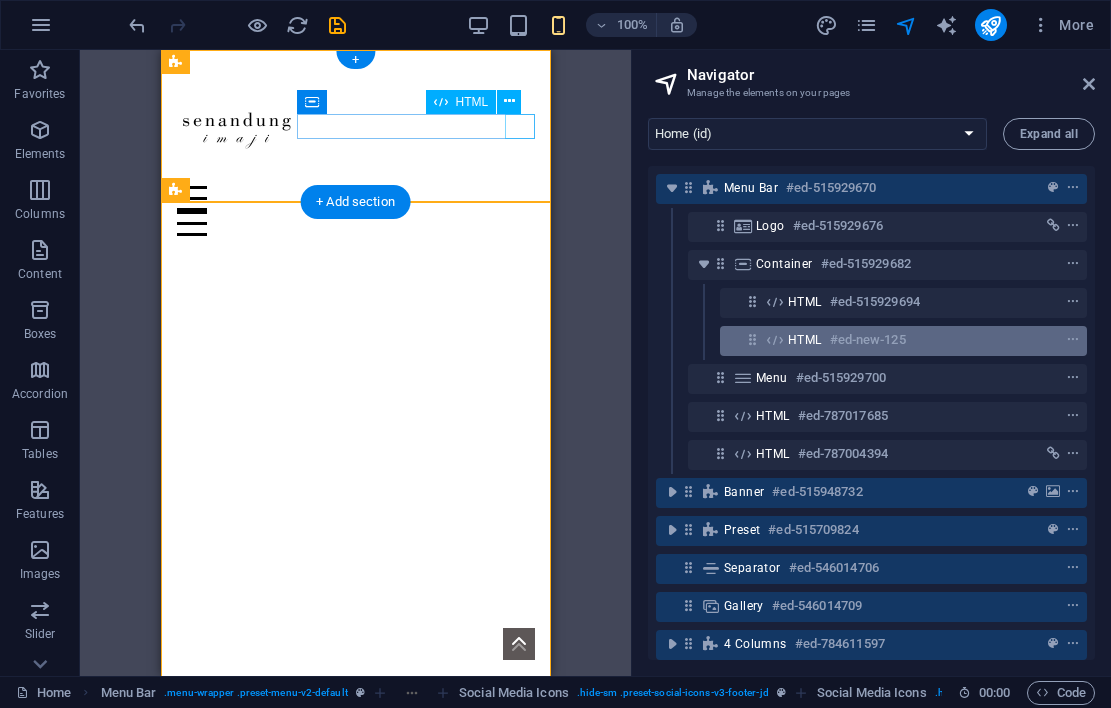 scroll, scrollTop: 0, scrollLeft: 0, axis: both 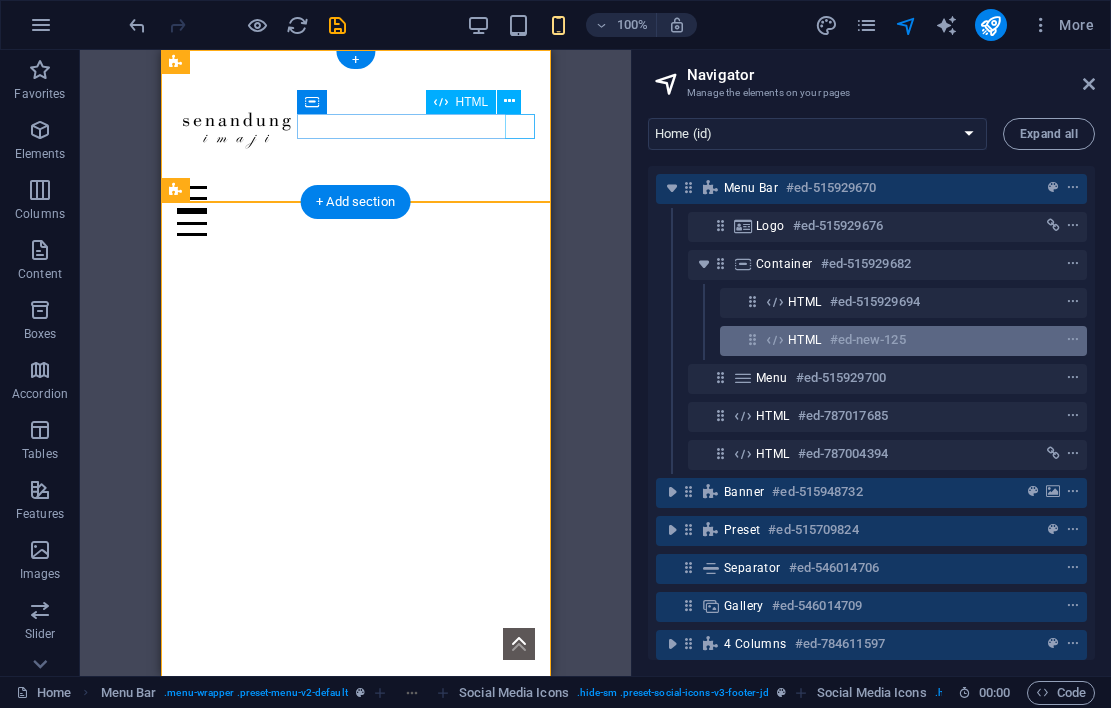 click on "HTML #ed-new-125" at bounding box center [887, 340] 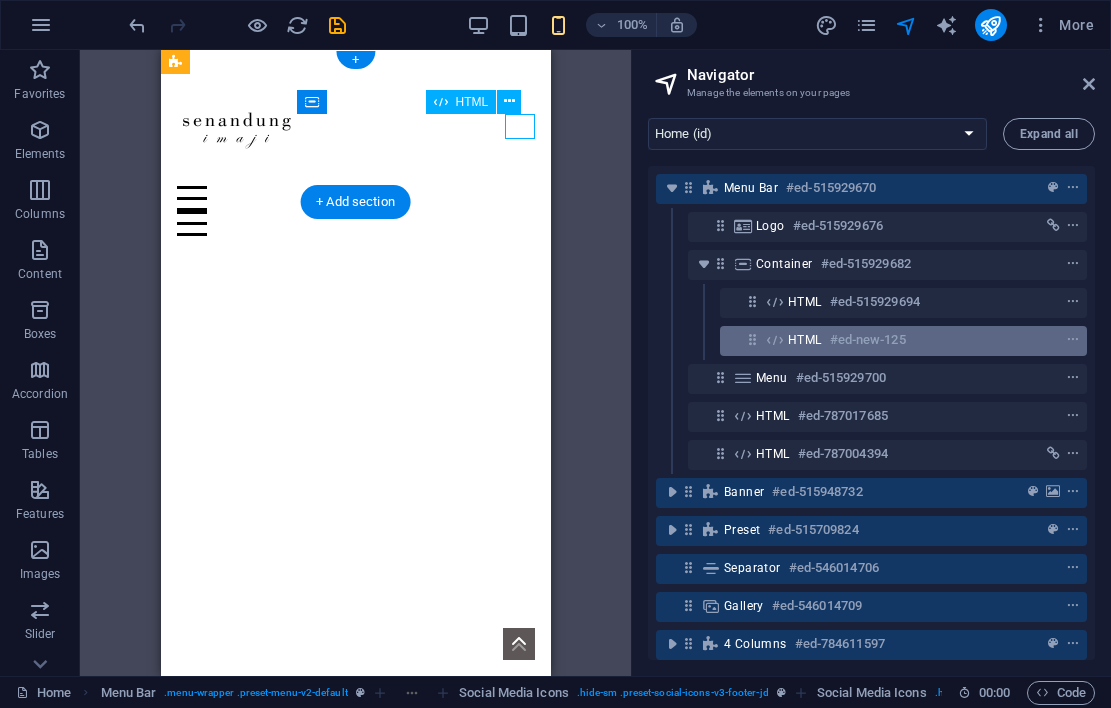 click on "HTML #ed-new-125" at bounding box center [887, 340] 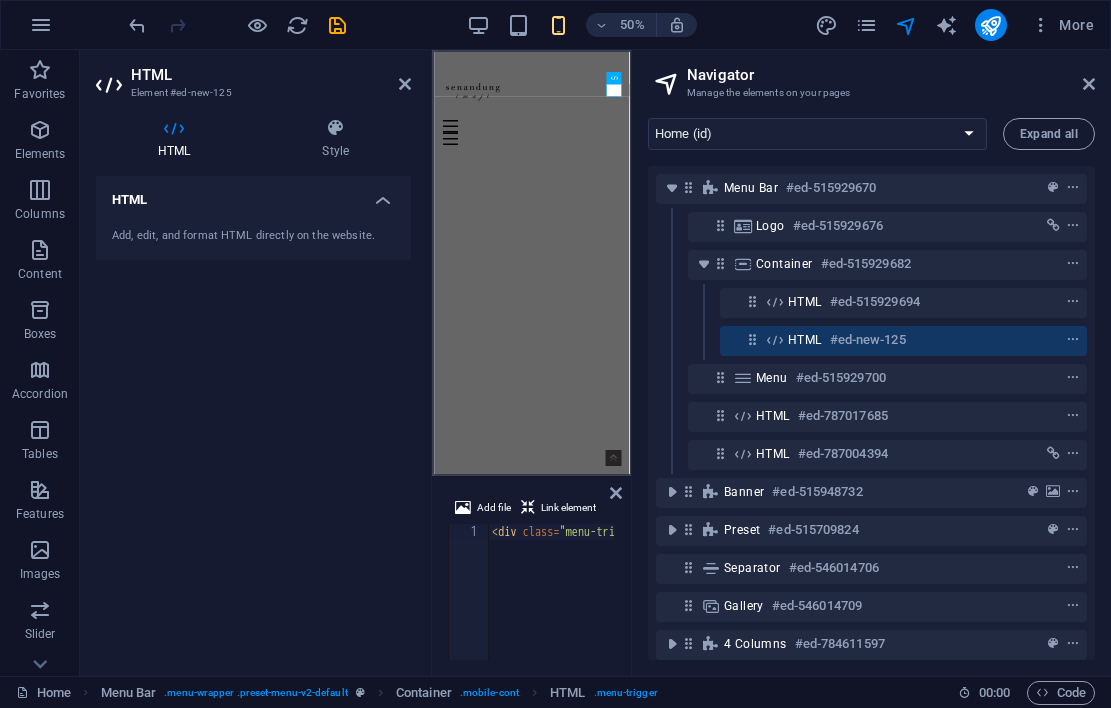 click on "< div   class = "menu-trigger-box" > < div   class = "menu-trigger-inner" > </ div > </ div >" at bounding box center [763, 606] 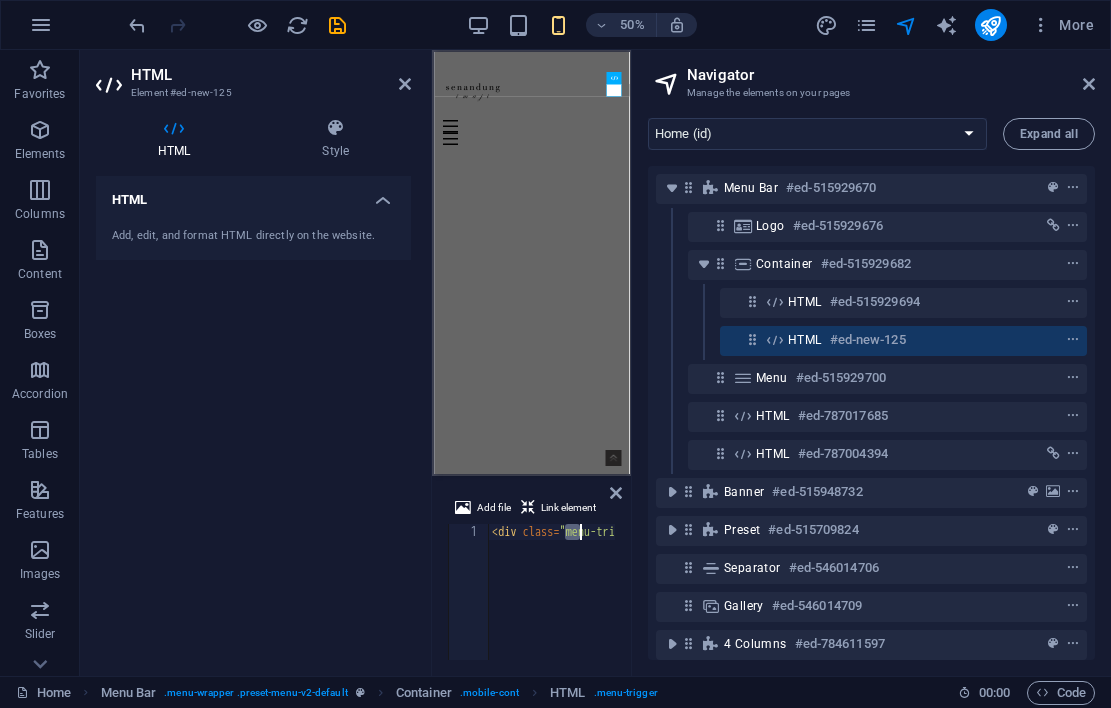 click on "< div   class = "menu-trigger-box" > < div   class = "menu-trigger-inner" > </ div > </ div >" at bounding box center (763, 606) 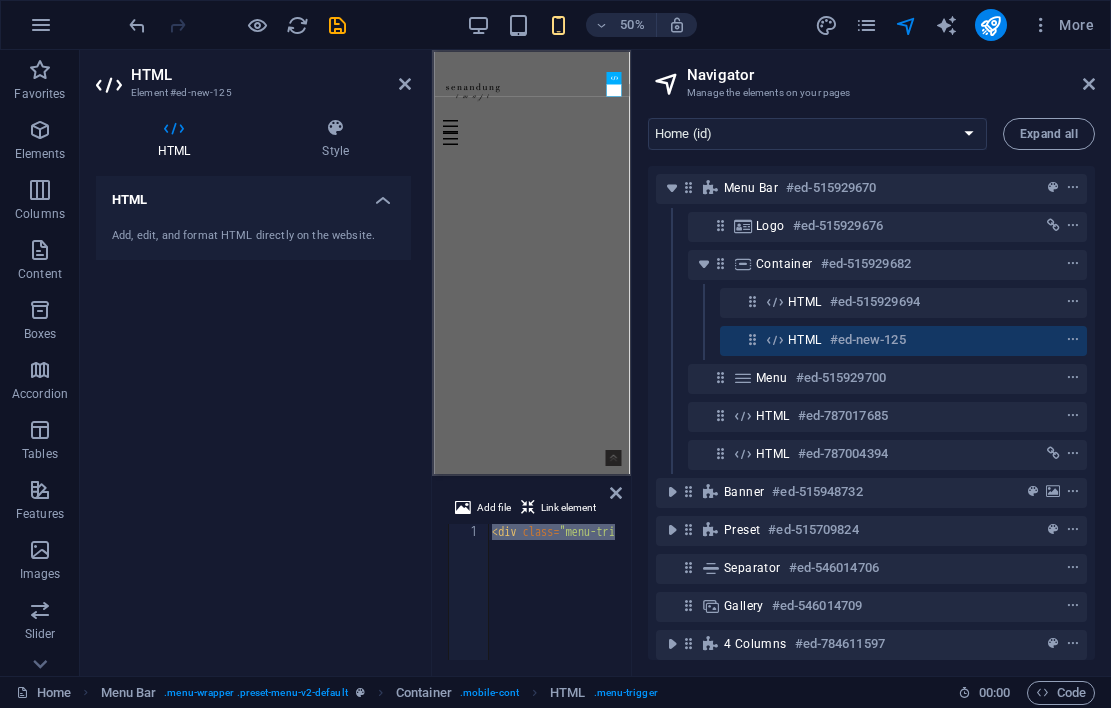 type 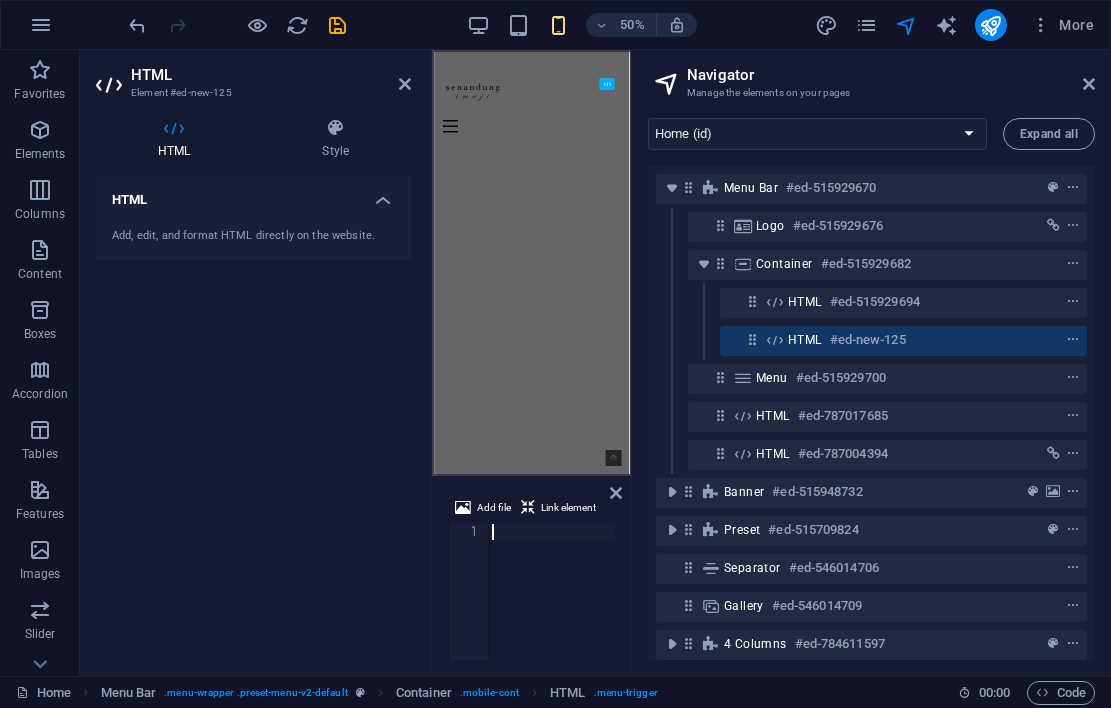 click at bounding box center (551, 606) 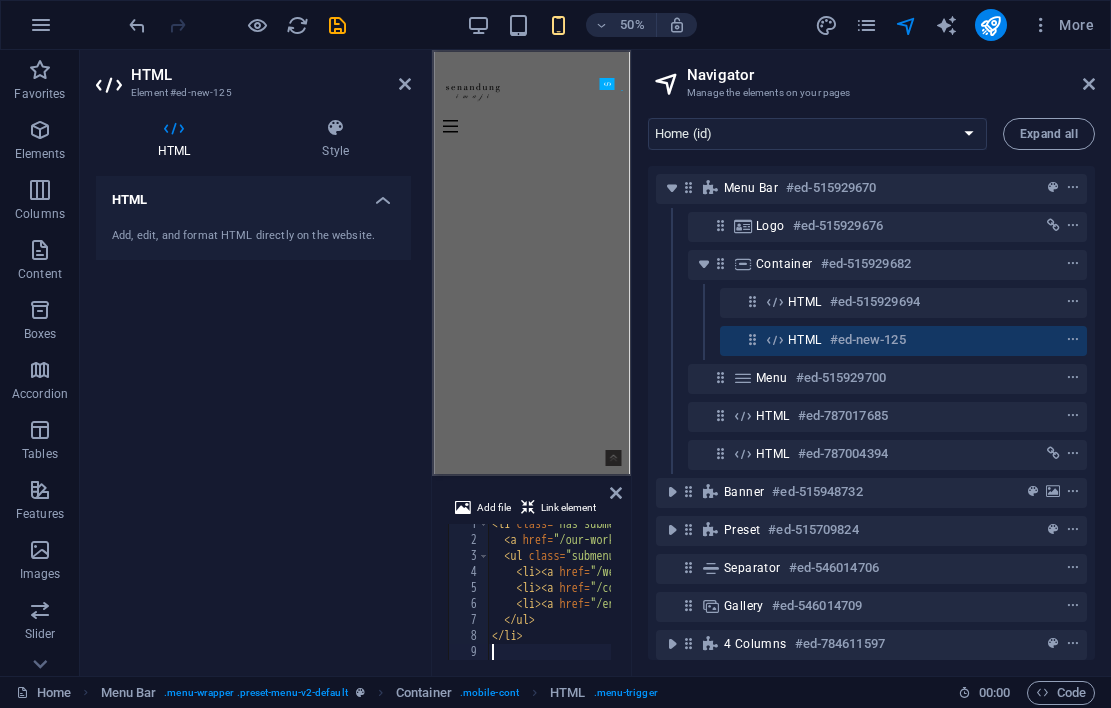 scroll, scrollTop: 8, scrollLeft: 0, axis: vertical 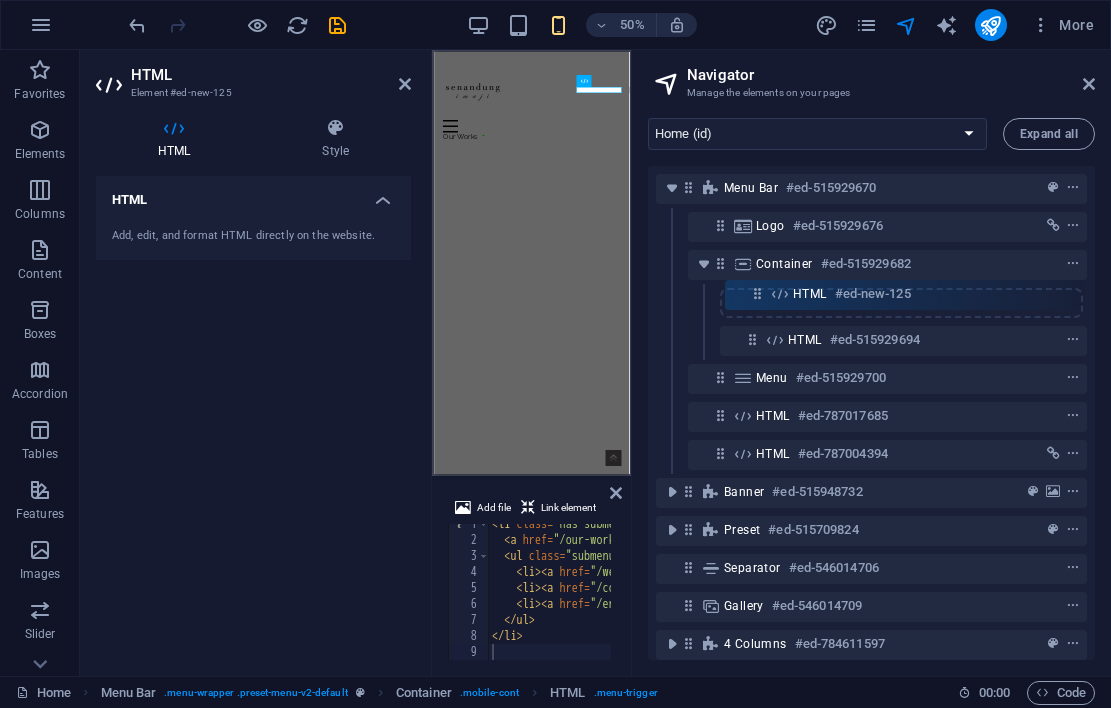 drag, startPoint x: 750, startPoint y: 343, endPoint x: 754, endPoint y: 294, distance: 49.162994 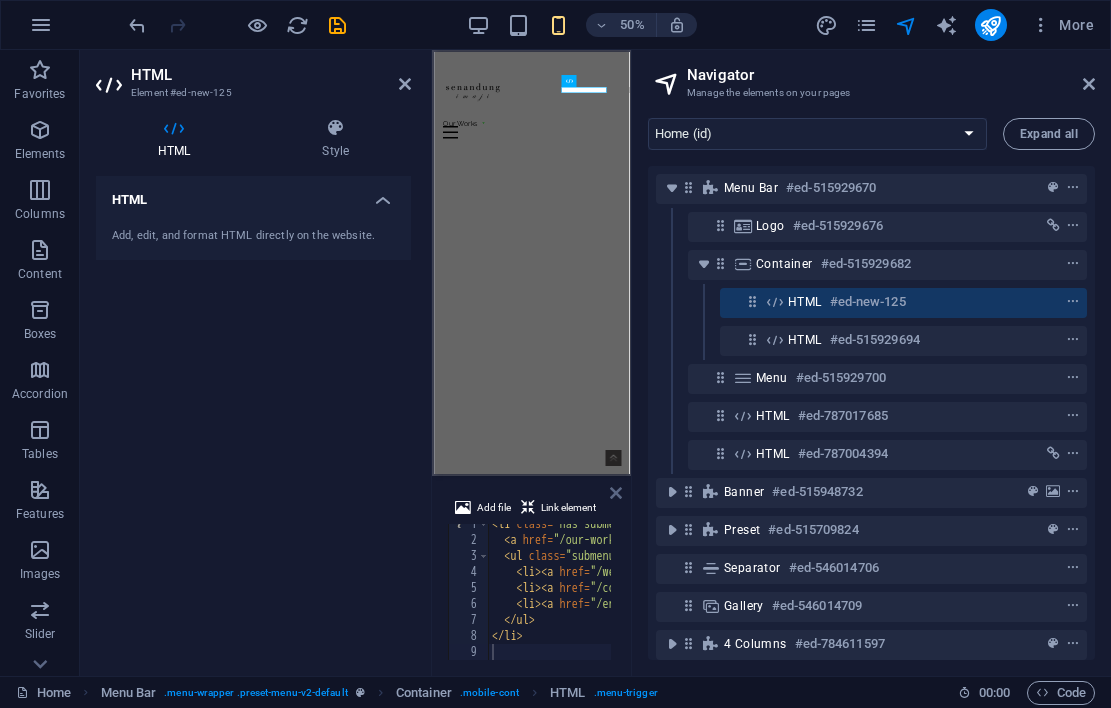click at bounding box center [616, 493] 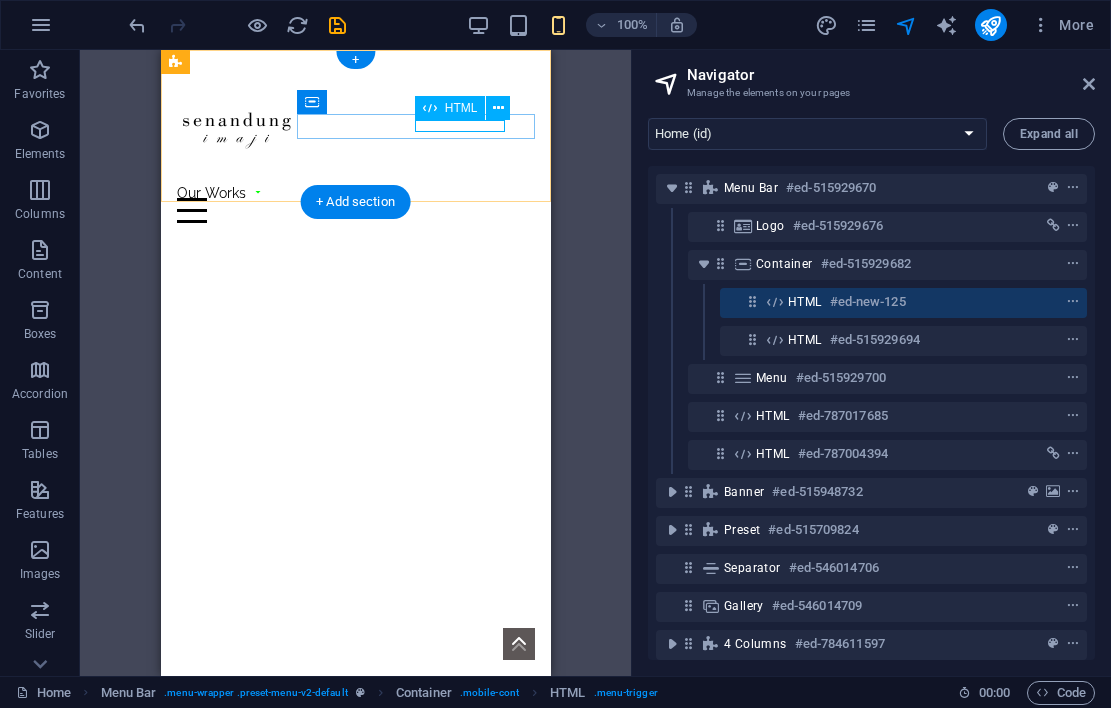 click on "Our Works
Wedding
Couple Session
Engagement" at bounding box center [355, 192] 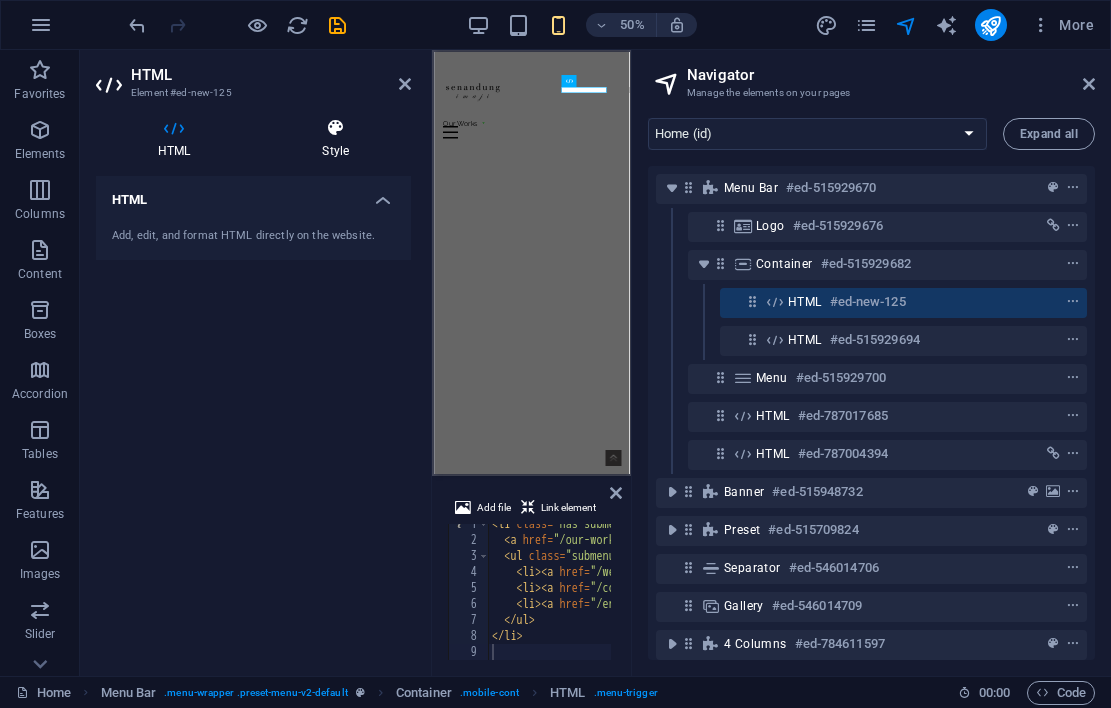 click on "Style" at bounding box center (335, 139) 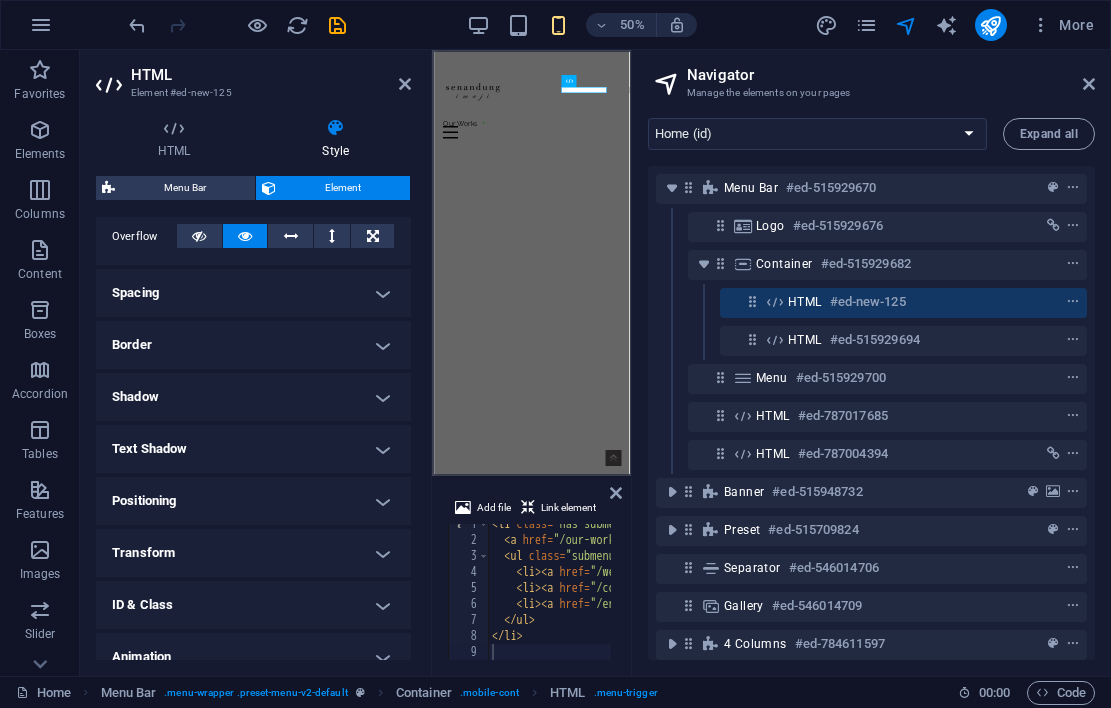 scroll, scrollTop: 385, scrollLeft: 0, axis: vertical 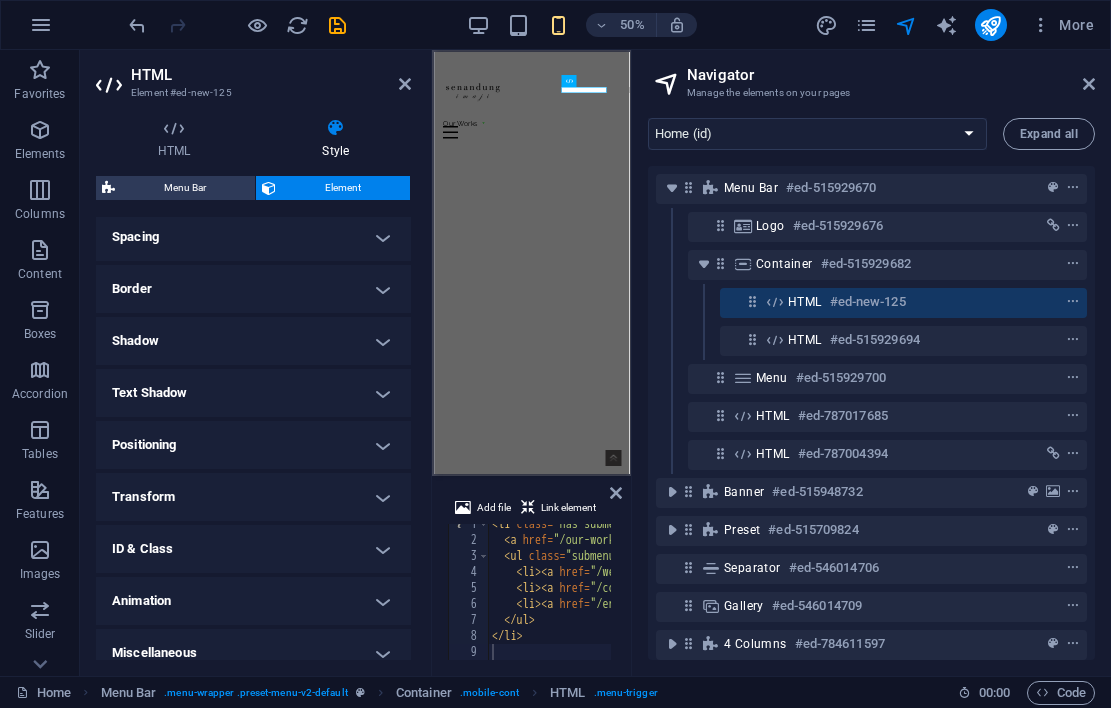 click on "Positioning" at bounding box center (253, 445) 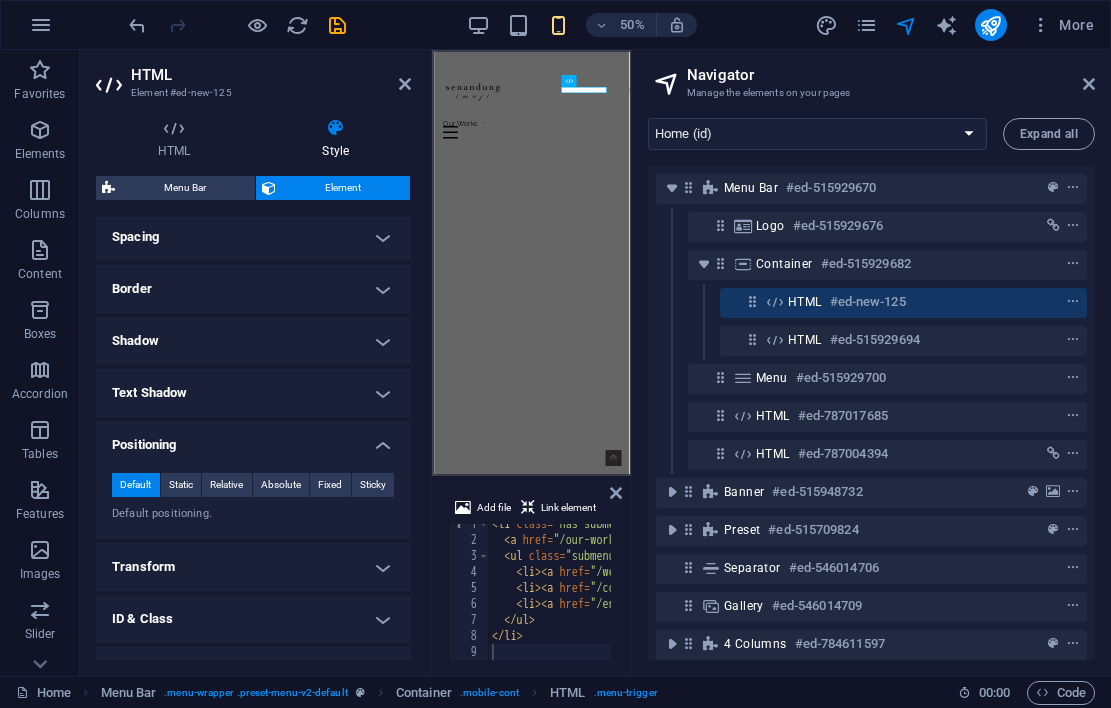 click on "Default Static Relative Absolute Fixed Sticky" at bounding box center (253, 485) 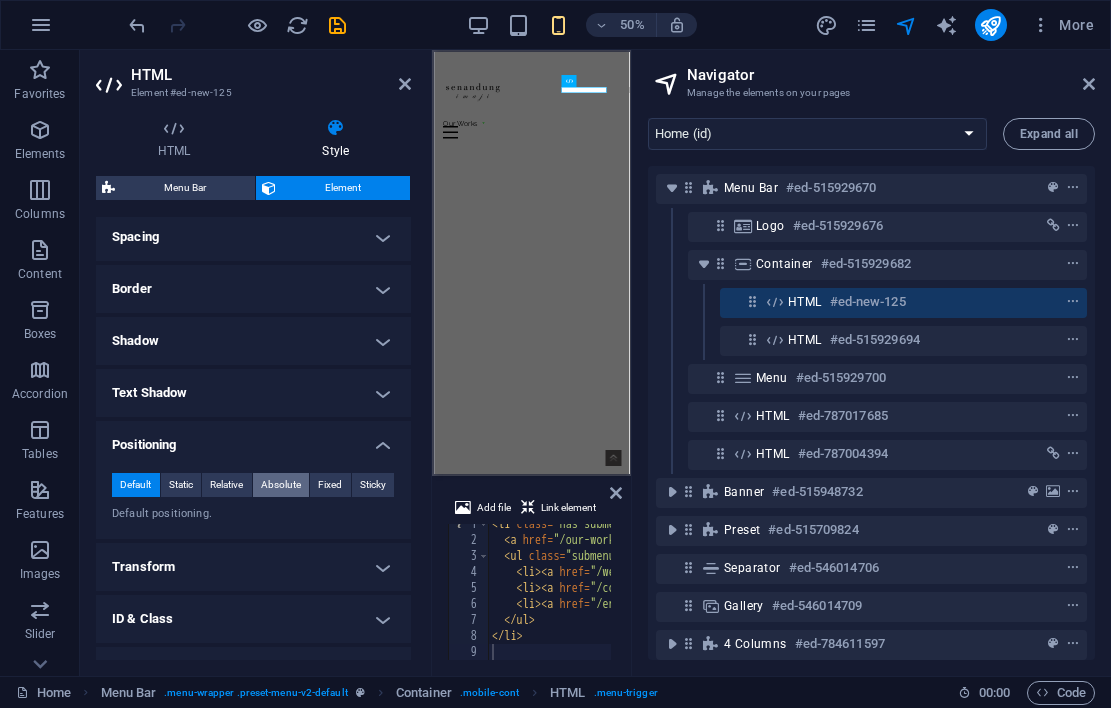 click on "Absolute" at bounding box center (281, 485) 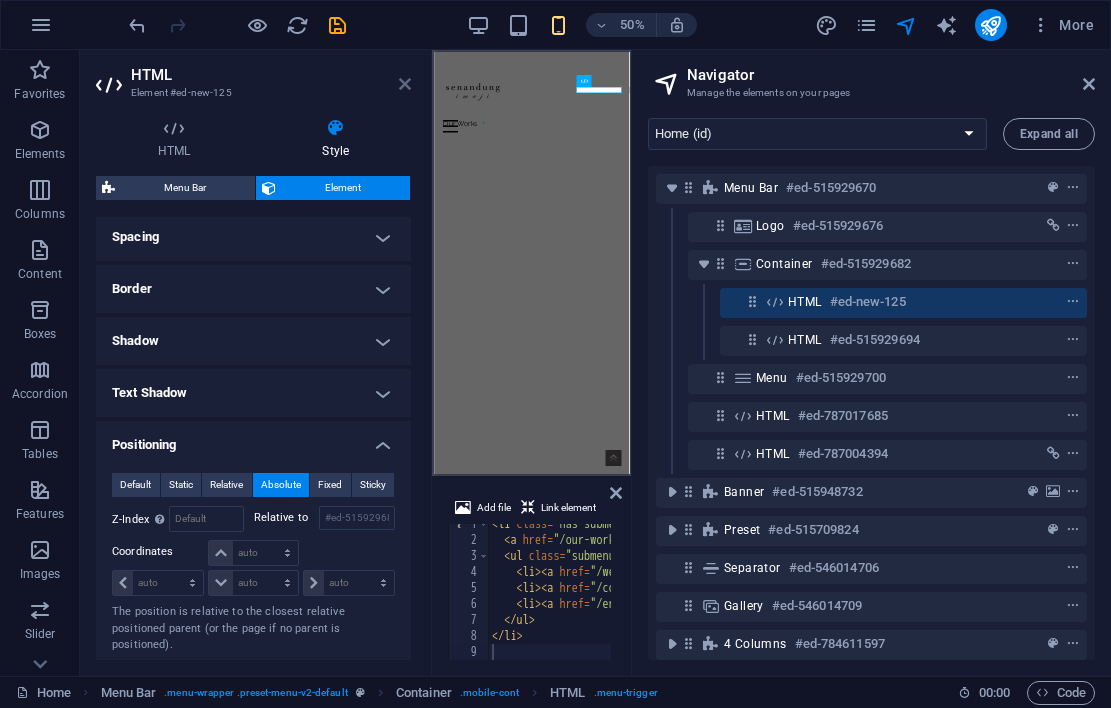 click at bounding box center [405, 84] 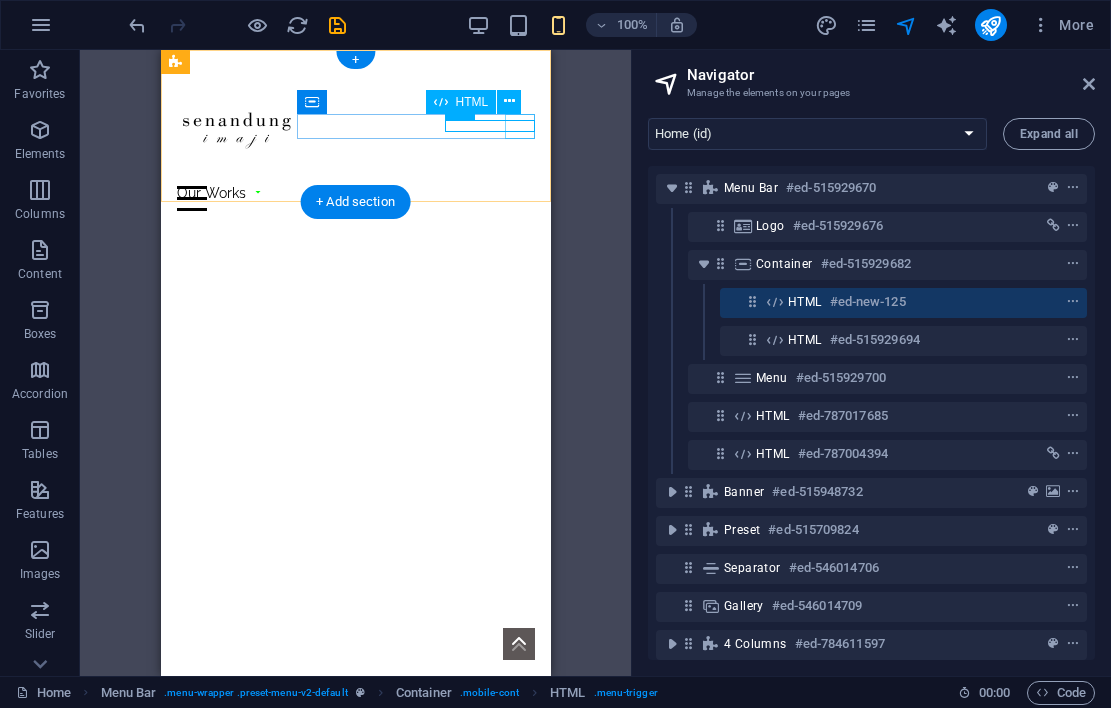 click at bounding box center [355, 198] 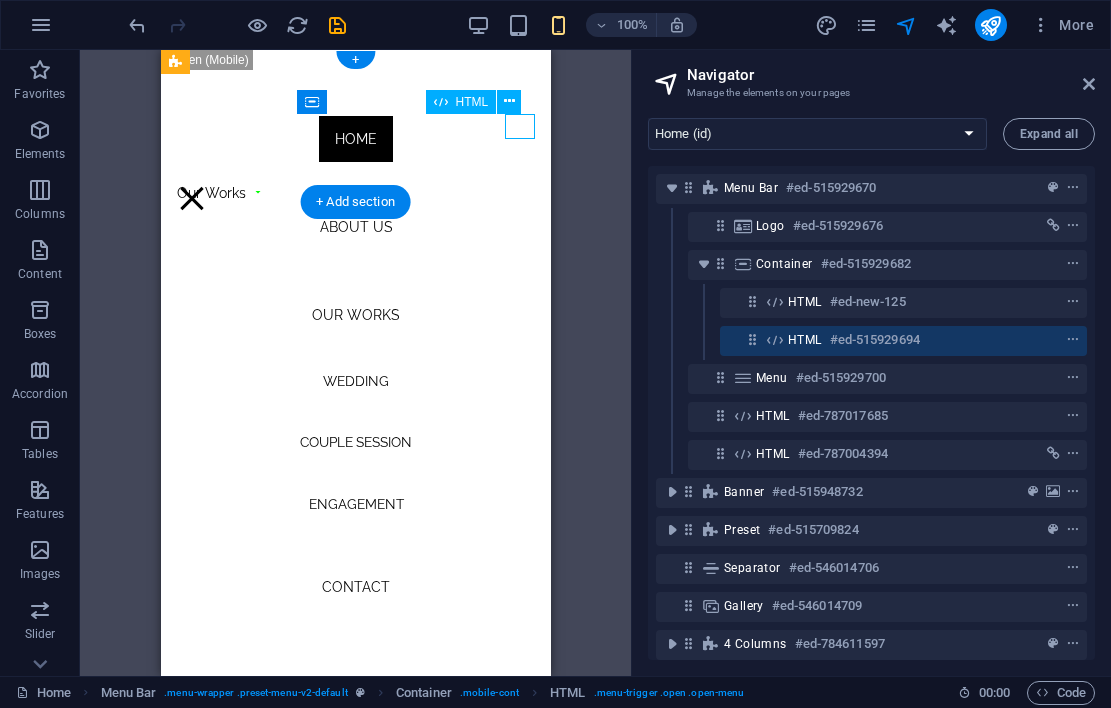 click at bounding box center [355, 198] 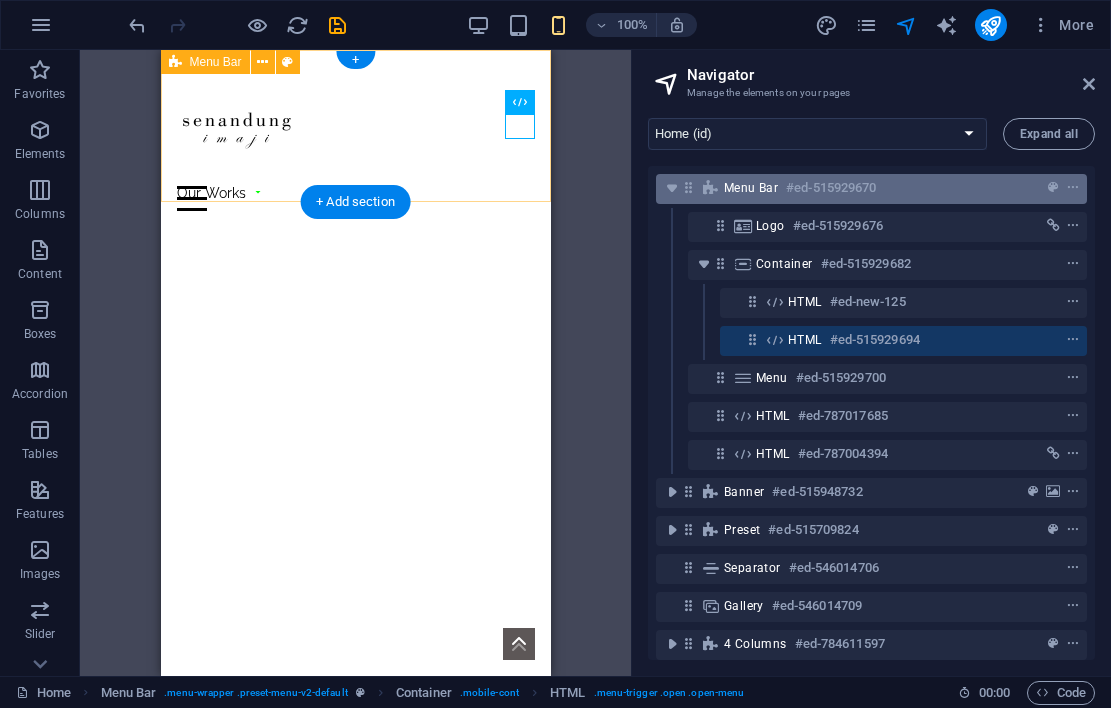 click on "Menu Bar" at bounding box center [751, 188] 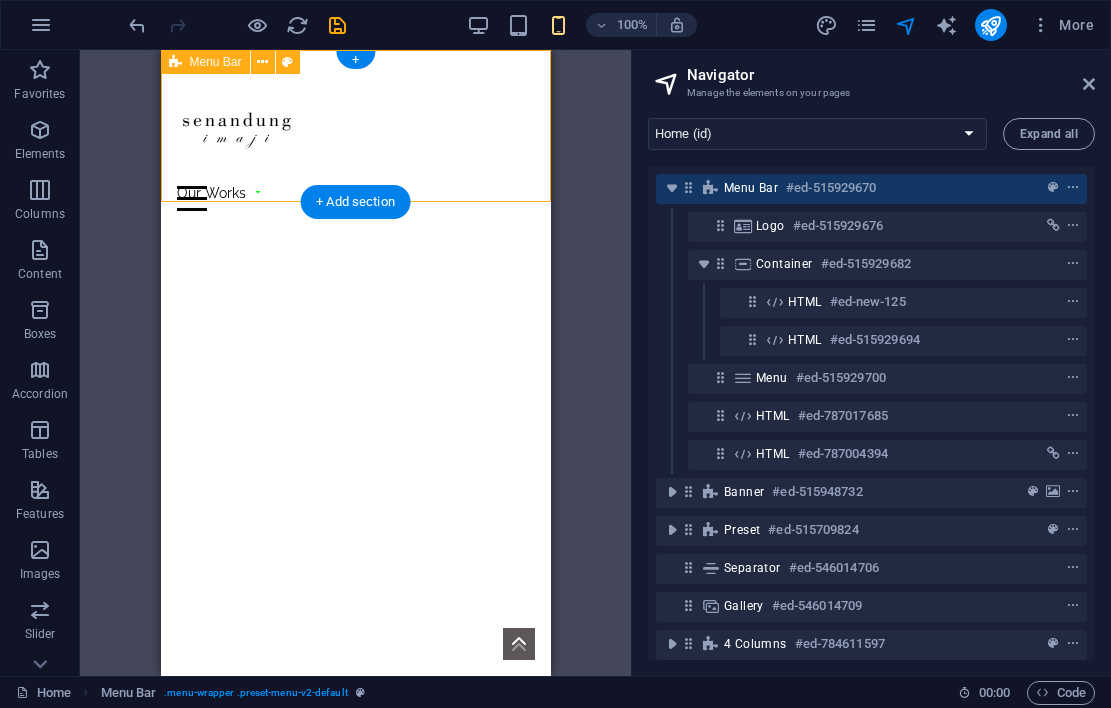 click on "Menu Bar" at bounding box center (751, 188) 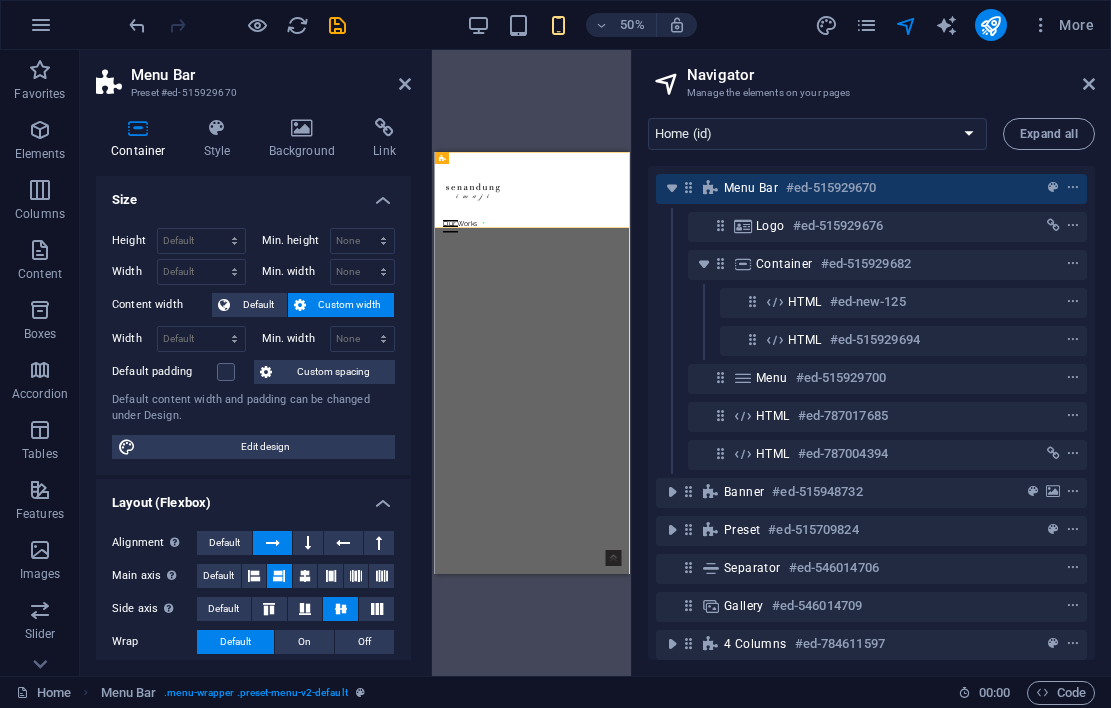 click on "Menu Bar" at bounding box center [271, 75] 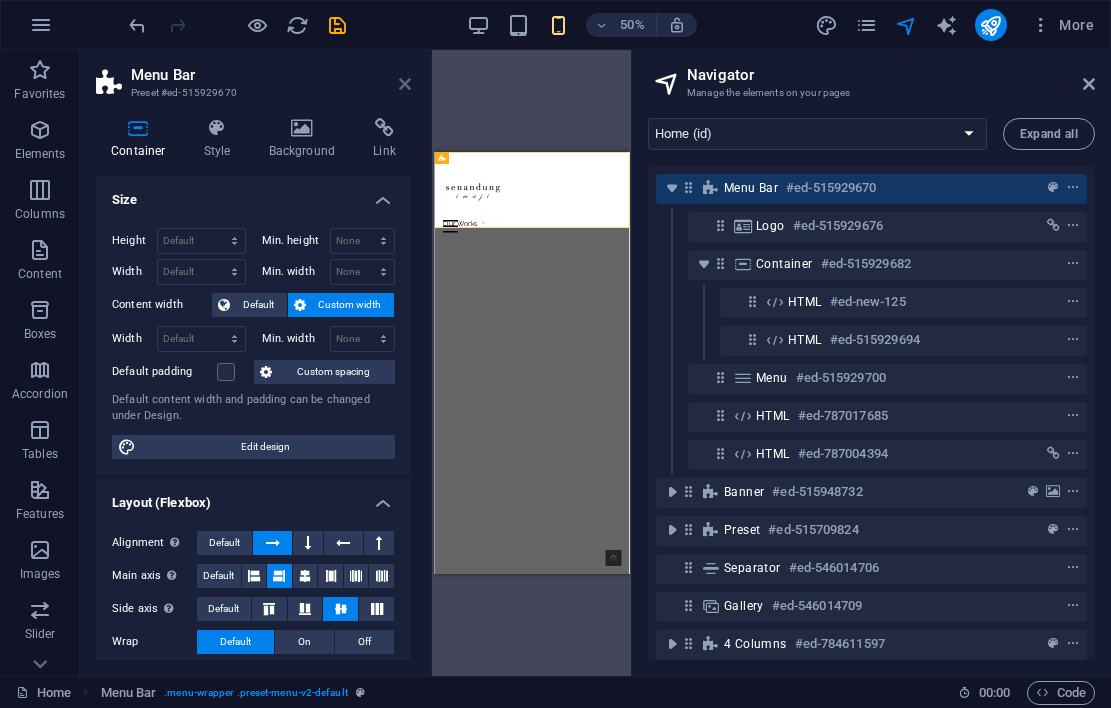 click at bounding box center [405, 84] 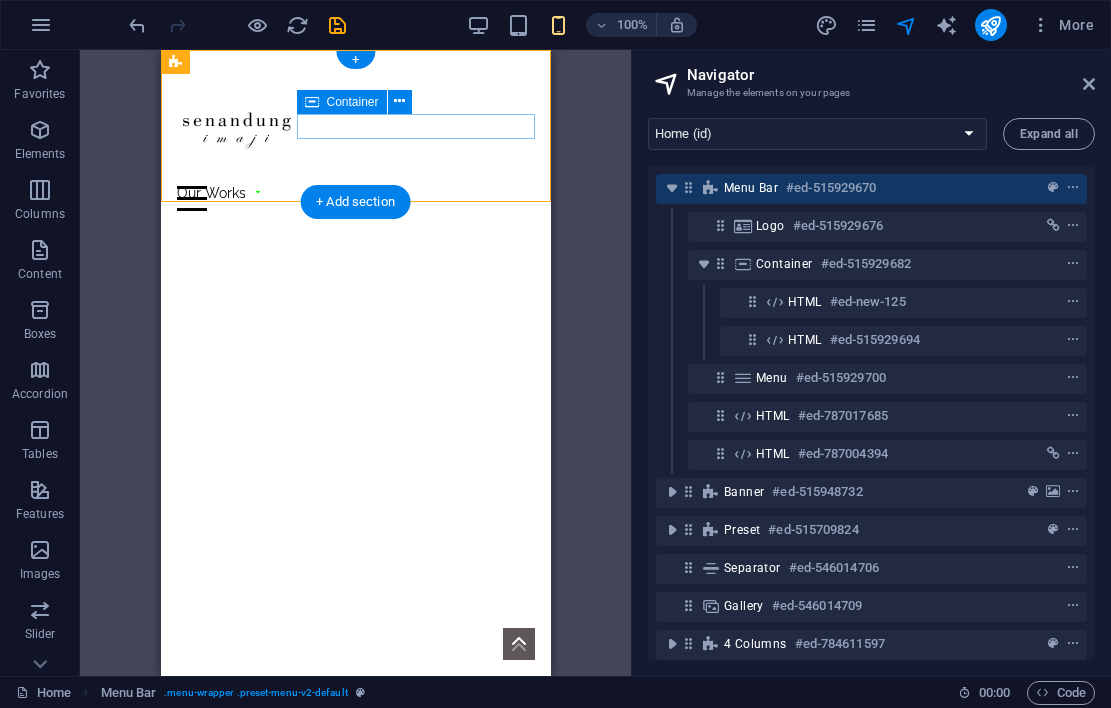 click at bounding box center [355, 198] 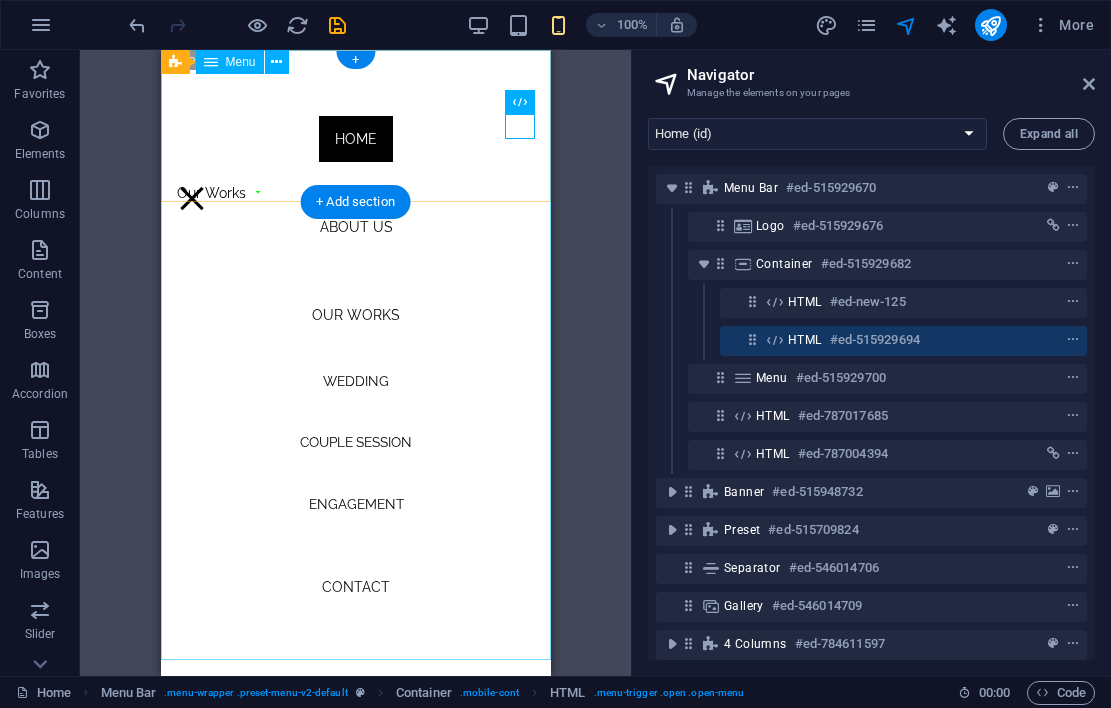 click on "Menu" at bounding box center (241, 62) 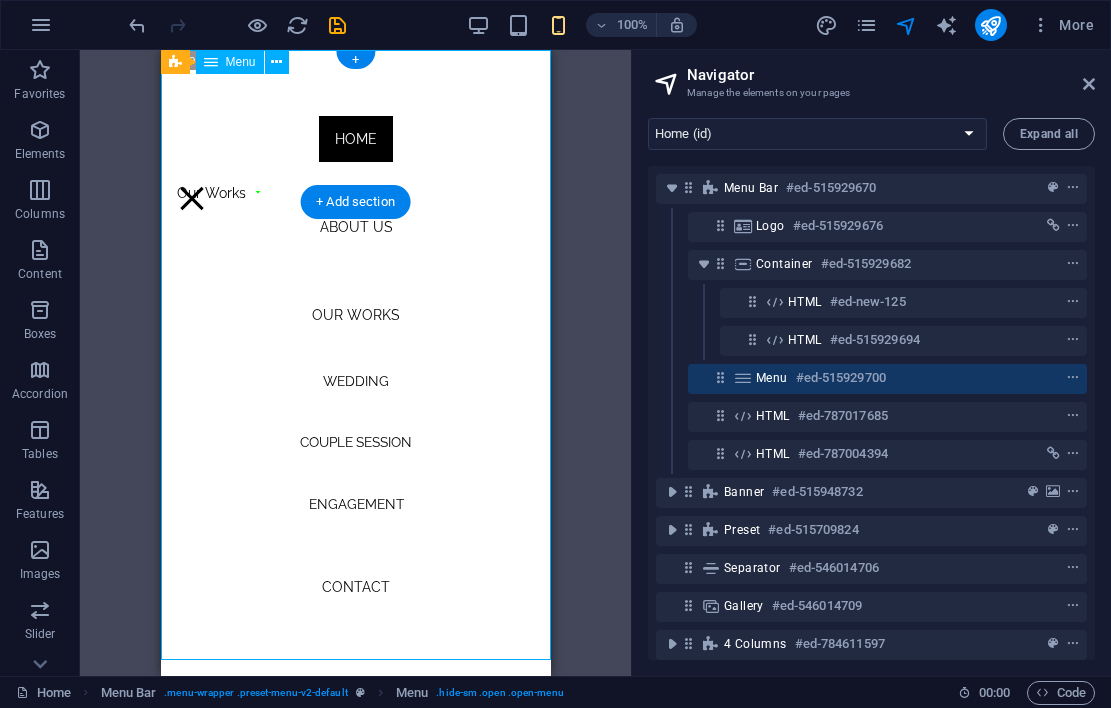 click on "Menu" at bounding box center [241, 62] 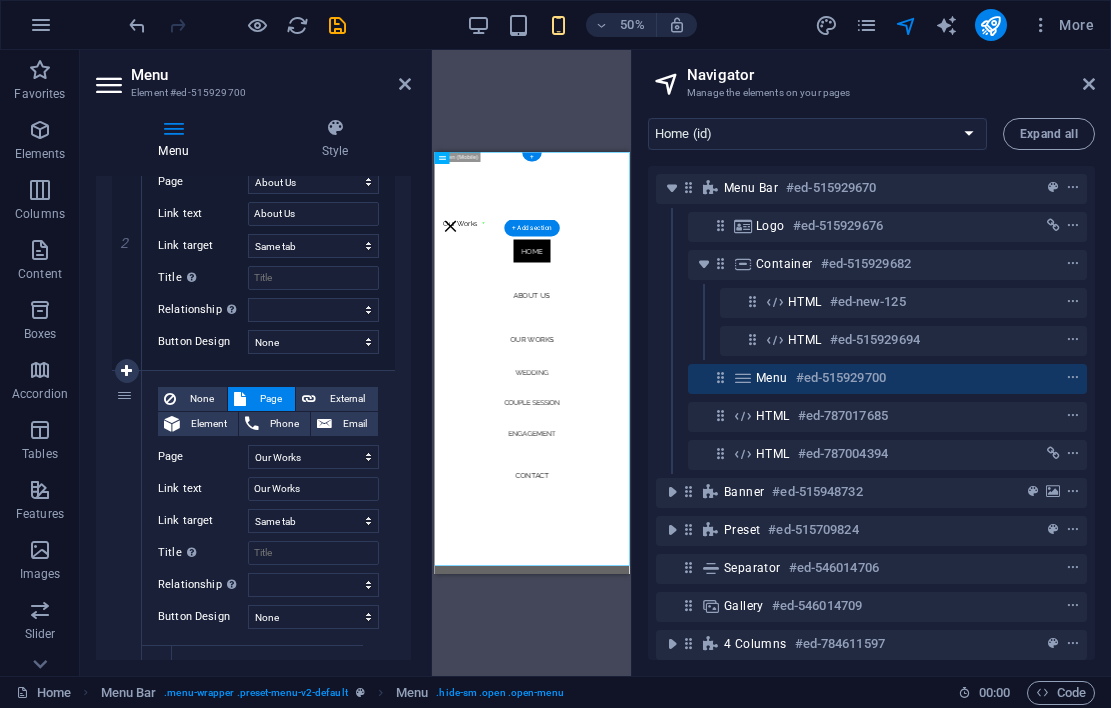 scroll, scrollTop: 660, scrollLeft: 0, axis: vertical 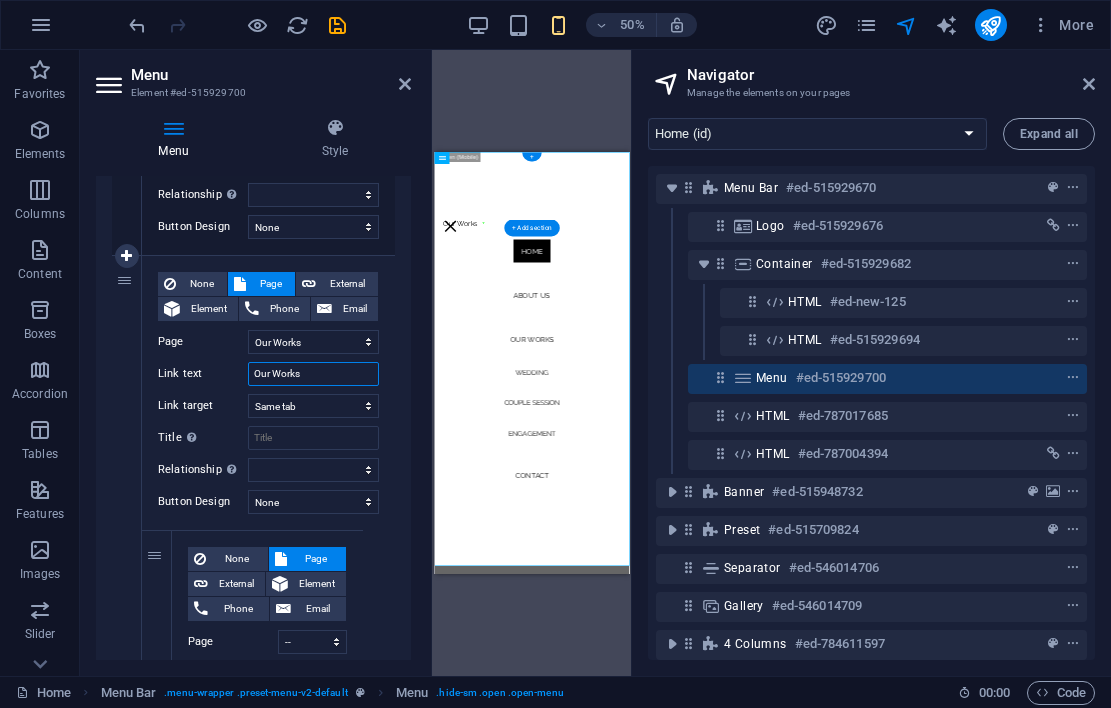 click on "Our Works" at bounding box center (313, 374) 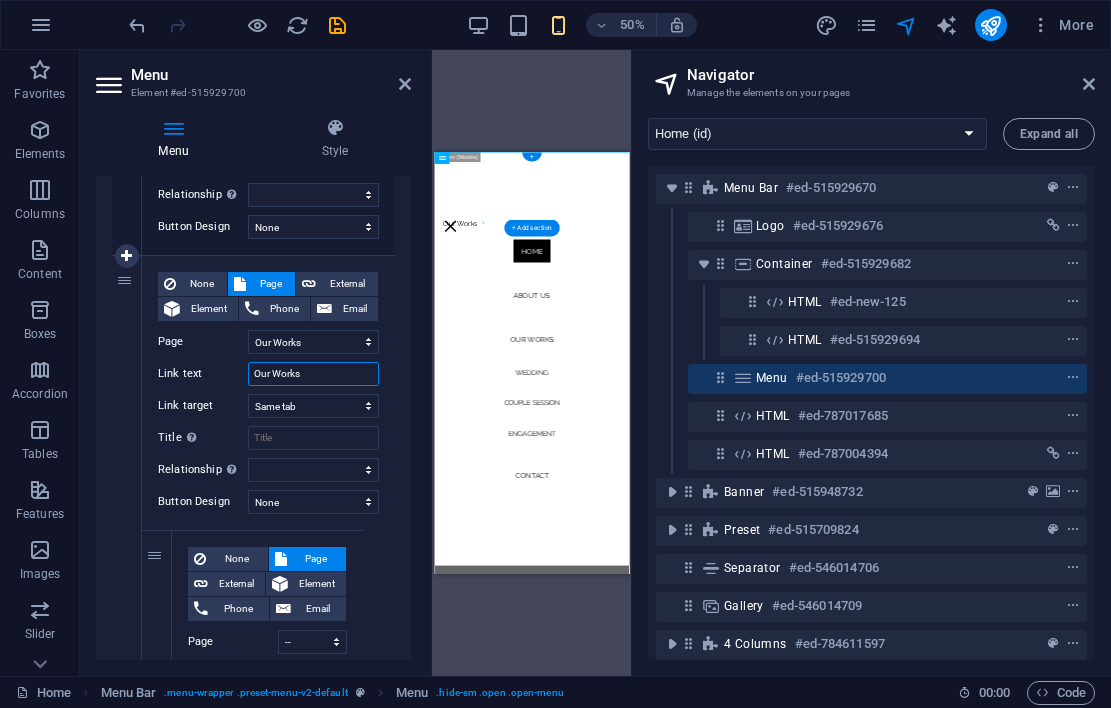 drag, startPoint x: 311, startPoint y: 365, endPoint x: 231, endPoint y: 364, distance: 80.00625 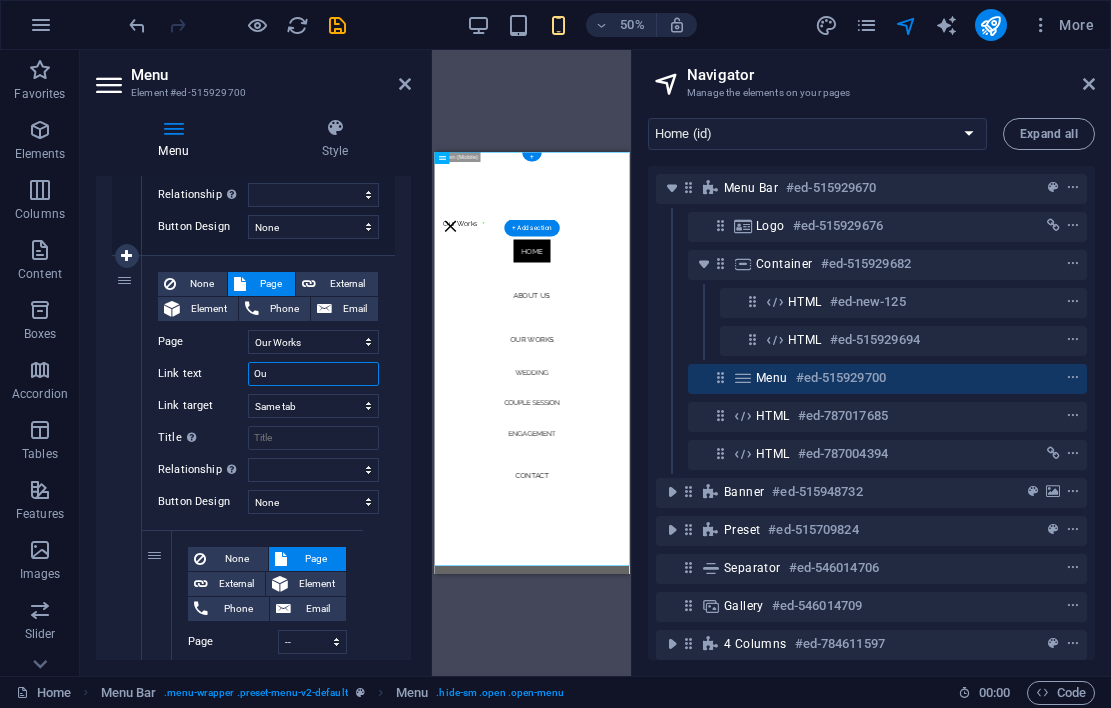 type on "O" 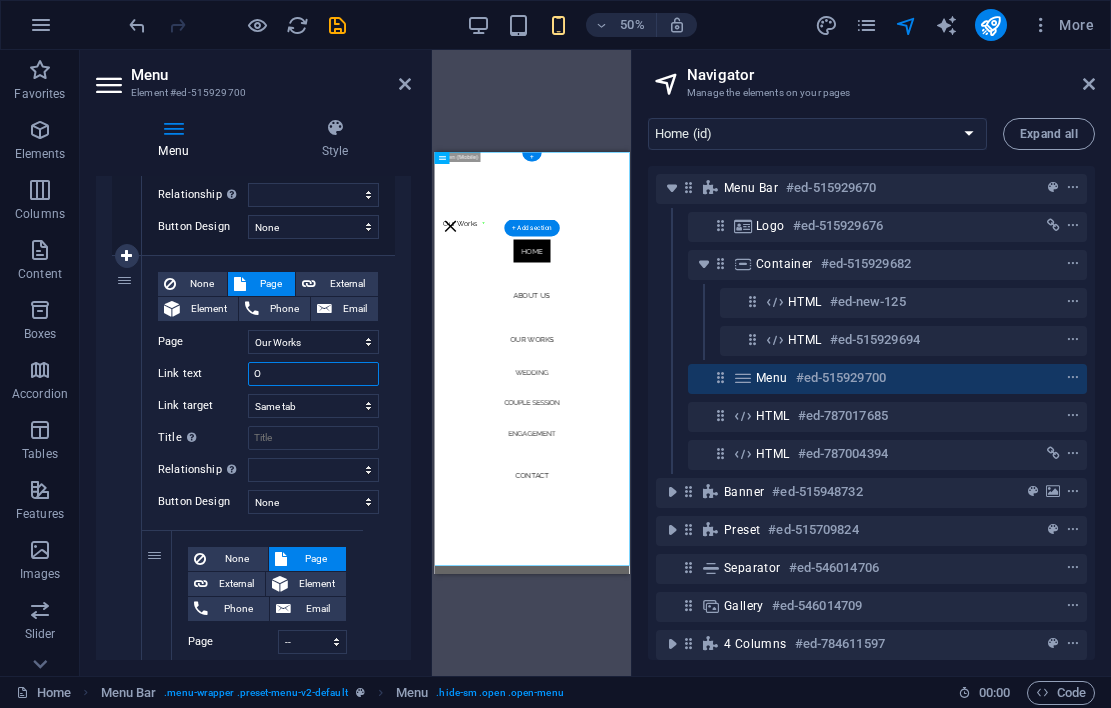 type 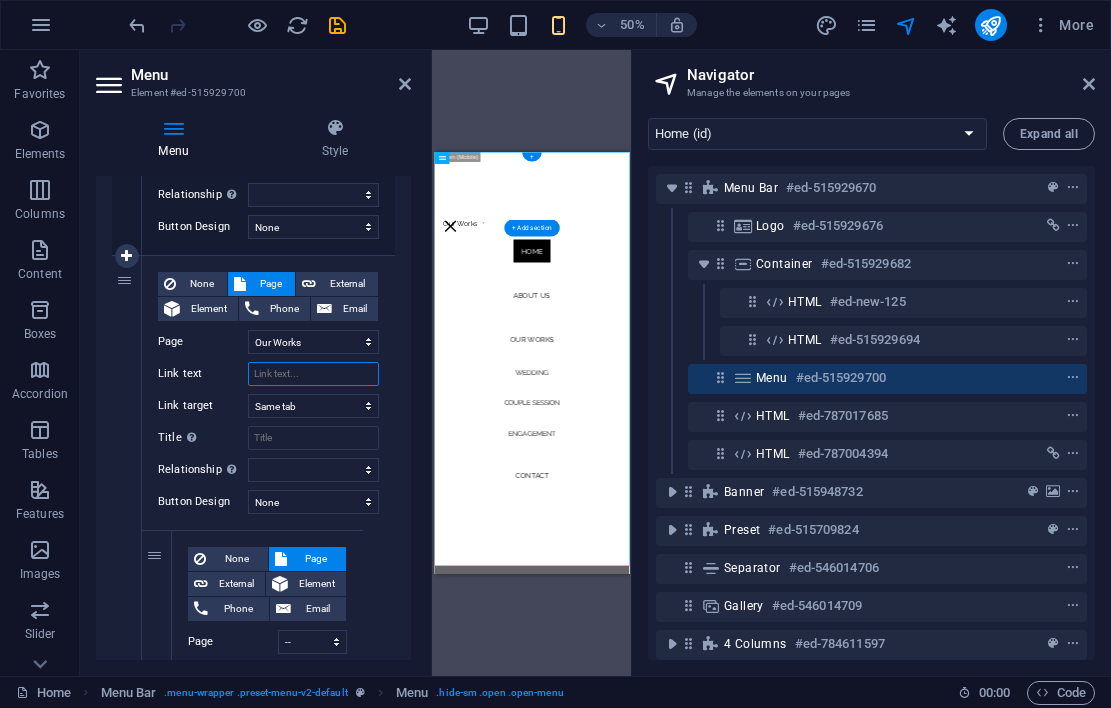 paste on "Our Works <svg class="submenu-icon" width="12" height="12" viewBox="0 0 24 24"><path d="M7 10l5 5 5-5z"/></svg>" 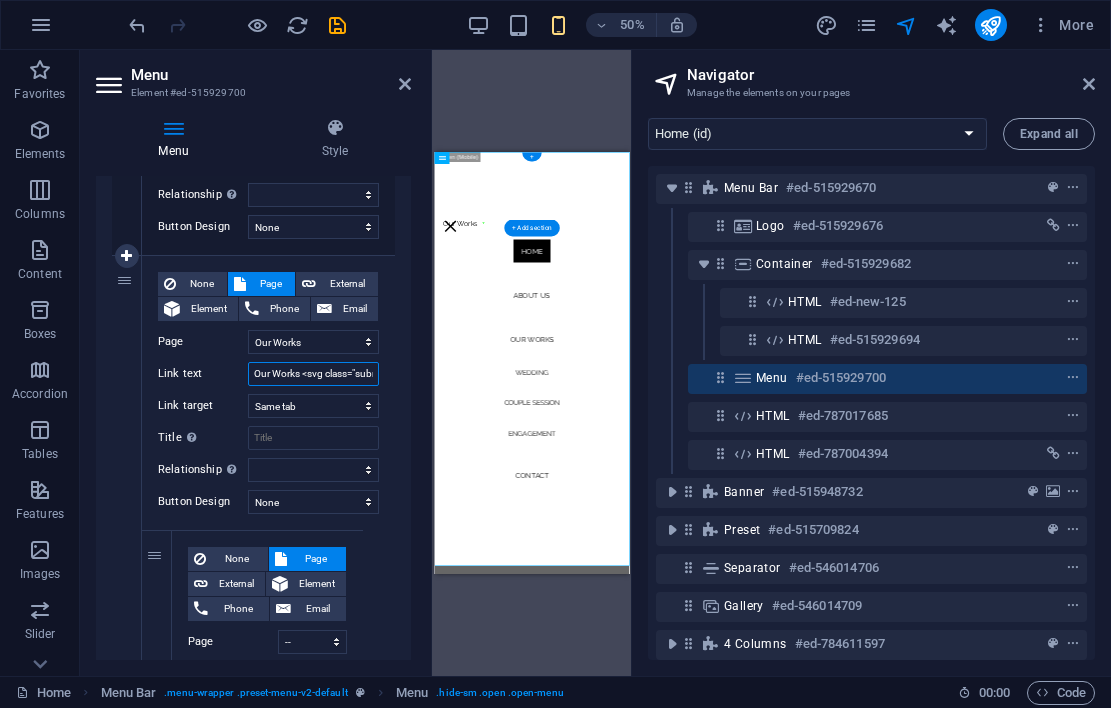 select 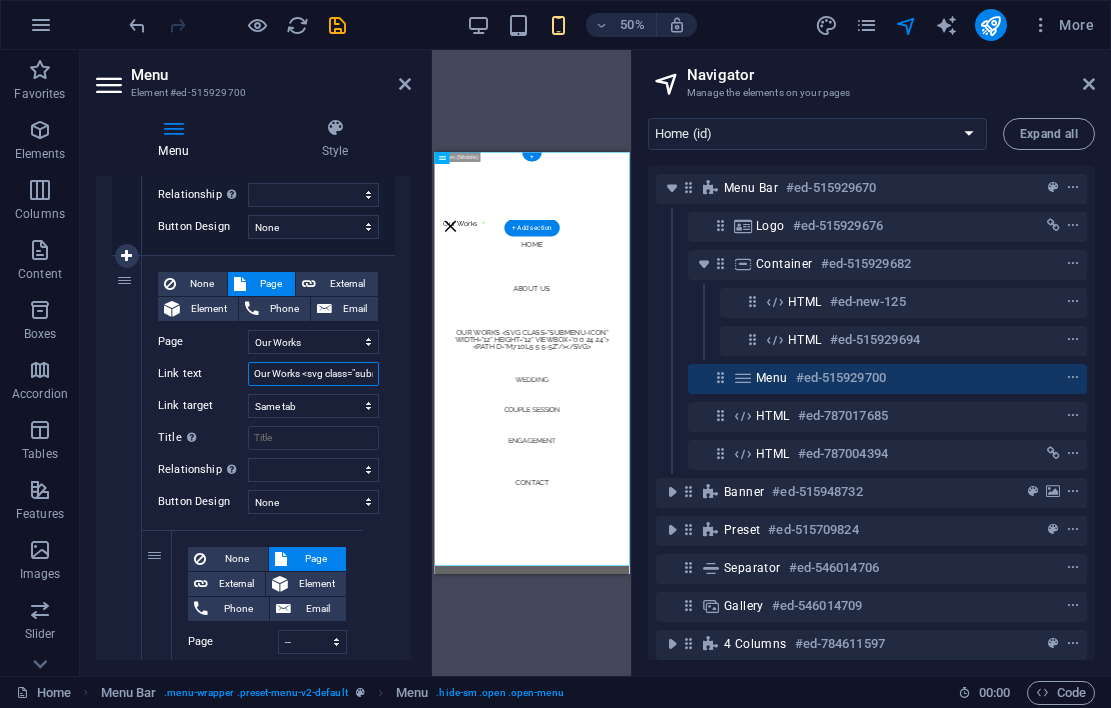 click on "Our Works <svg class="submenu-icon" width="12" height="12" viewBox="0 0 24 24"><path d="M7 10l5 5 5-5z"/></svg>" at bounding box center [313, 374] 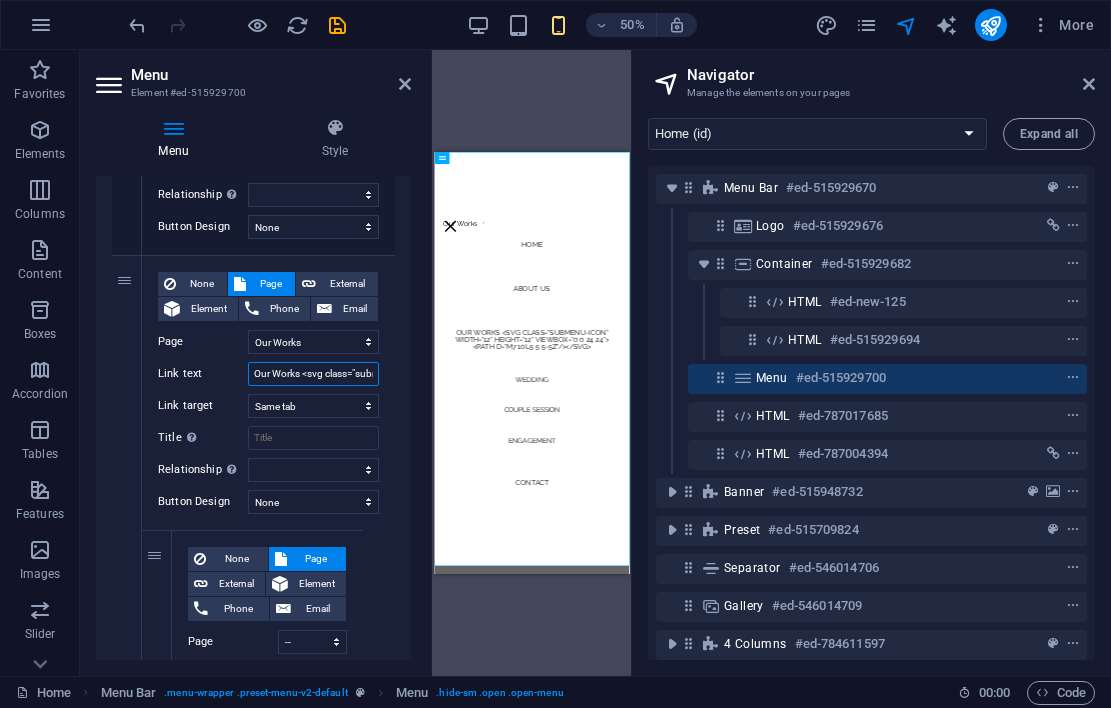 type on "Our Works <svg class="submenu-icon" width="12" height="12" viewBox="0 0 24 24"><path d="M7 10l5 5 5-5z"/></svg>" 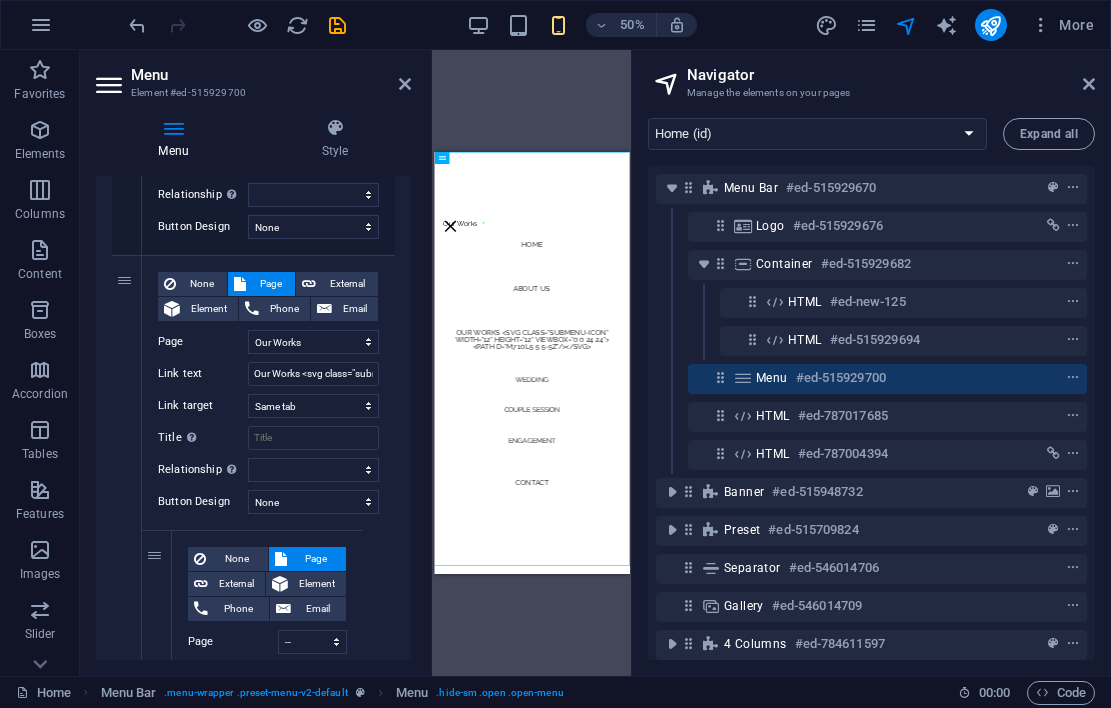 drag, startPoint x: 632, startPoint y: 412, endPoint x: 1016, endPoint y: 212, distance: 432.96188 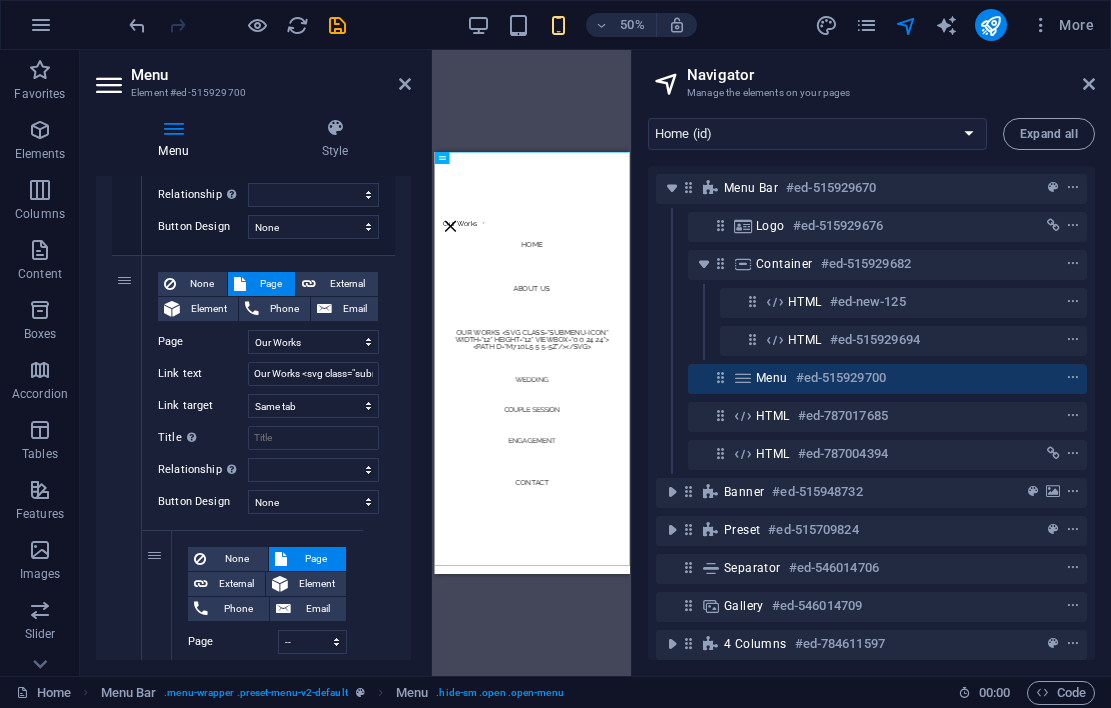 click on "Home About Us Our Works <svg class="submenu-icon" width="12" height="12" viewBox="0 0 24 24"><path d="M7 10l5 5 5-5z"/></svg> Wedding Couple Session Engagement Contact" at bounding box center [629, 574] 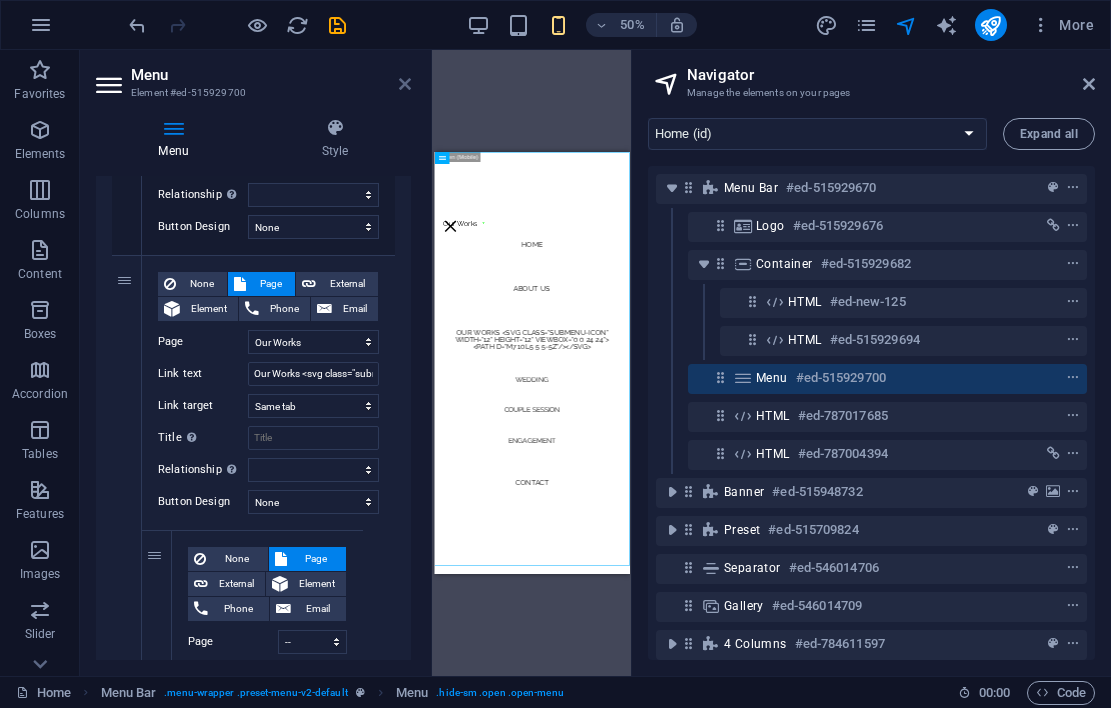 click at bounding box center (405, 84) 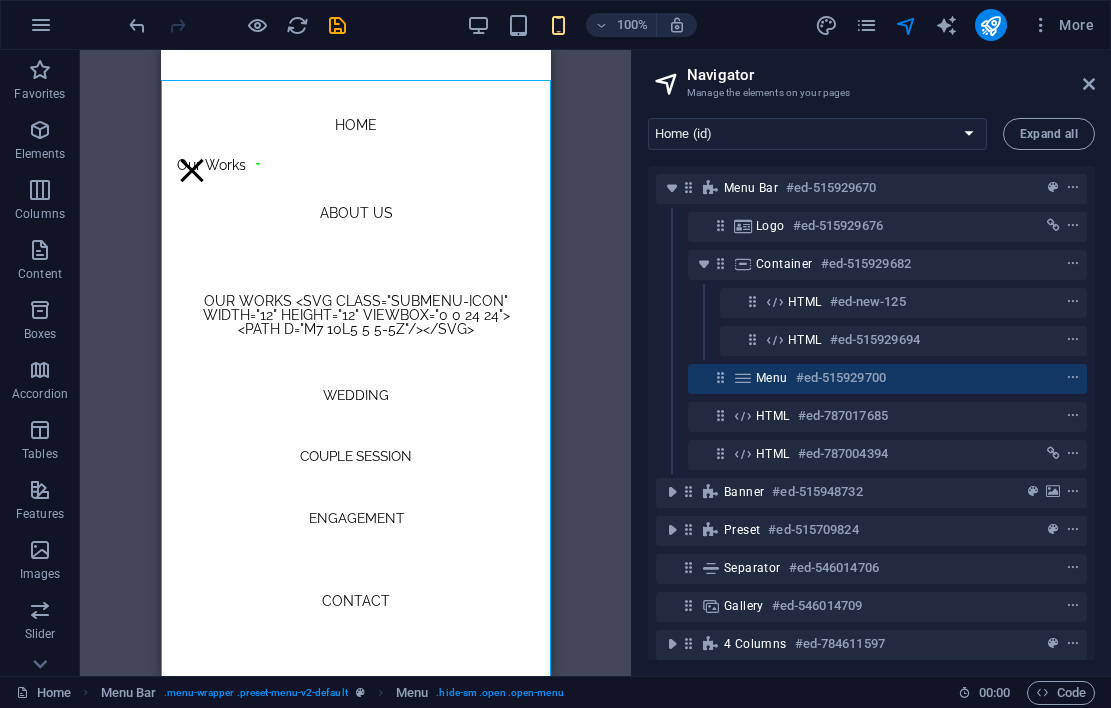 scroll, scrollTop: 33, scrollLeft: 0, axis: vertical 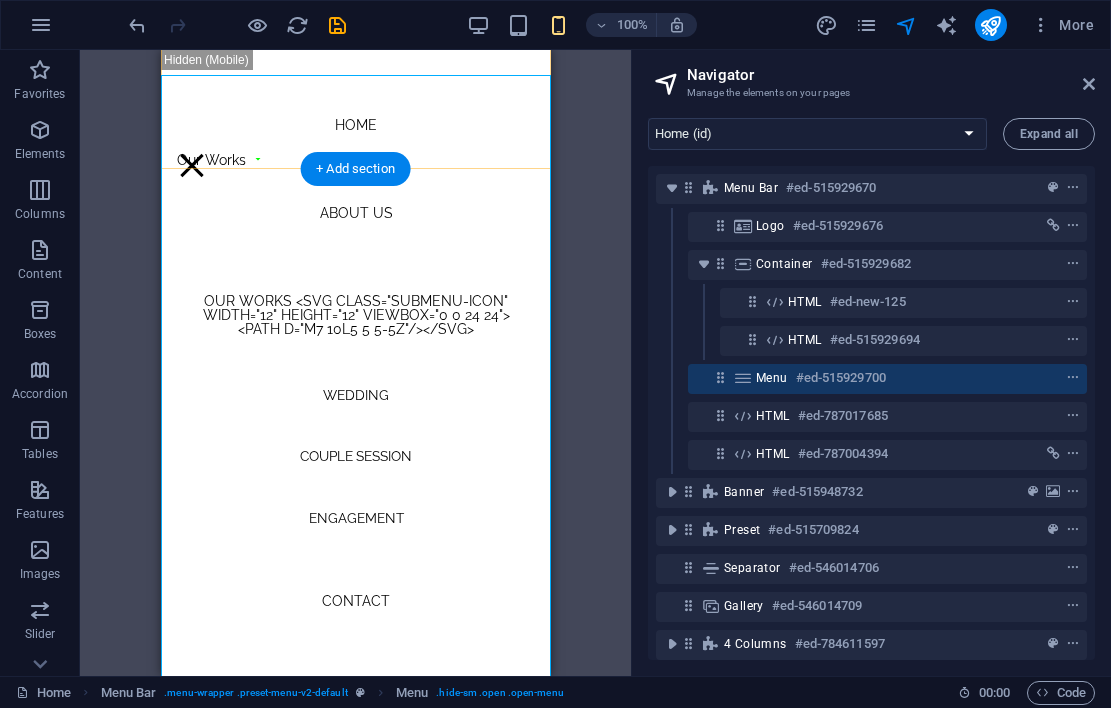 click on "#ed-515929700" at bounding box center (841, 378) 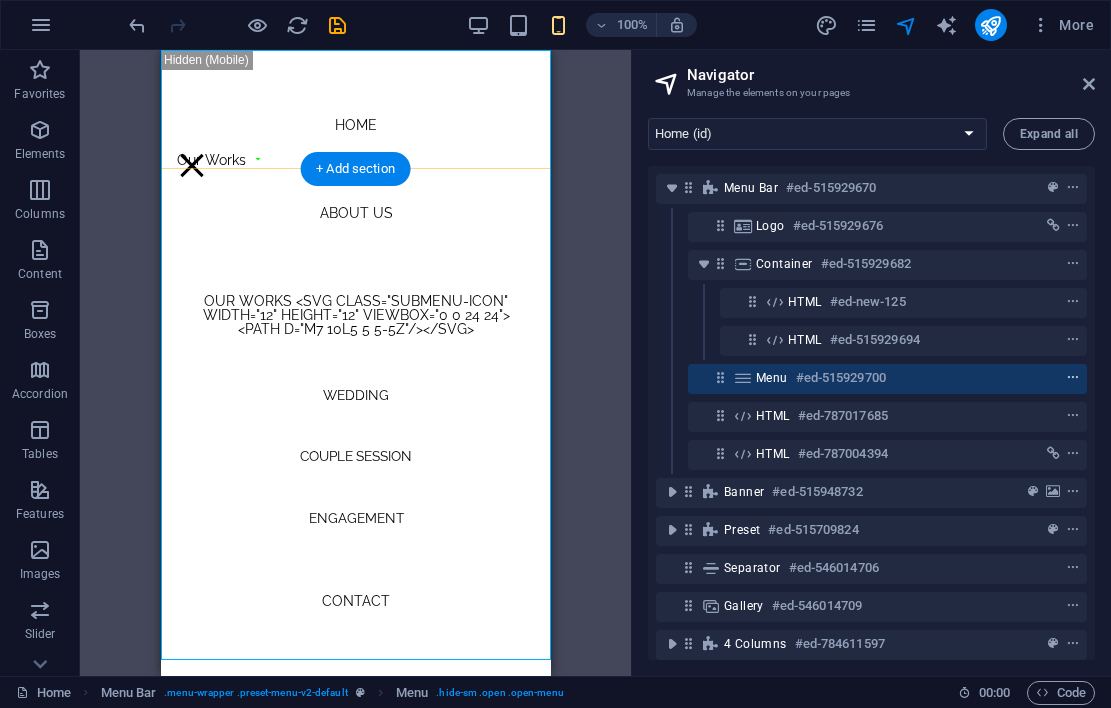click at bounding box center (1073, 378) 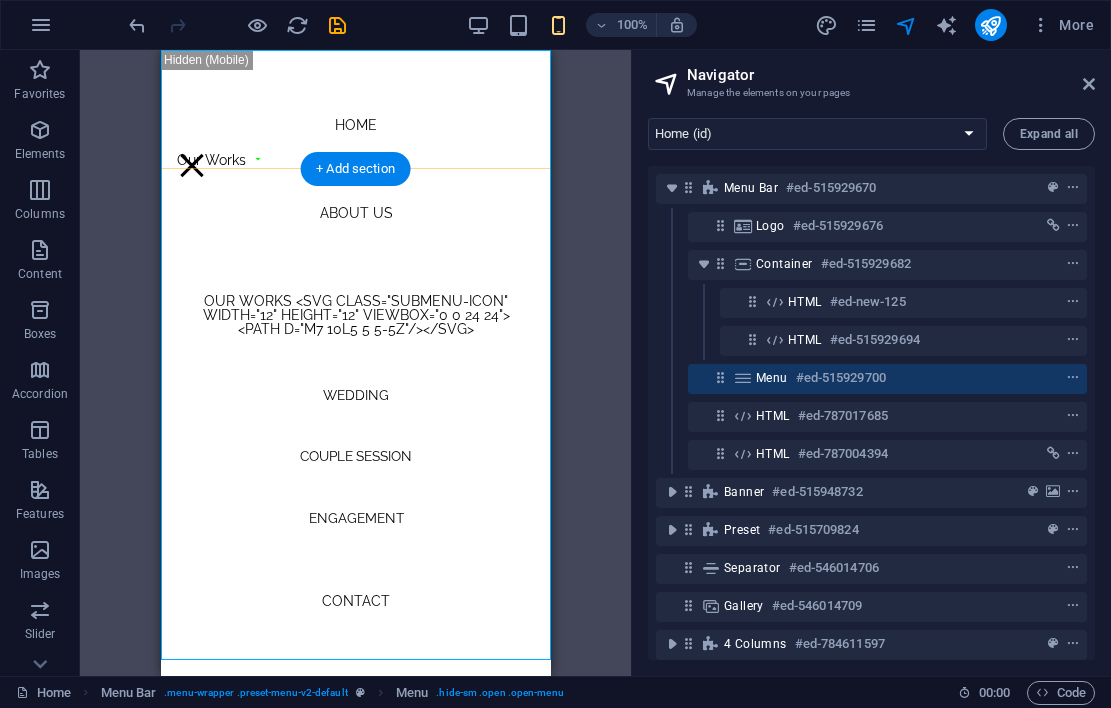 click at bounding box center [743, 378] 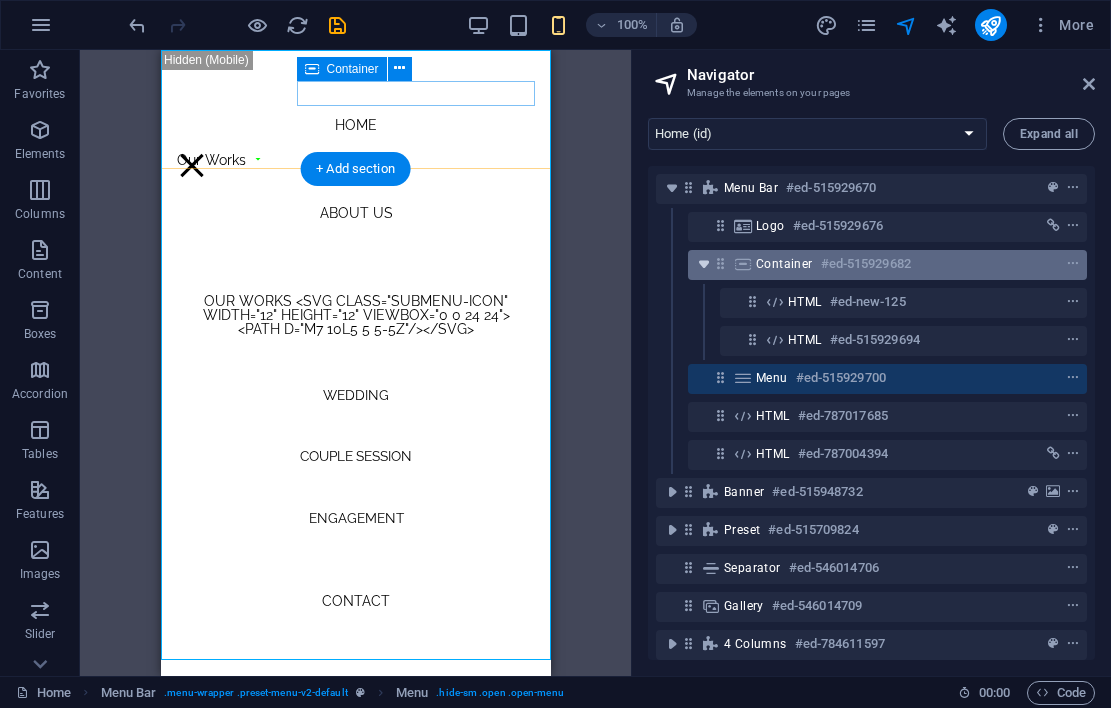 click at bounding box center [704, 264] 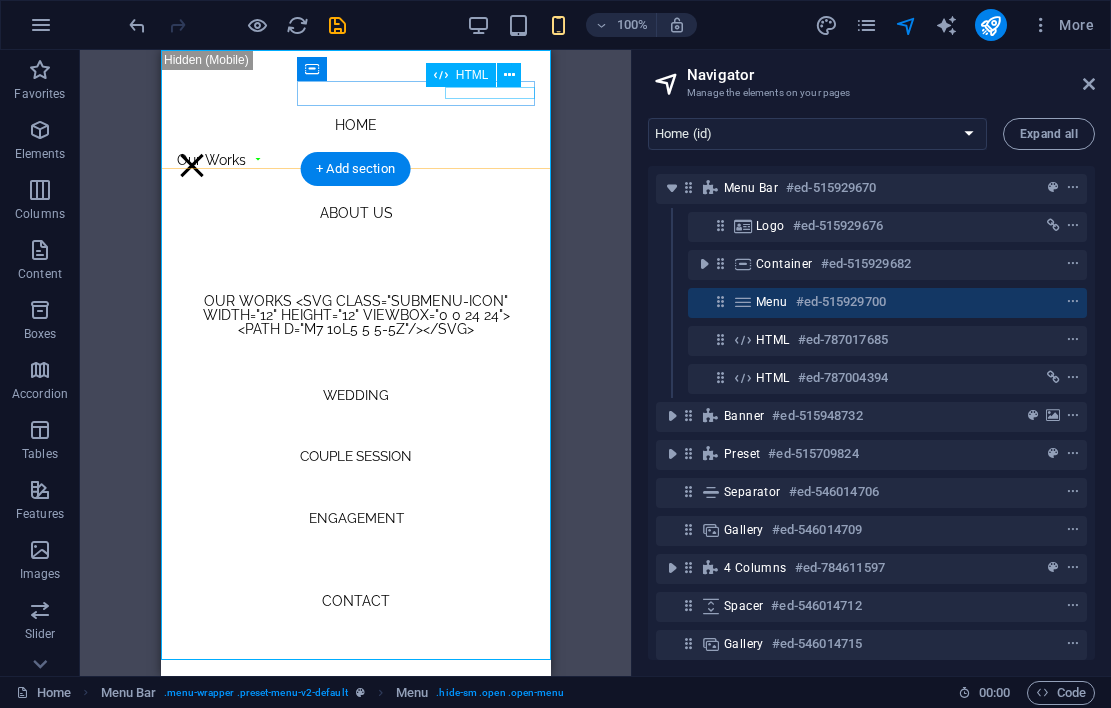 click on "Our Works
Wedding
Couple Session
Engagement" at bounding box center (219, 159) 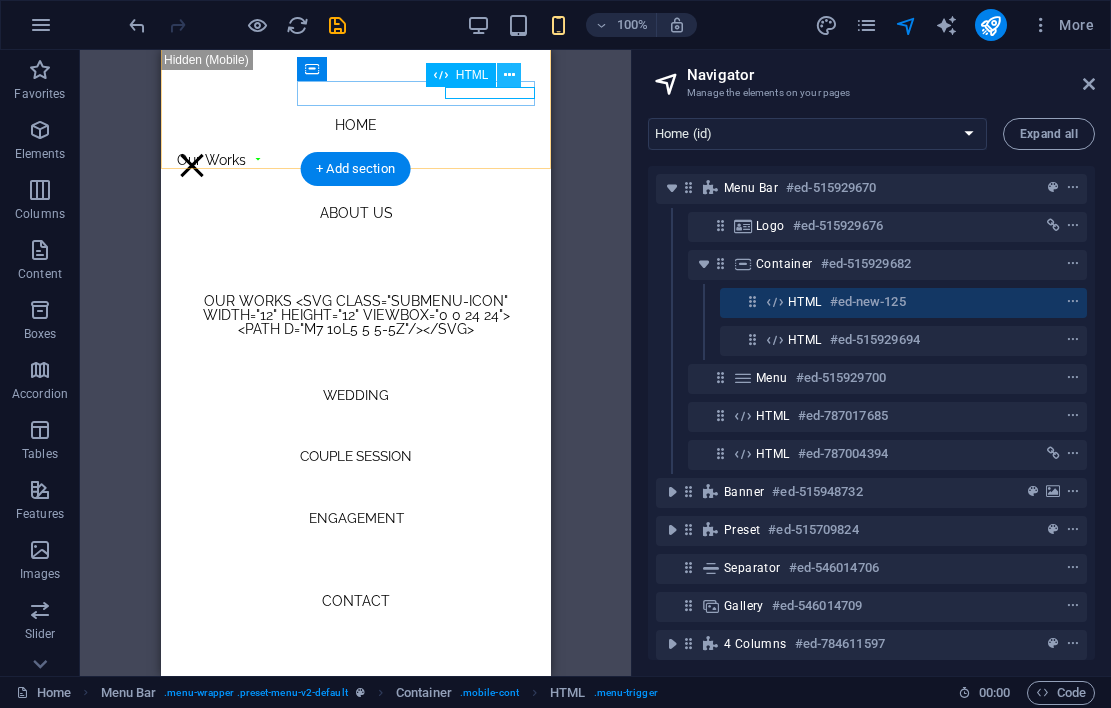 click at bounding box center (509, 75) 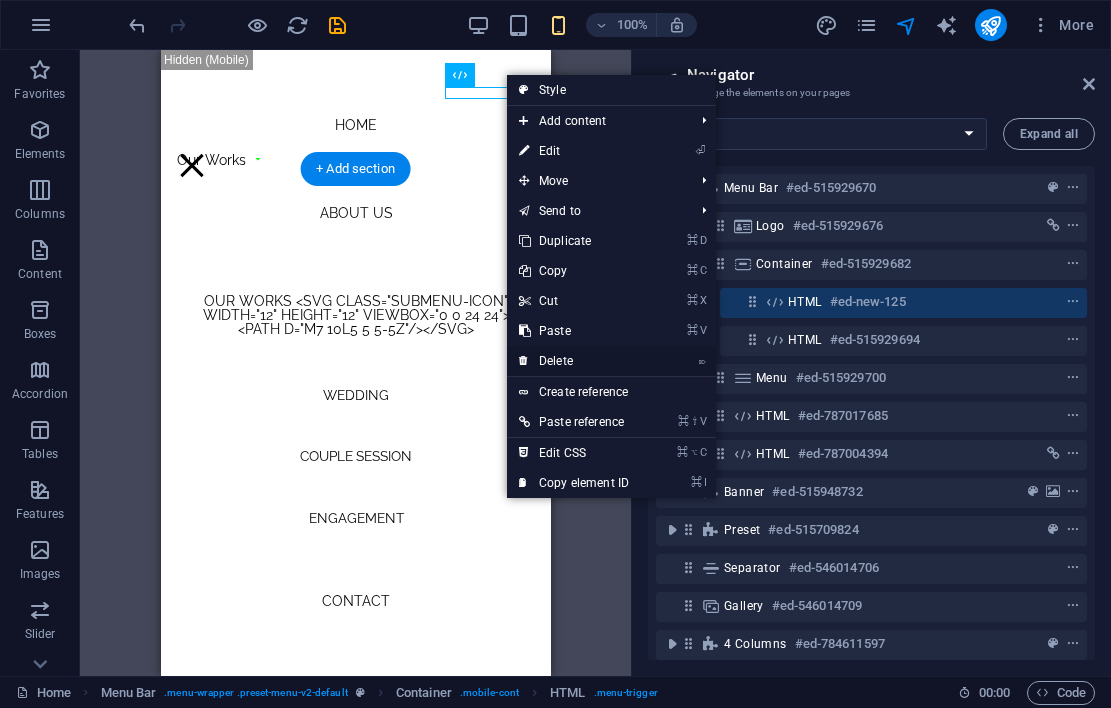 click on "⌦  Delete" at bounding box center [574, 361] 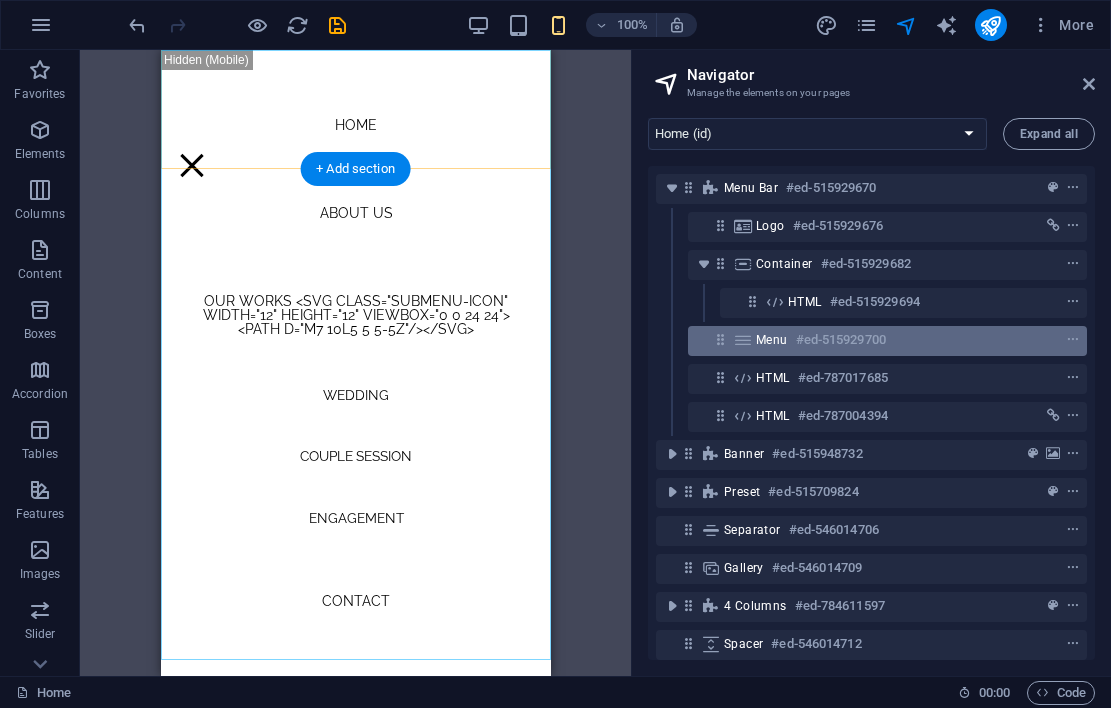 click on "#ed-515929700" at bounding box center [841, 340] 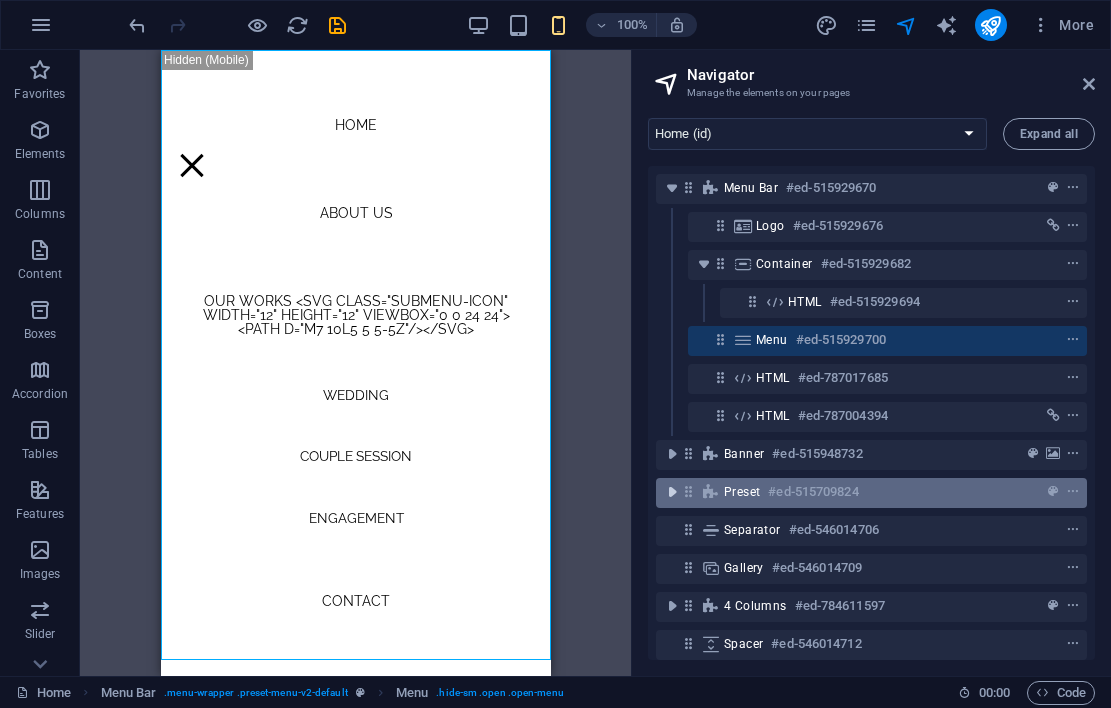 click at bounding box center [672, 492] 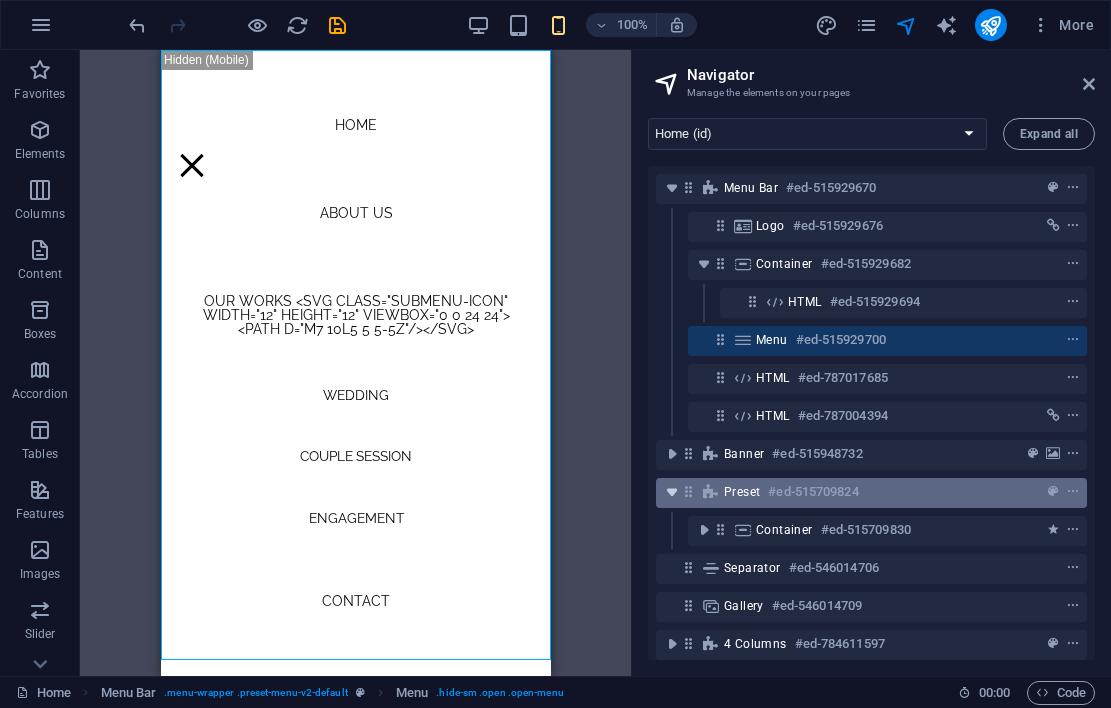 click at bounding box center (672, 492) 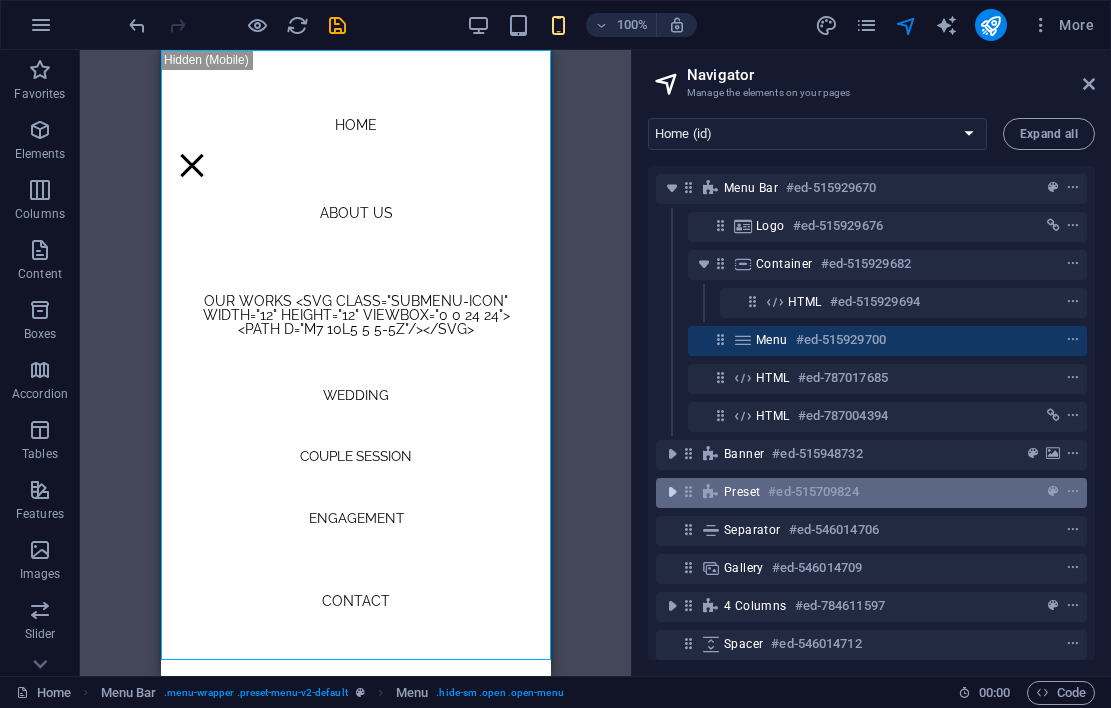 click at bounding box center [672, 492] 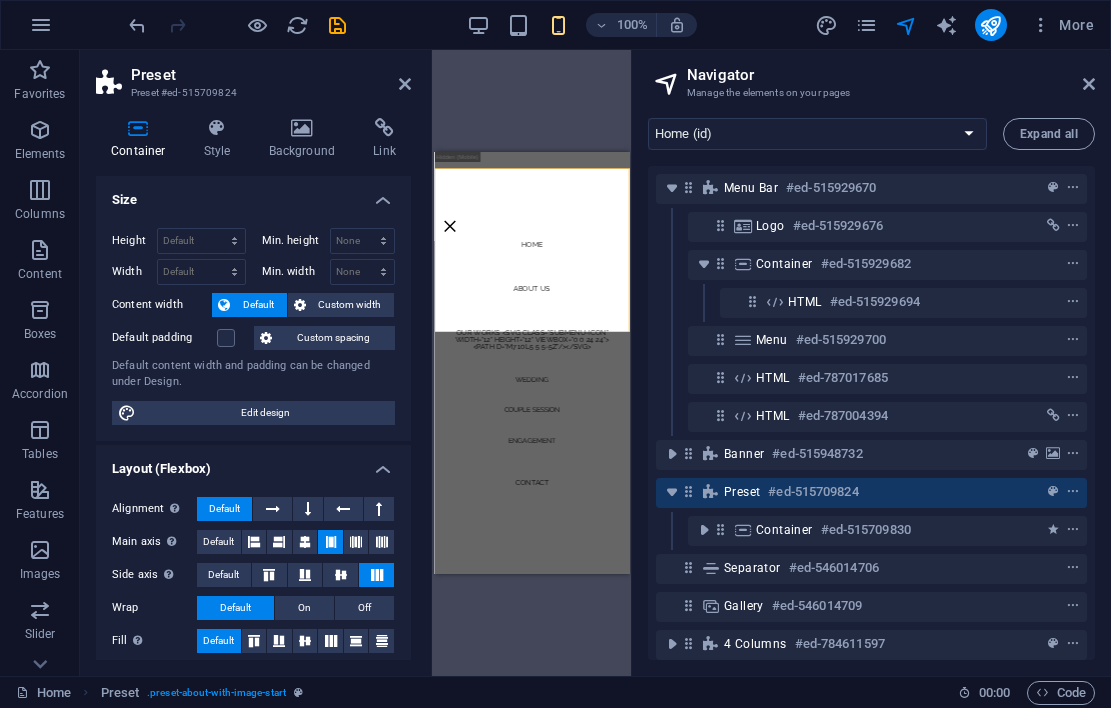 scroll, scrollTop: 745, scrollLeft: 0, axis: vertical 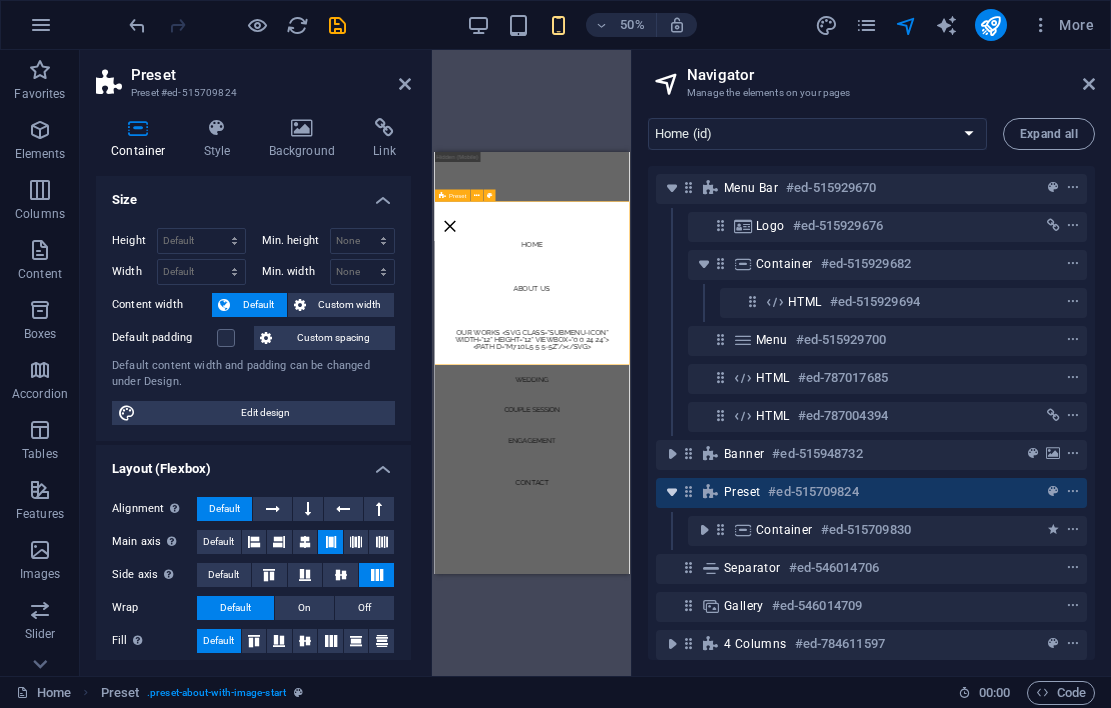 click at bounding box center (672, 492) 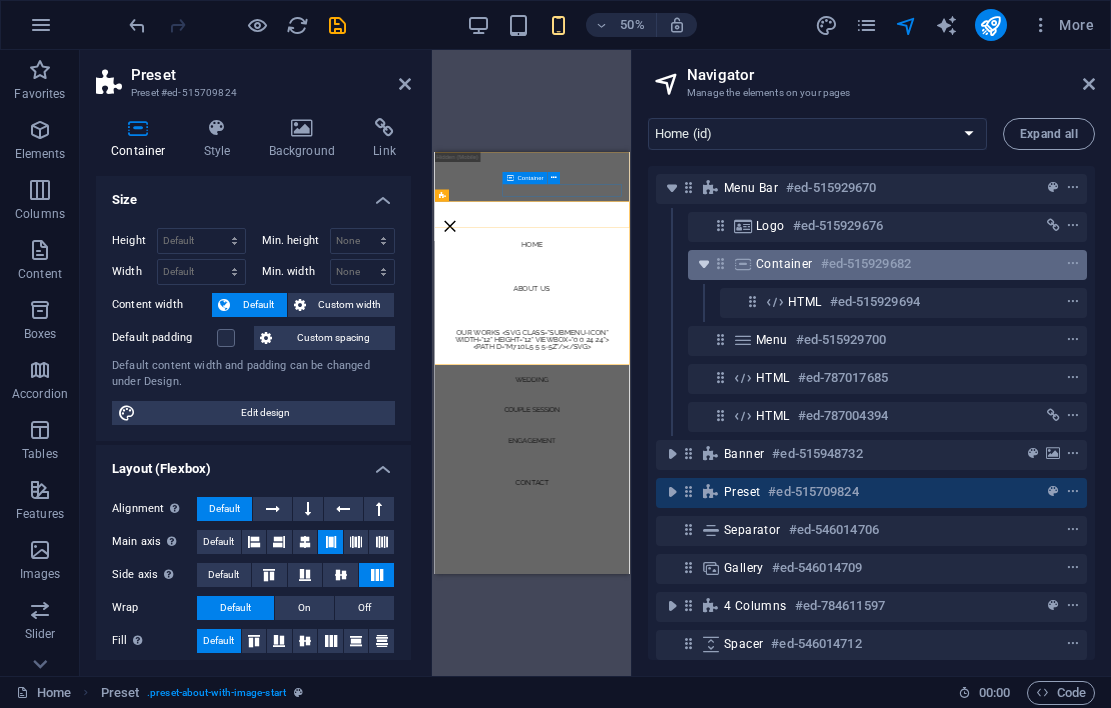 click at bounding box center (704, 264) 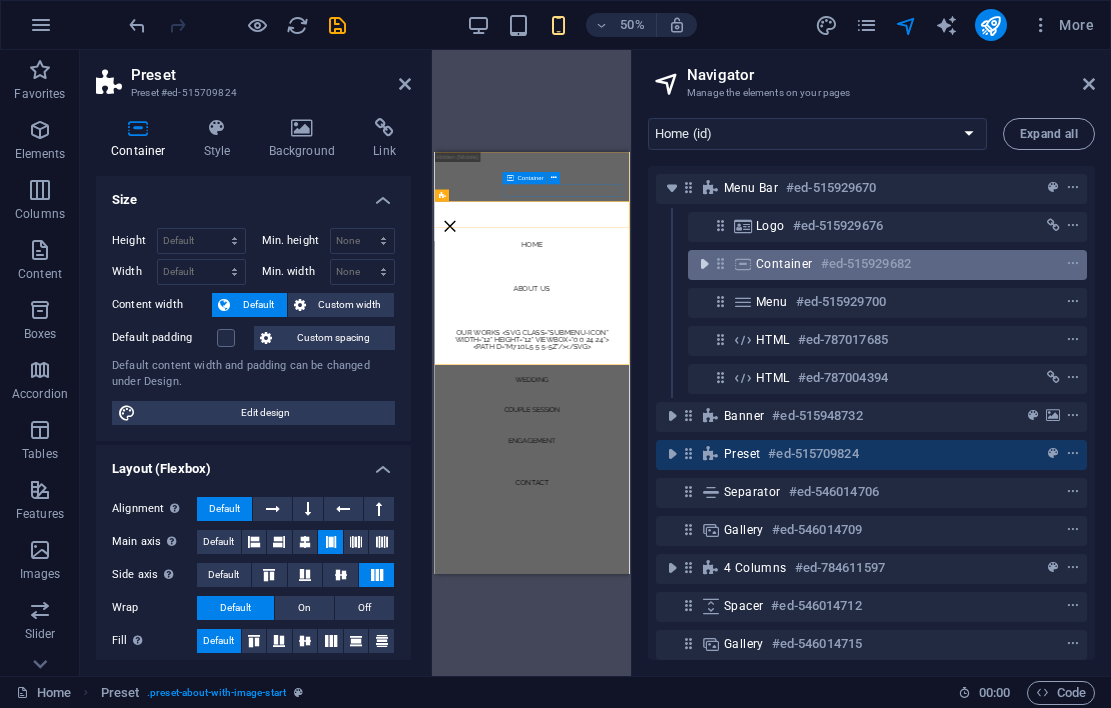 click at bounding box center (704, 264) 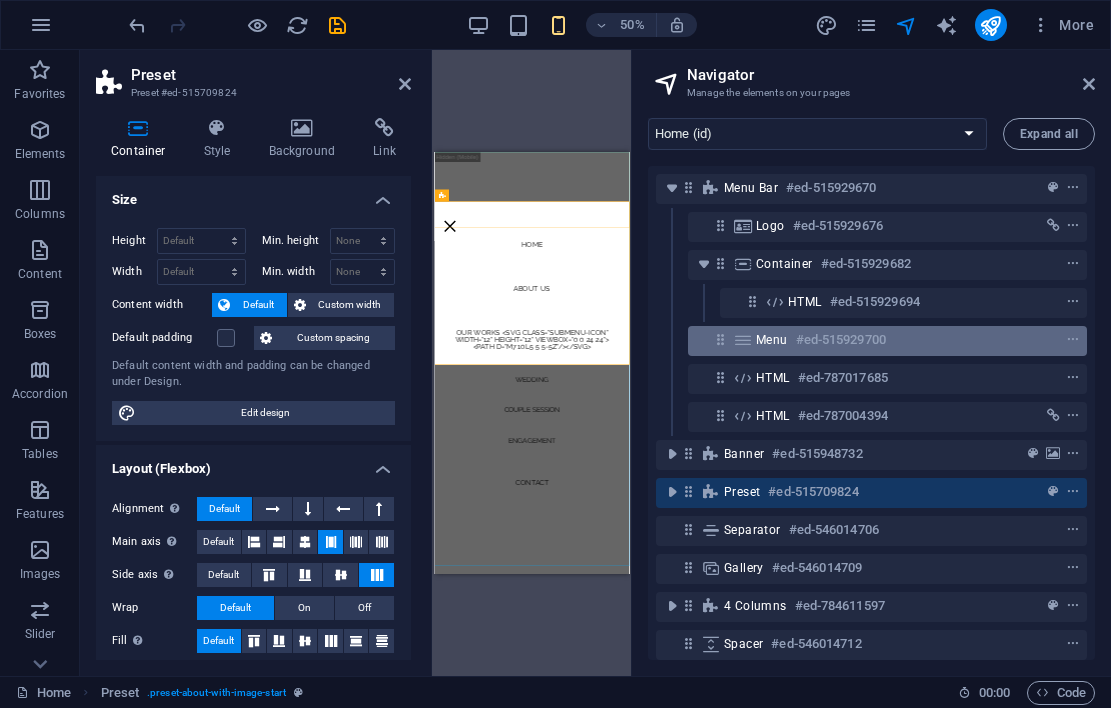 click on "Menu #ed-515929700" at bounding box center (871, 340) 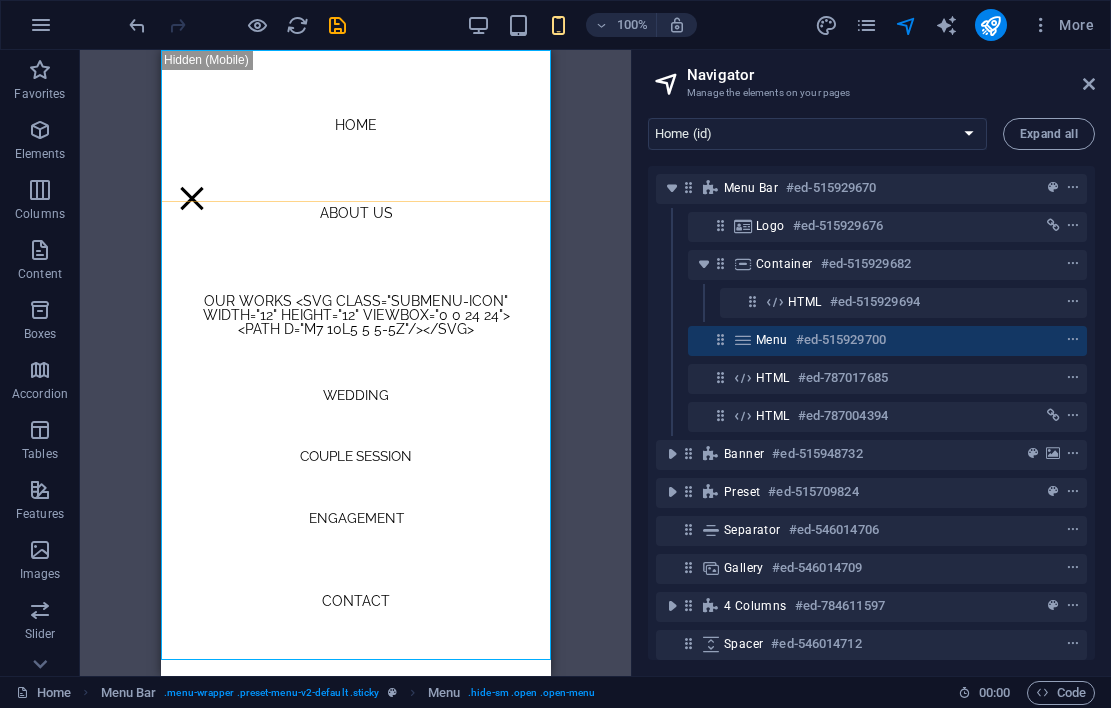 click on "Menu" at bounding box center (772, 340) 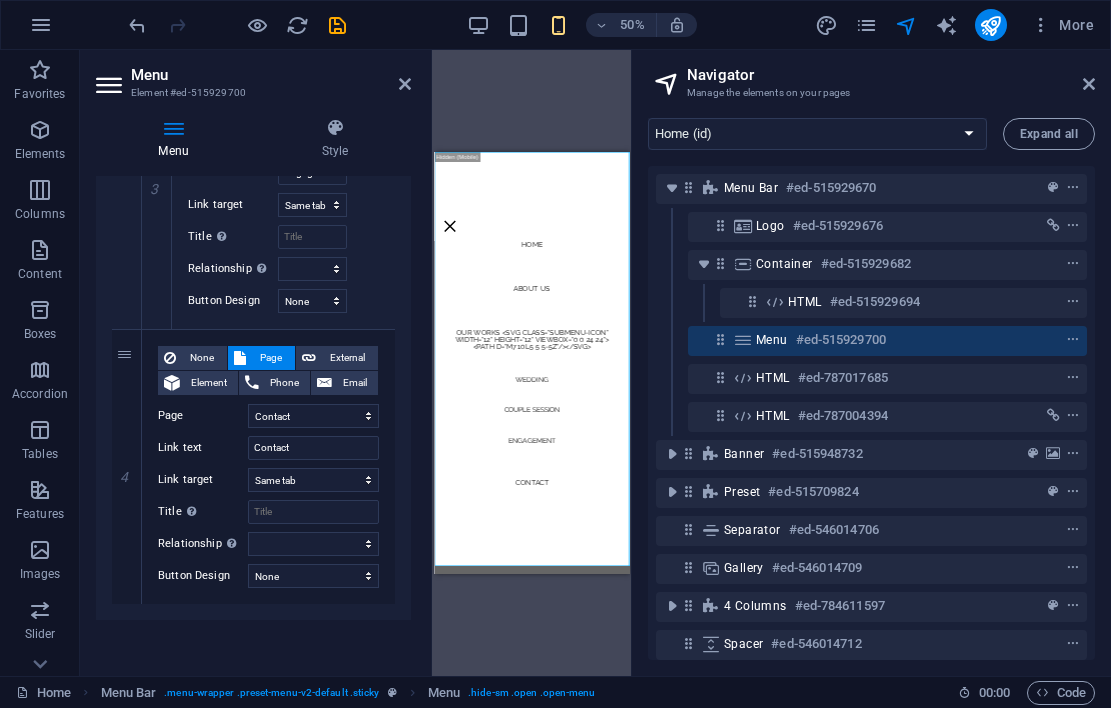 scroll, scrollTop: 1761, scrollLeft: 0, axis: vertical 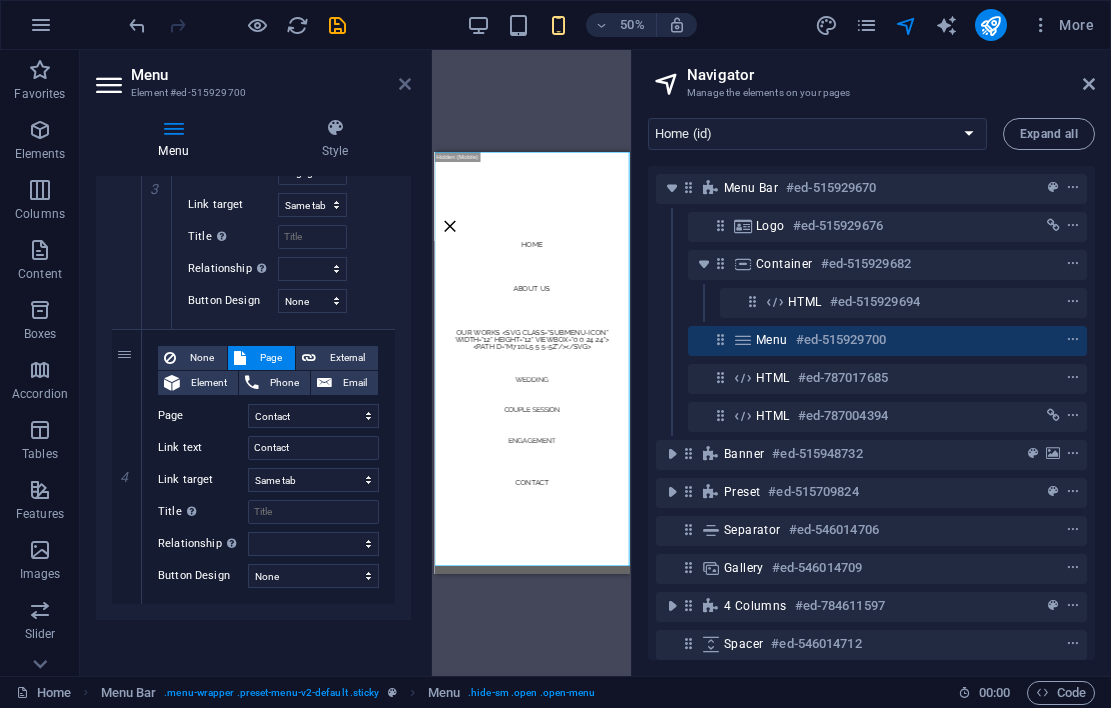click at bounding box center [405, 84] 